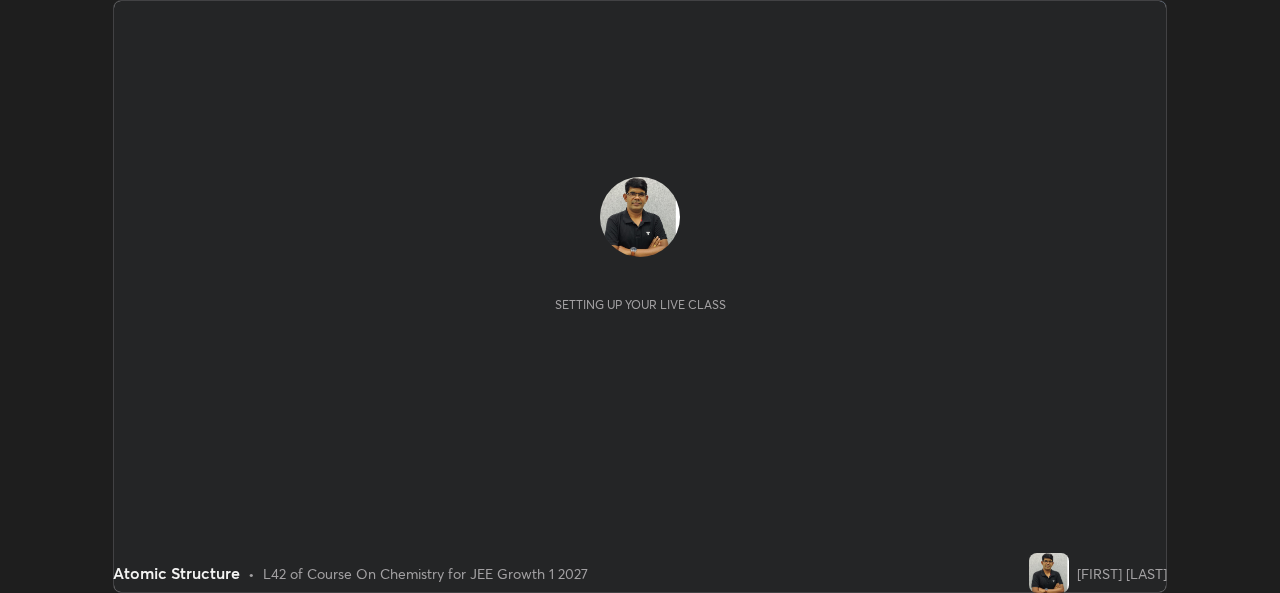 scroll, scrollTop: 0, scrollLeft: 0, axis: both 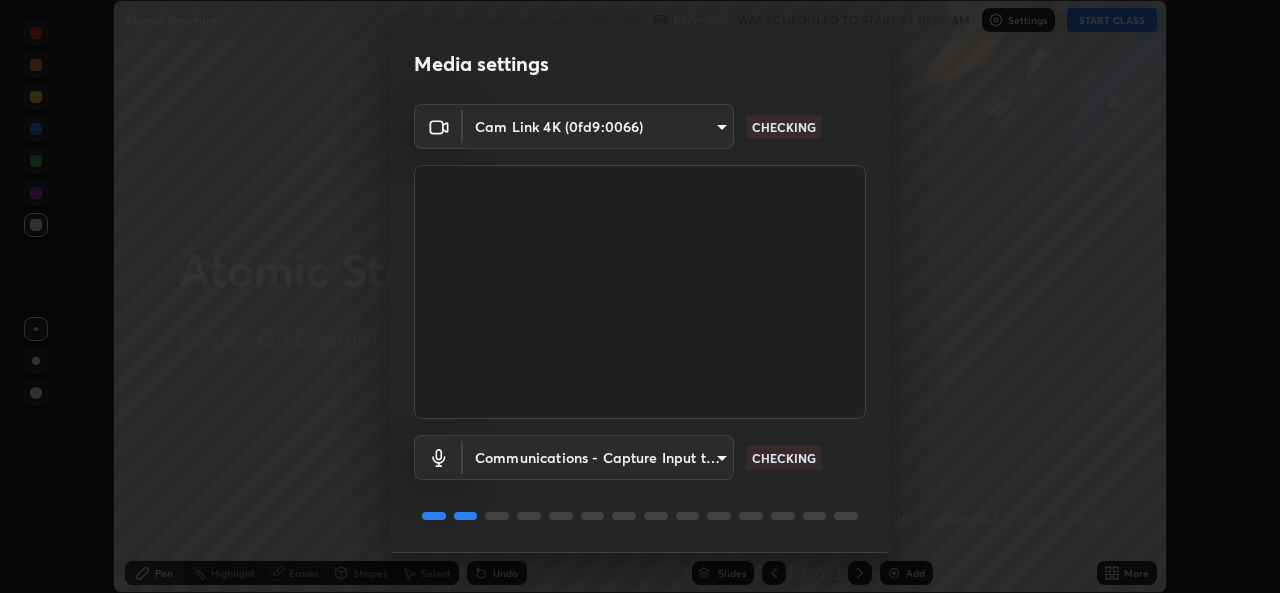 click on "Erase all Atomic Structure Recording WAS SCHEDULED TO START AT  10:50 AM Settings START CLASS Setting up your live class Atomic Structure • L42 of Course On Chemistry for JEE Growth 1 2027 [FIRST] [LAST] Pen Highlight Eraser Shapes Select Undo Slides 2 / 2 Add More Enable hand raising Enable raise hand to speak to learners. Once enabled, chat will be turned off temporarily. Enable x   No doubts shared Encourage your learners to ask a doubt for better clarity Report an issue Reason for reporting Buffering Chat not working Audio - Video sync issue Educator video quality low ​ Attach an image Report Media settings Cam Link 4K (0fd9:0066) a05815a6450fffef550ed80f086169518626cd924224bc21499923ed3b1f3446 CHECKING Communications - Capture Input terminal (Digital Array MIC) communications CHECKING 1 / 5 Next" at bounding box center [640, 296] 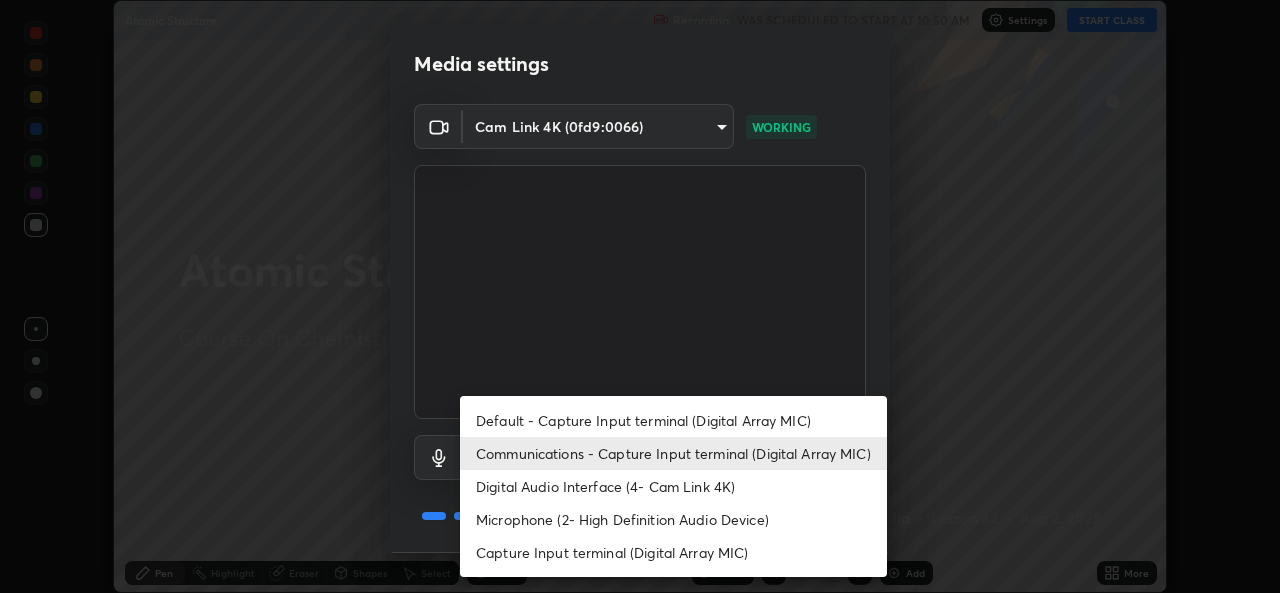 click on "Communications - Capture Input terminal (Digital Array MIC)" at bounding box center (673, 453) 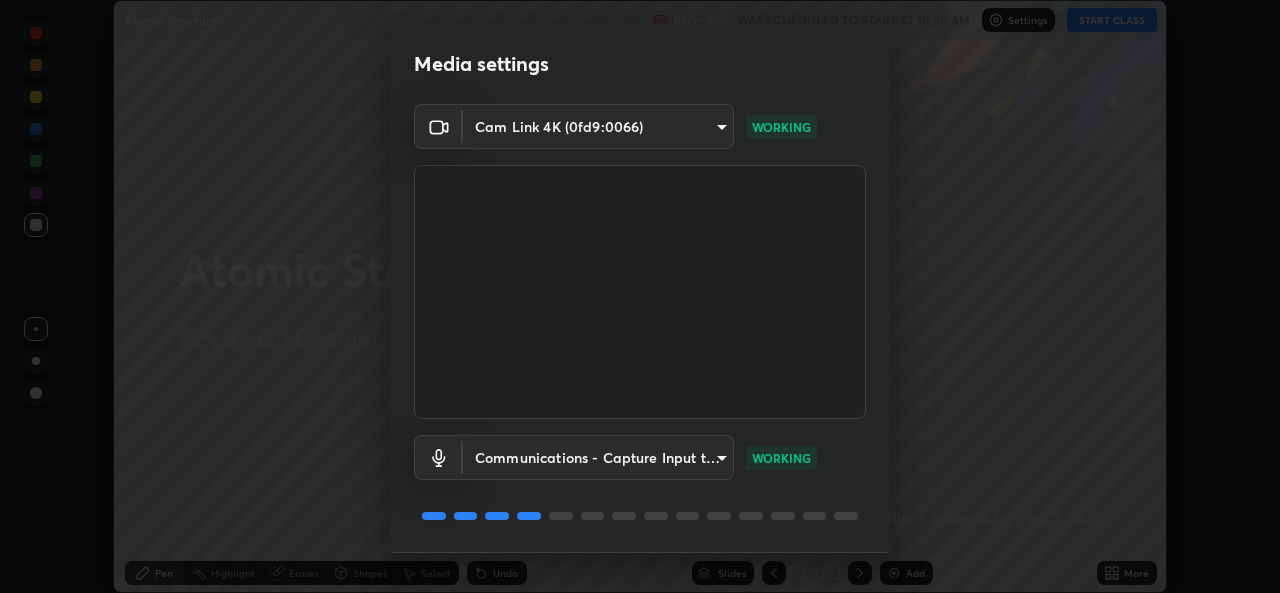 scroll, scrollTop: 63, scrollLeft: 0, axis: vertical 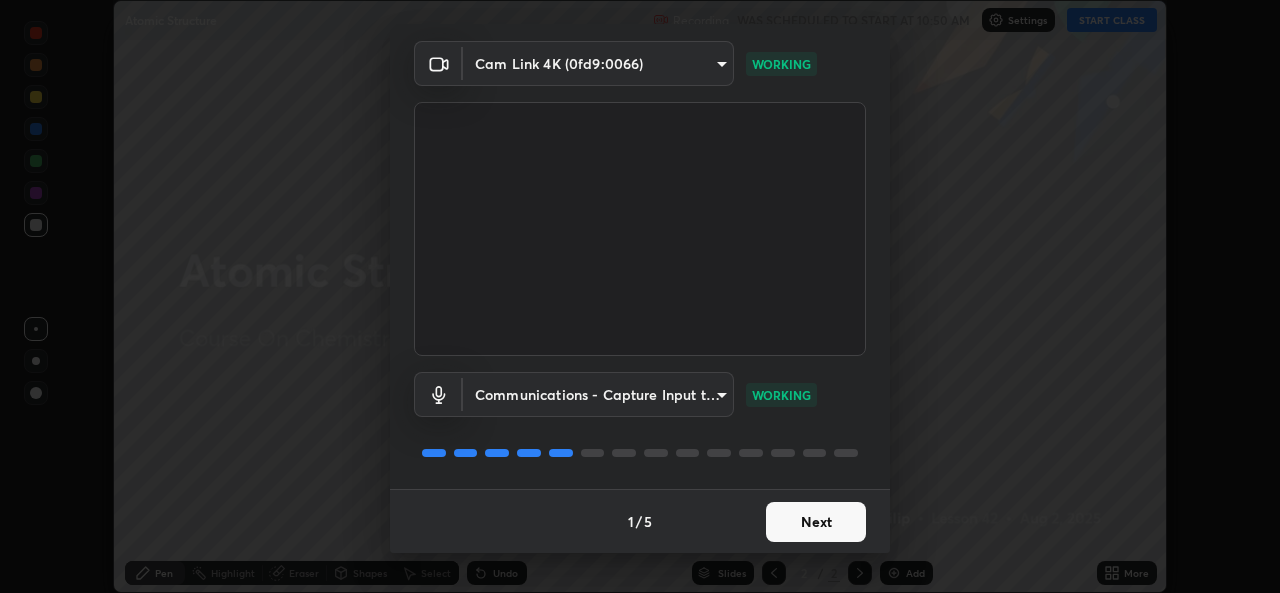 click on "Next" at bounding box center (816, 522) 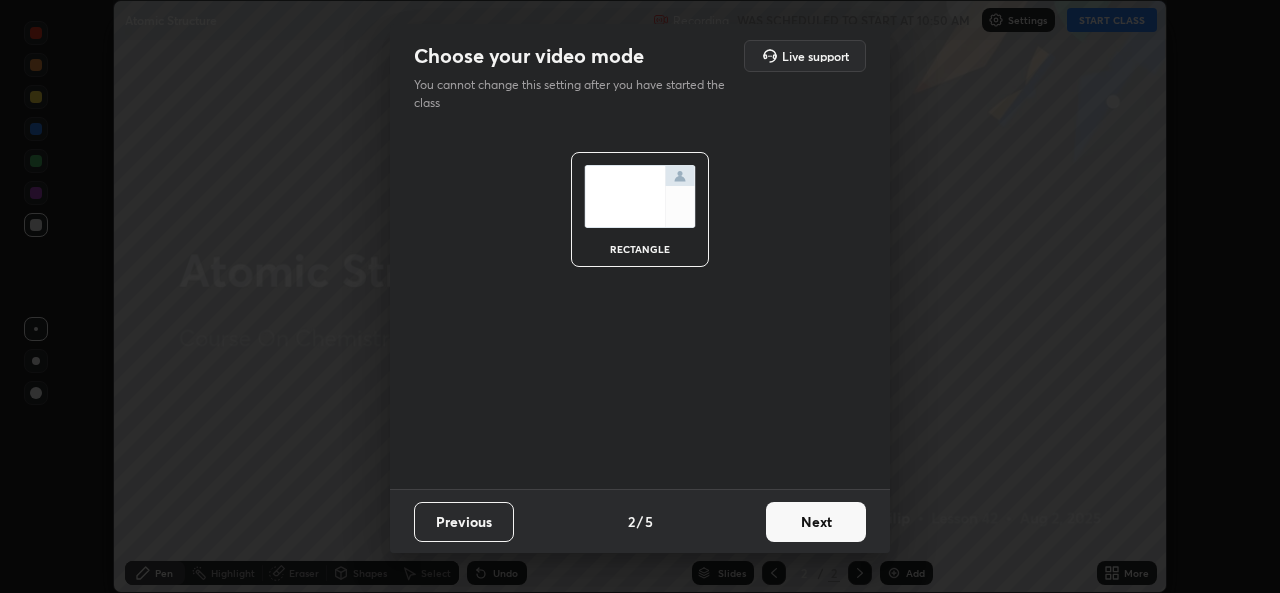 click on "Next" at bounding box center (816, 522) 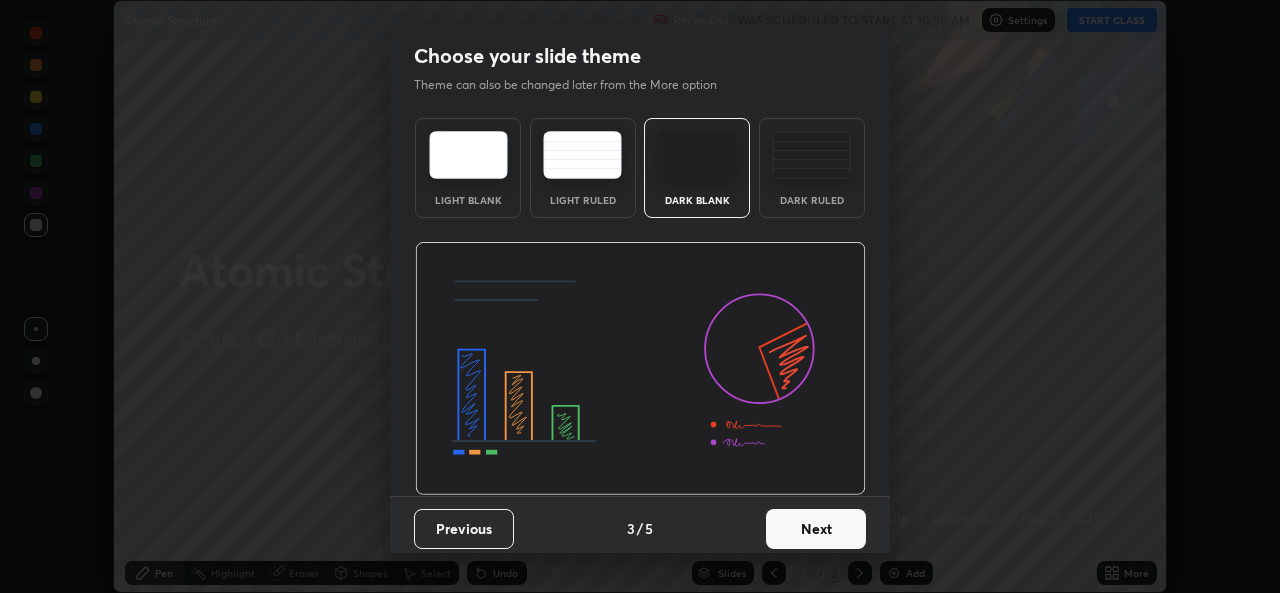 click on "Next" at bounding box center (816, 529) 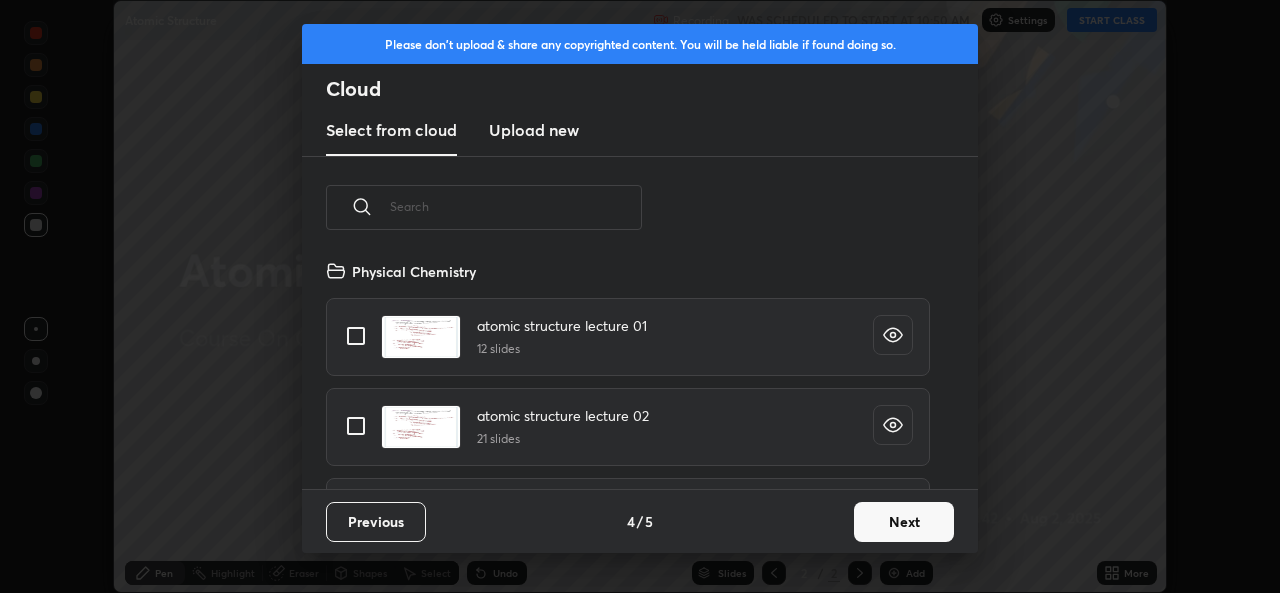 scroll, scrollTop: 7, scrollLeft: 11, axis: both 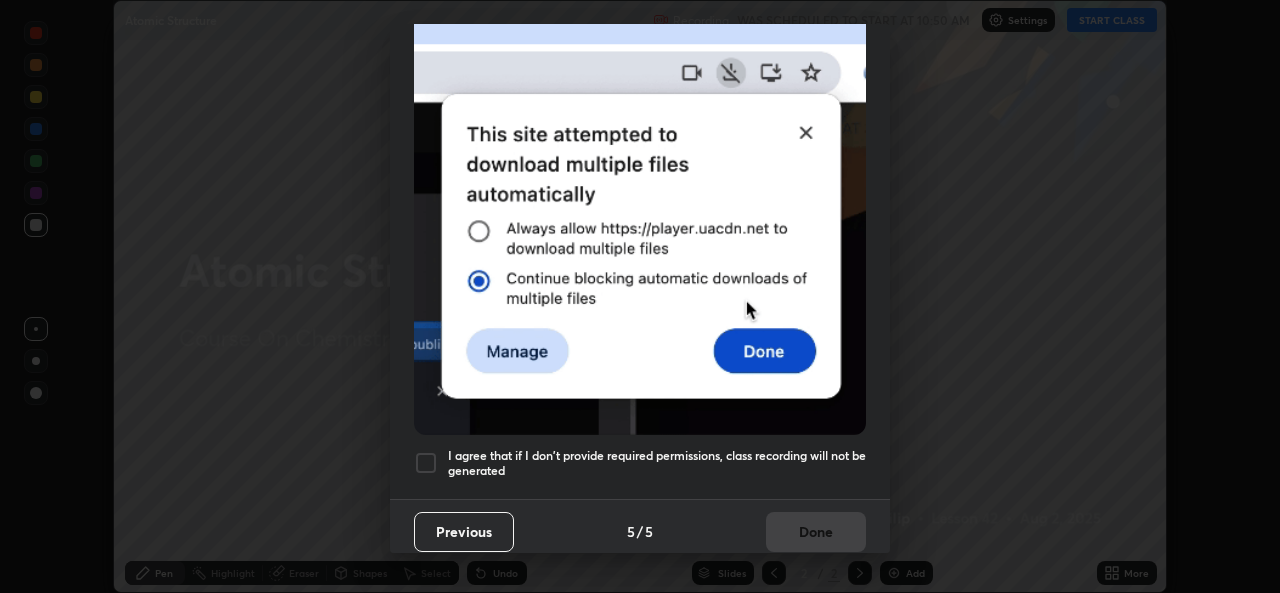 click at bounding box center [426, 463] 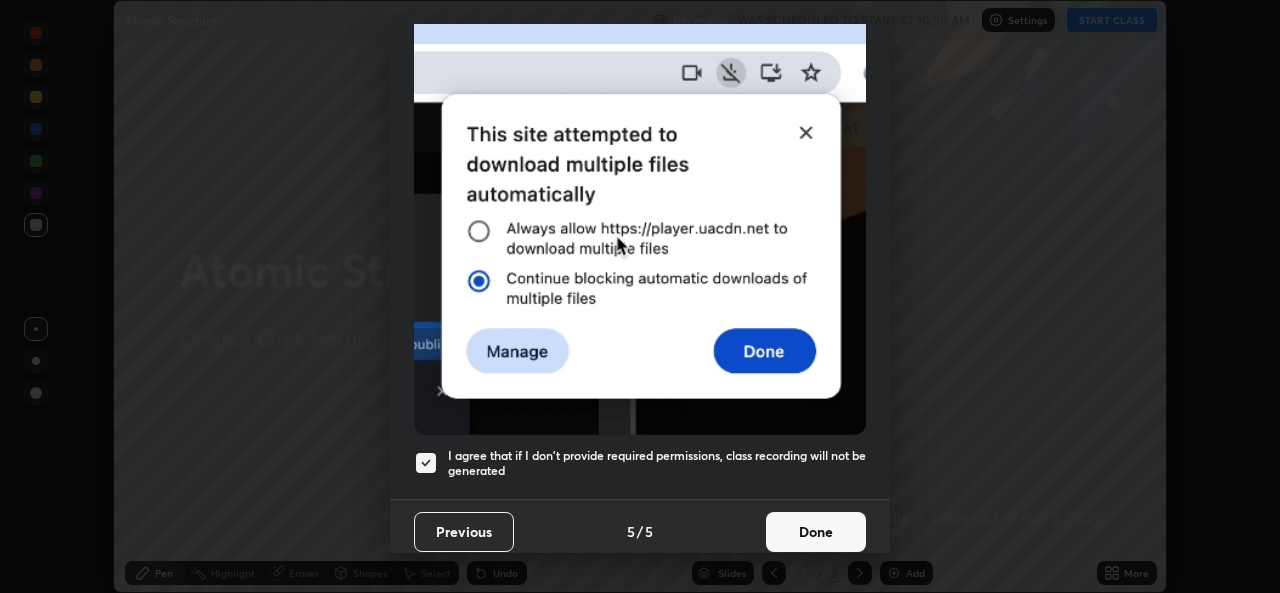 click on "Done" at bounding box center [816, 532] 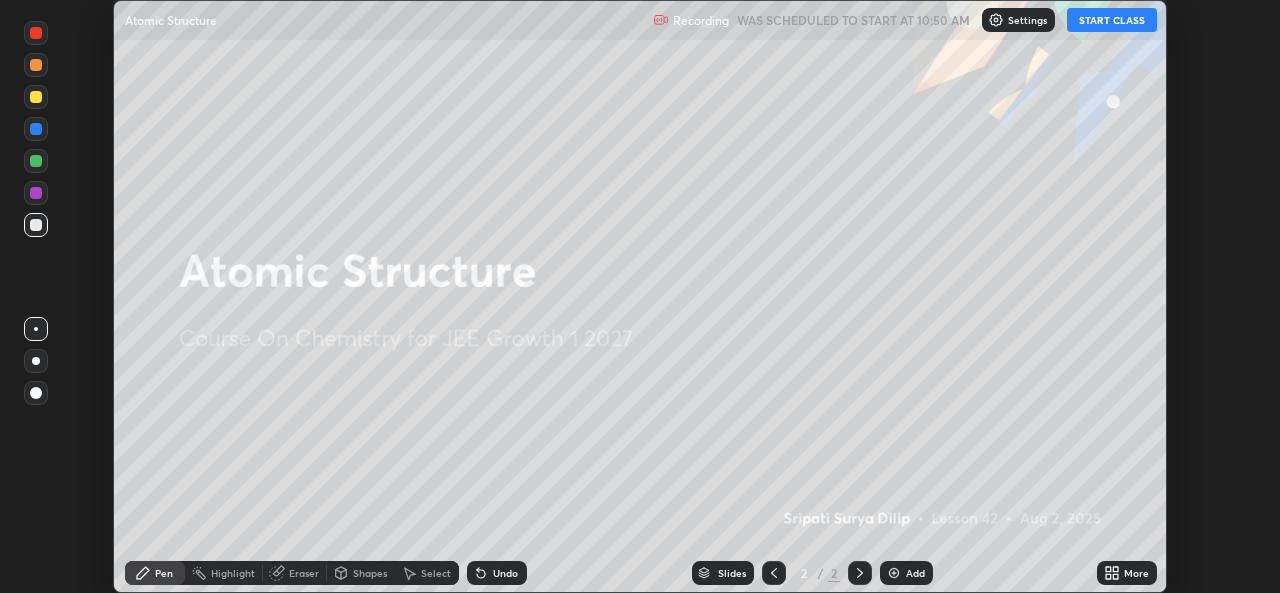 click on "START CLASS" at bounding box center [1112, 20] 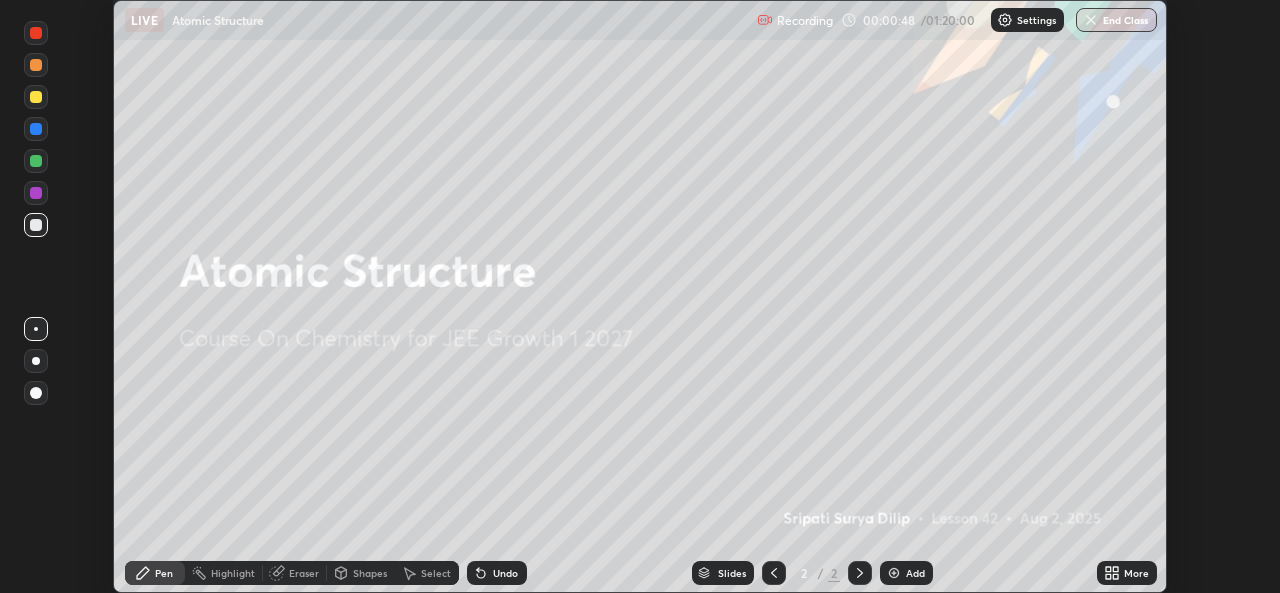 click at bounding box center [894, 573] 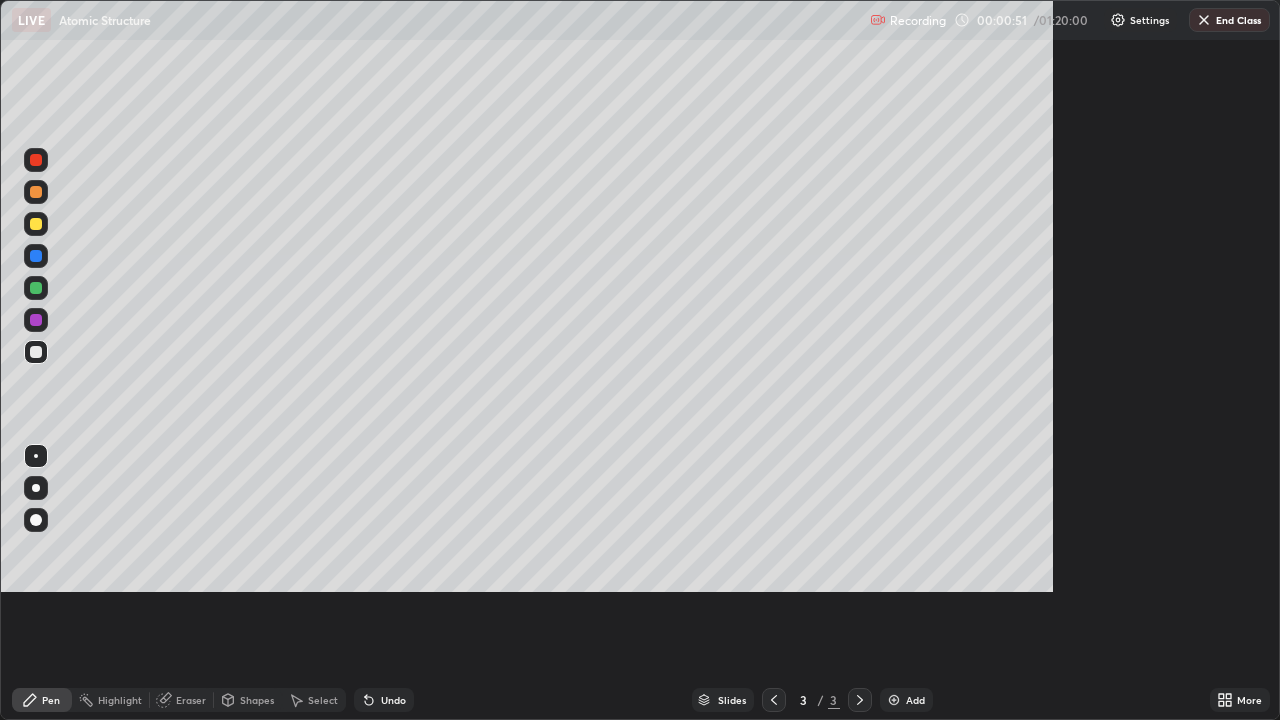 scroll, scrollTop: 99280, scrollLeft: 98720, axis: both 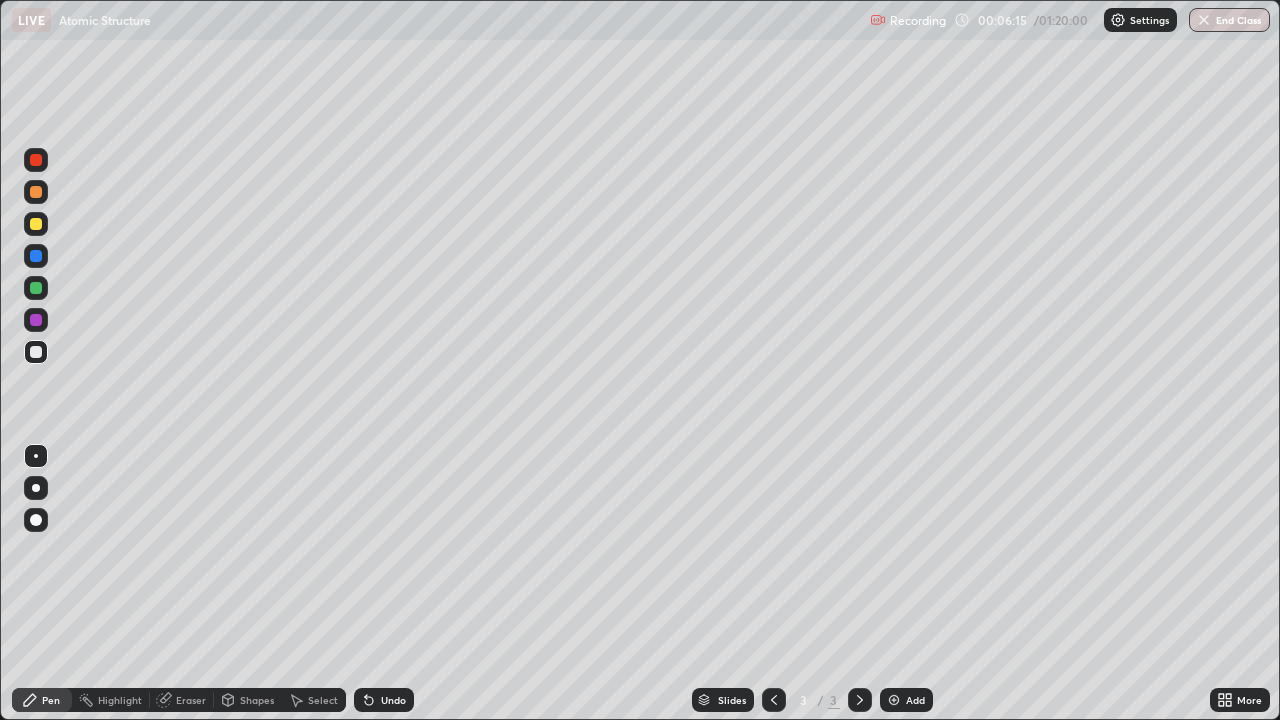 click at bounding box center [36, 224] 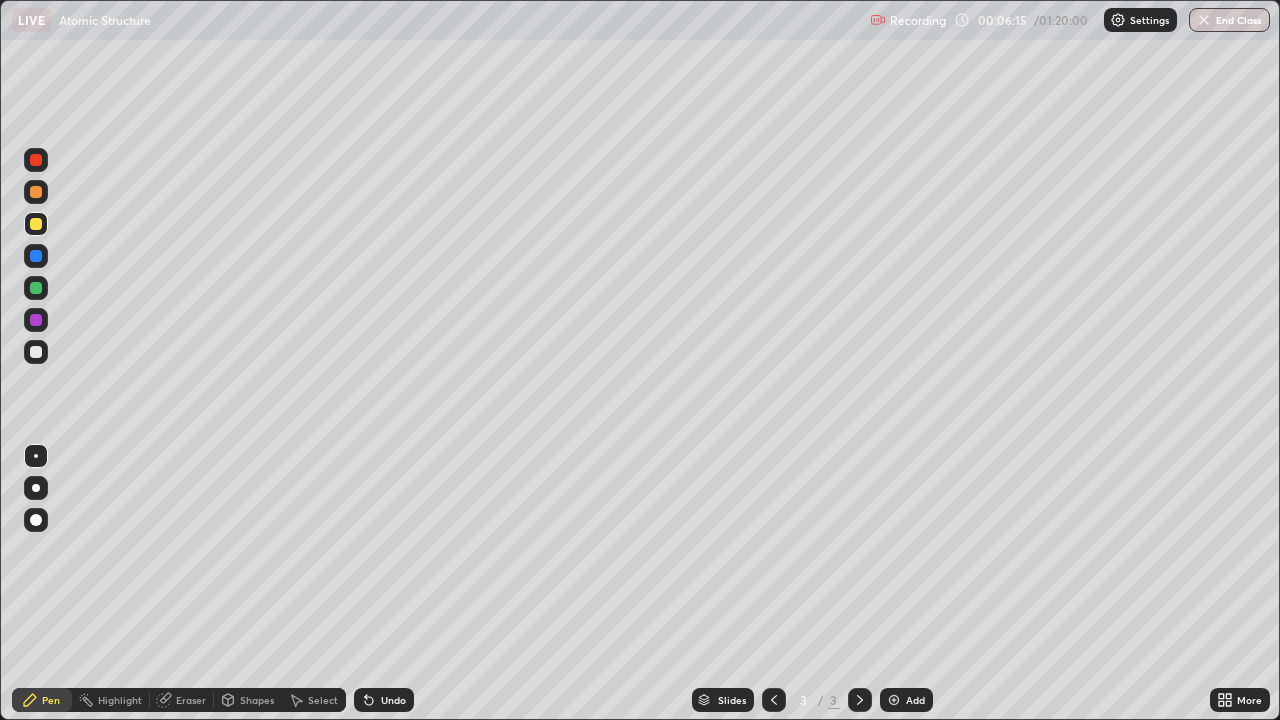 click at bounding box center [36, 224] 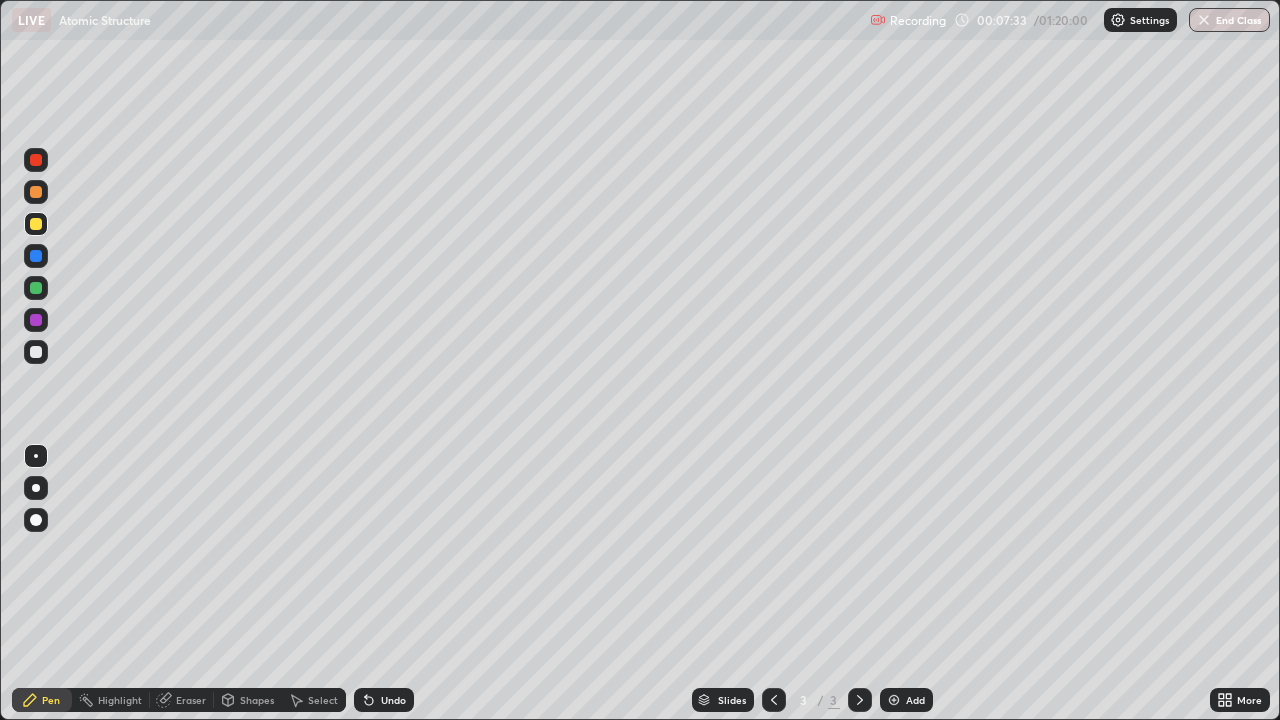 click at bounding box center [36, 224] 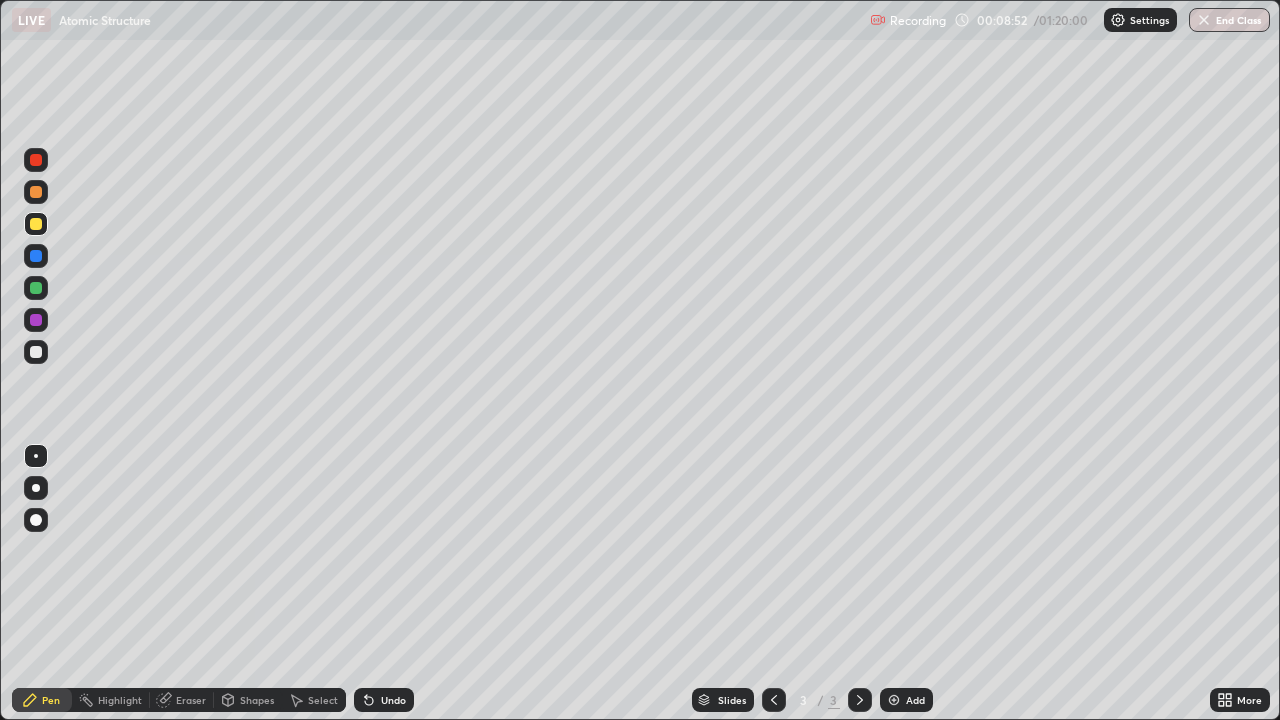 click at bounding box center [36, 352] 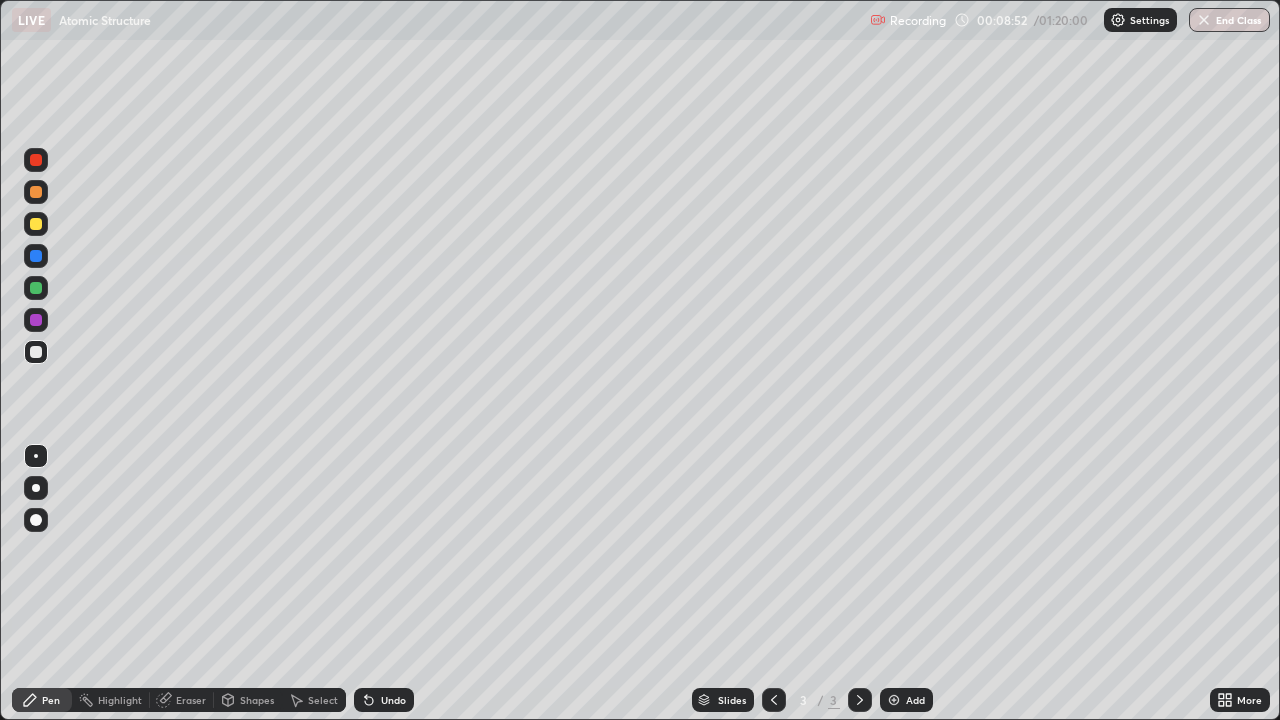 click at bounding box center (36, 352) 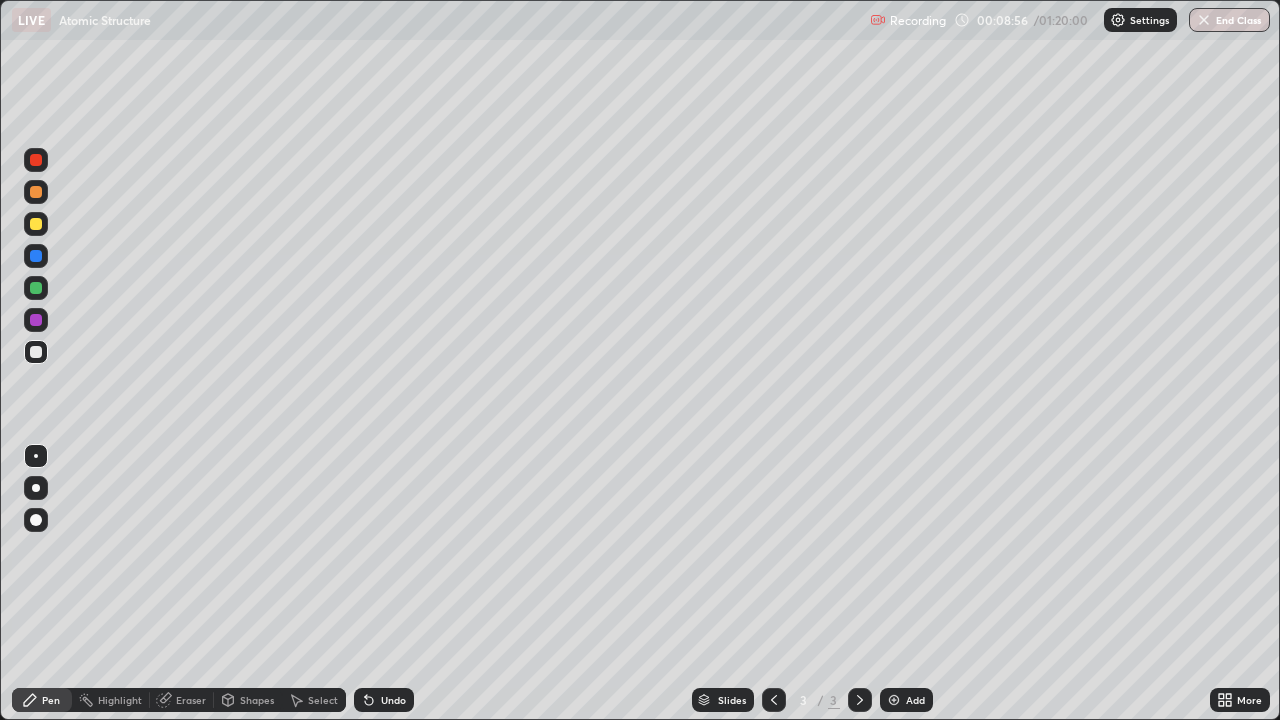 click at bounding box center [894, 700] 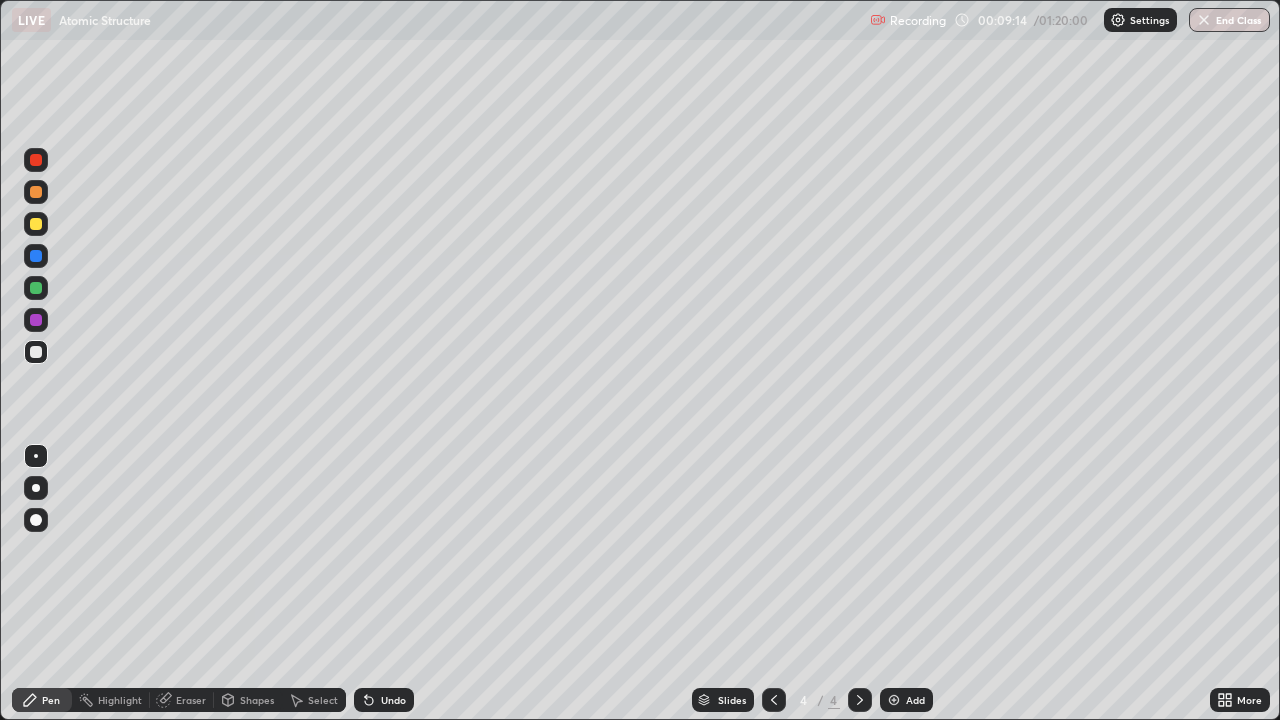 click 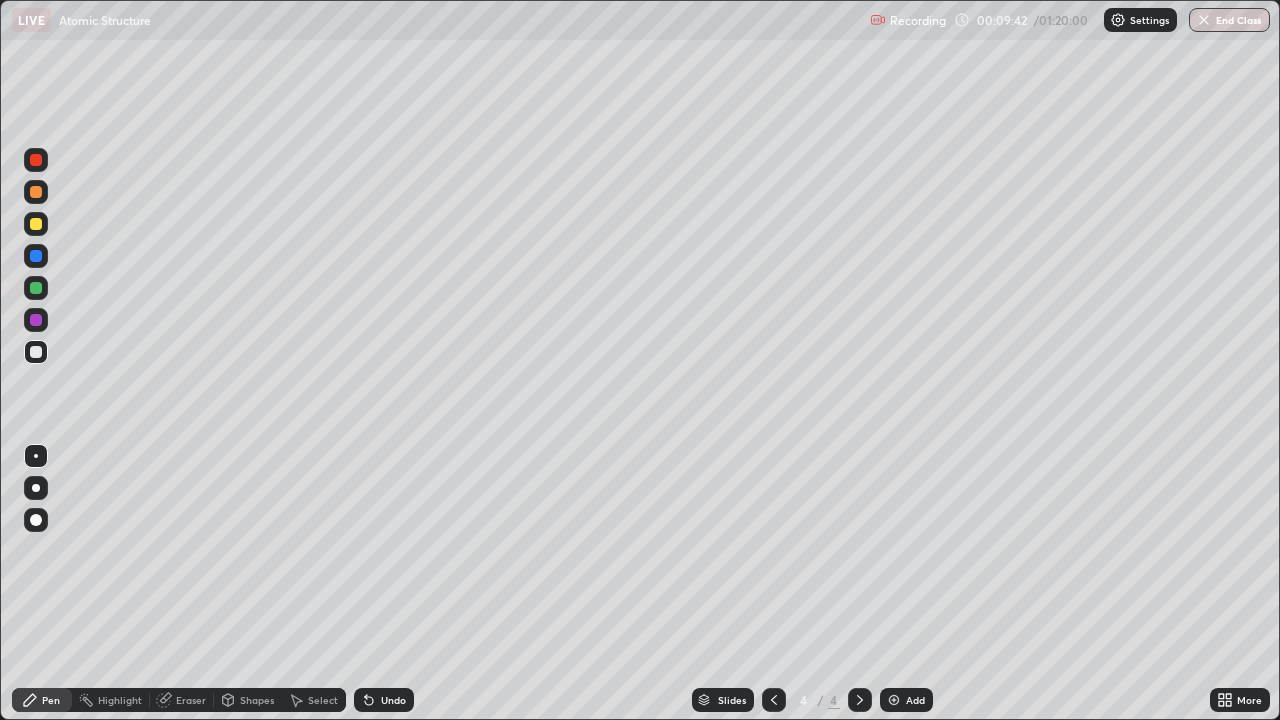 click 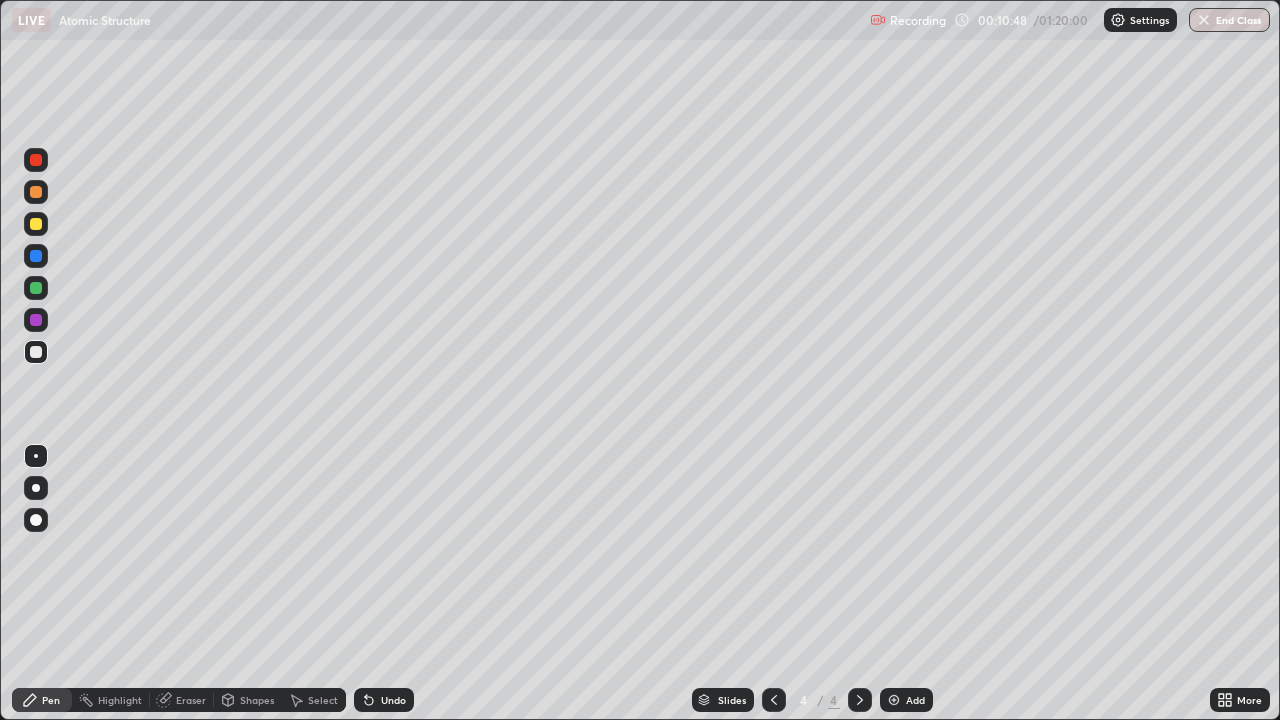 click at bounding box center (894, 700) 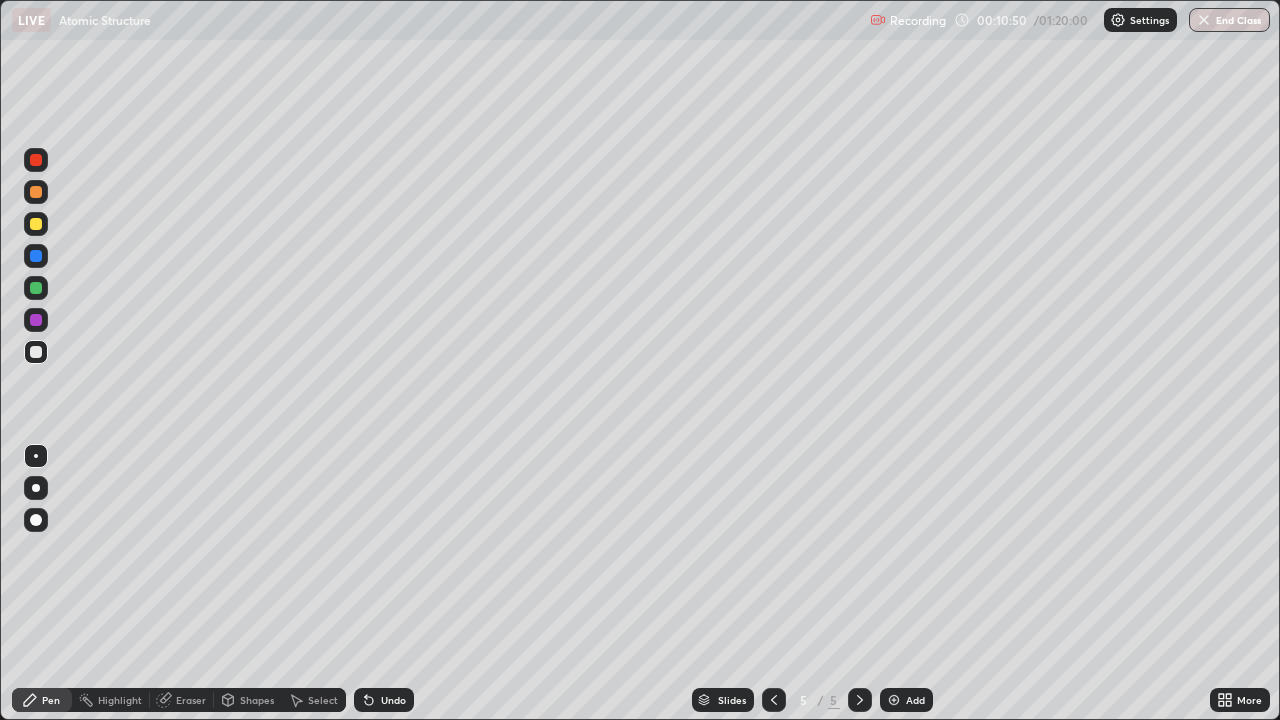 click at bounding box center [36, 224] 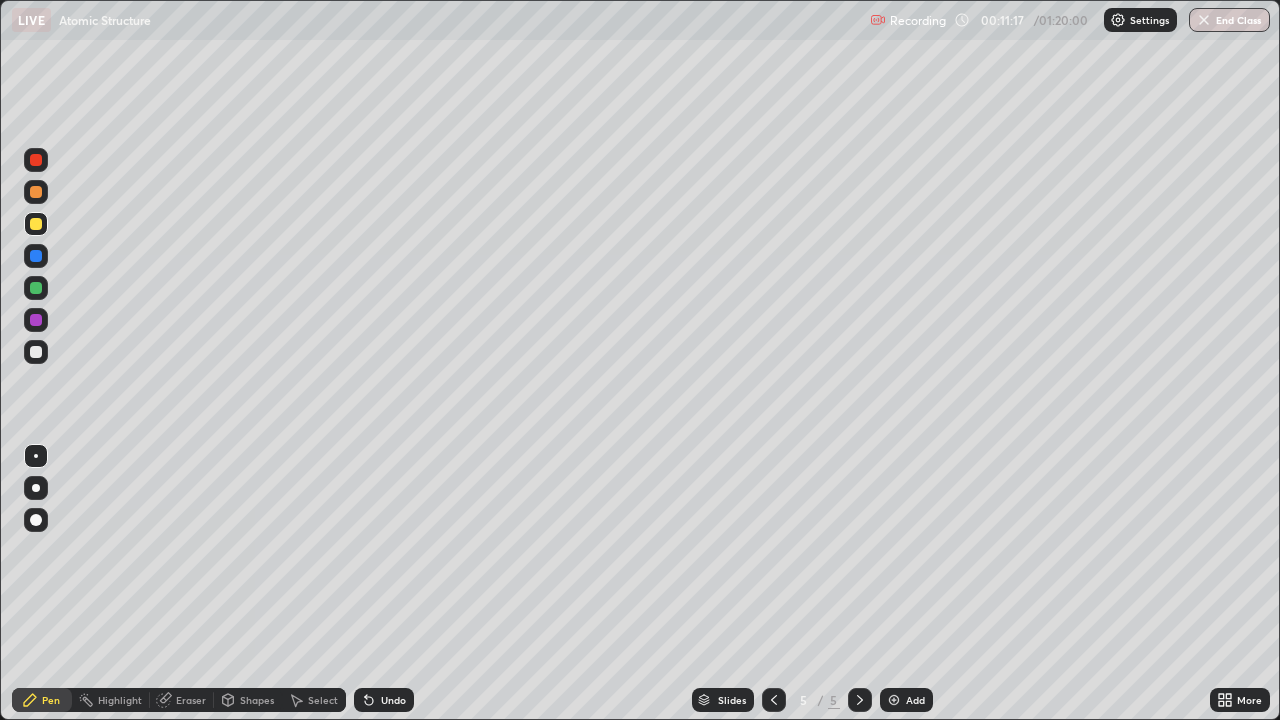click at bounding box center [36, 256] 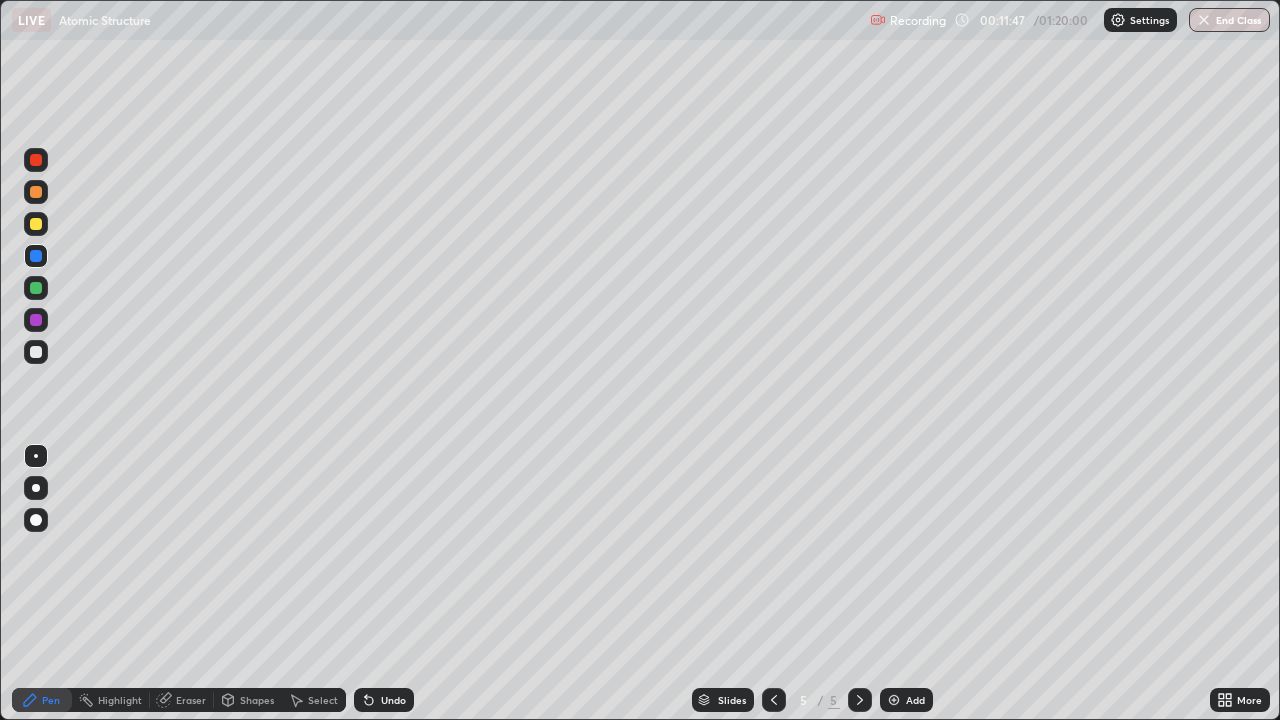 click at bounding box center [36, 288] 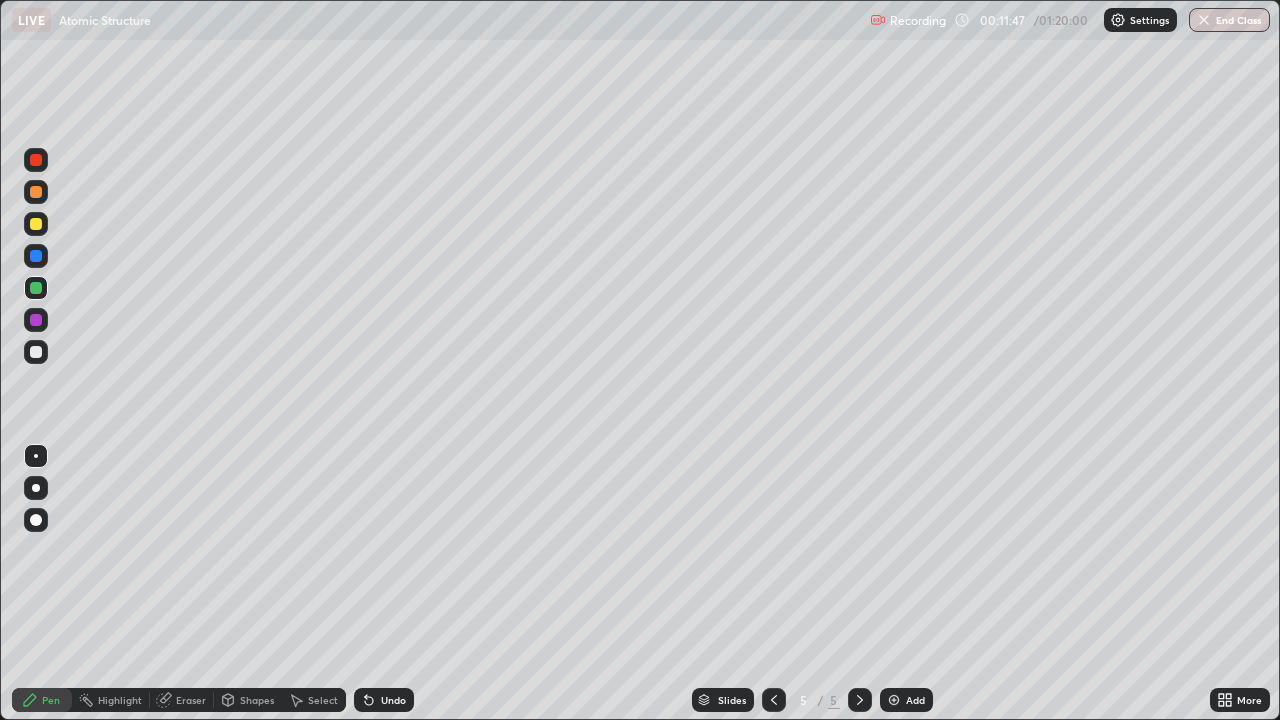 click at bounding box center (36, 288) 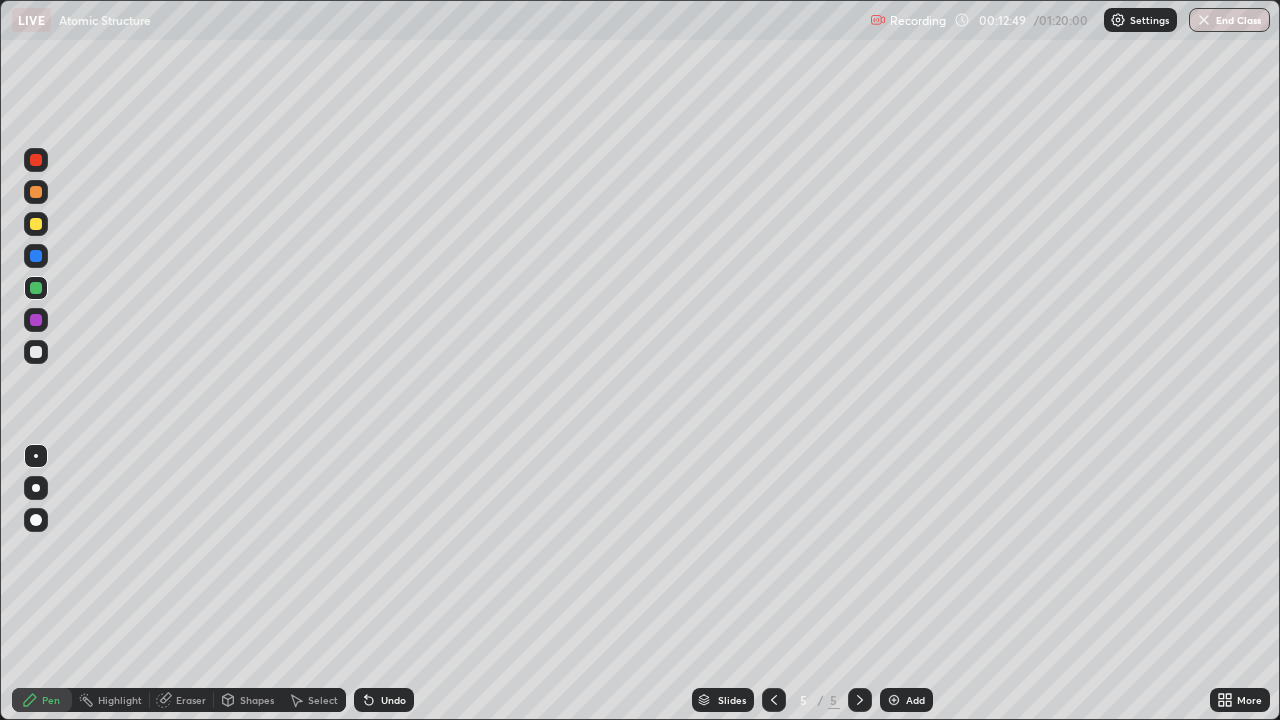 click at bounding box center (36, 352) 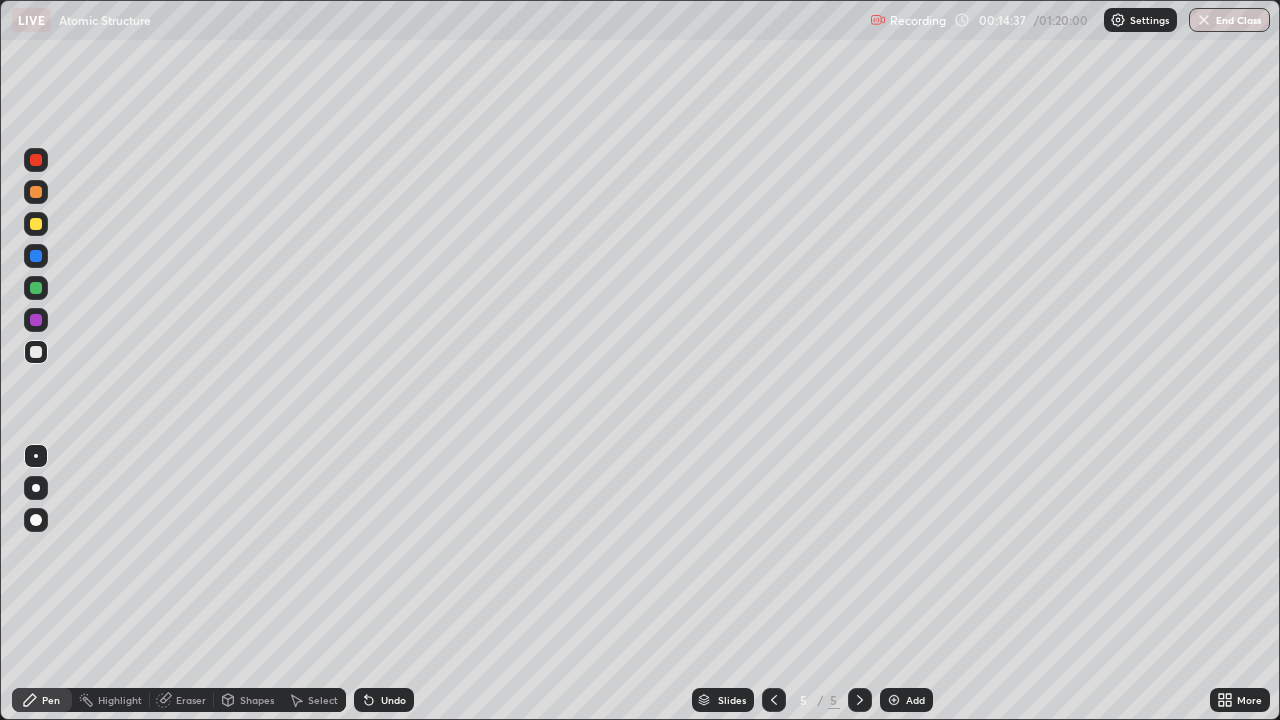 click at bounding box center (36, 224) 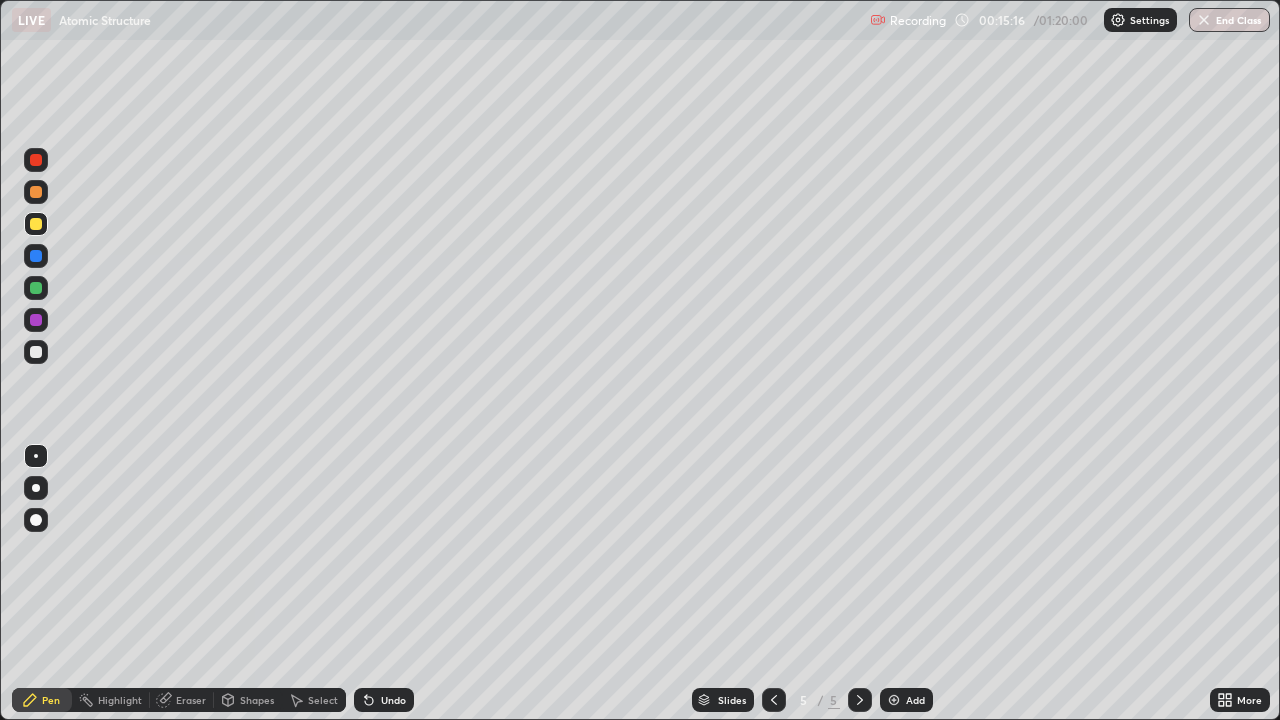 click at bounding box center (894, 700) 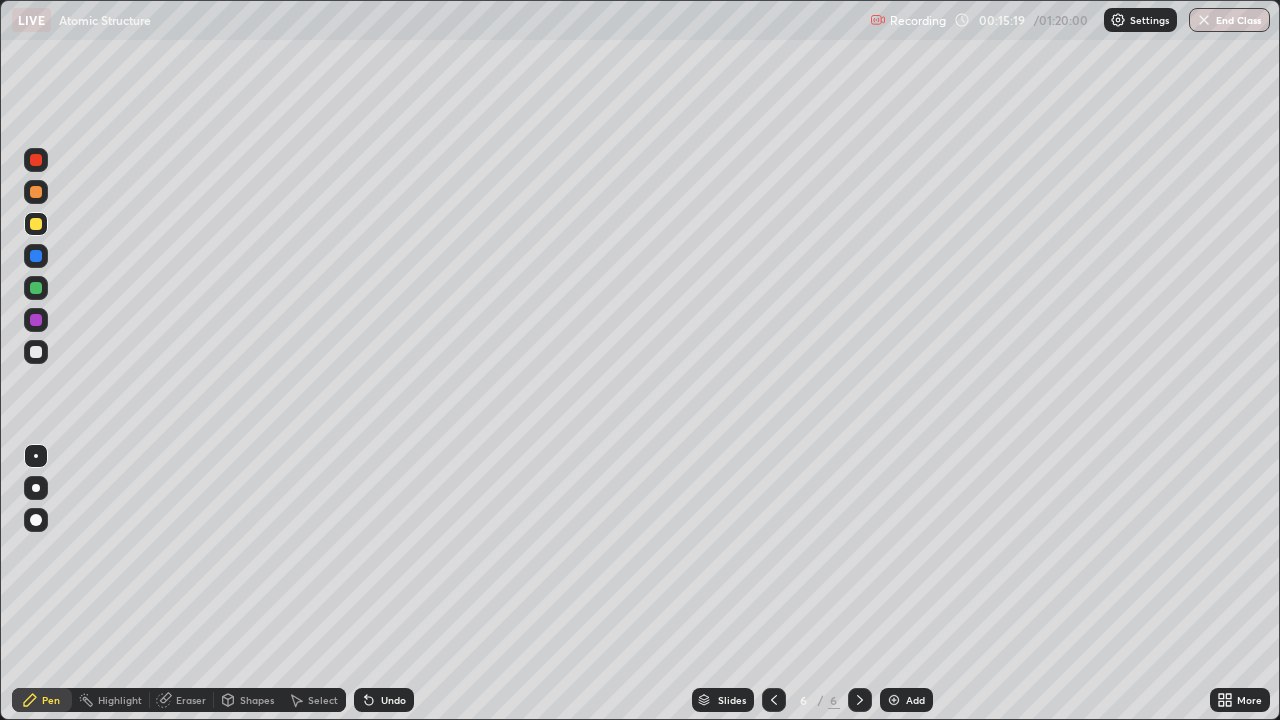 click at bounding box center (36, 352) 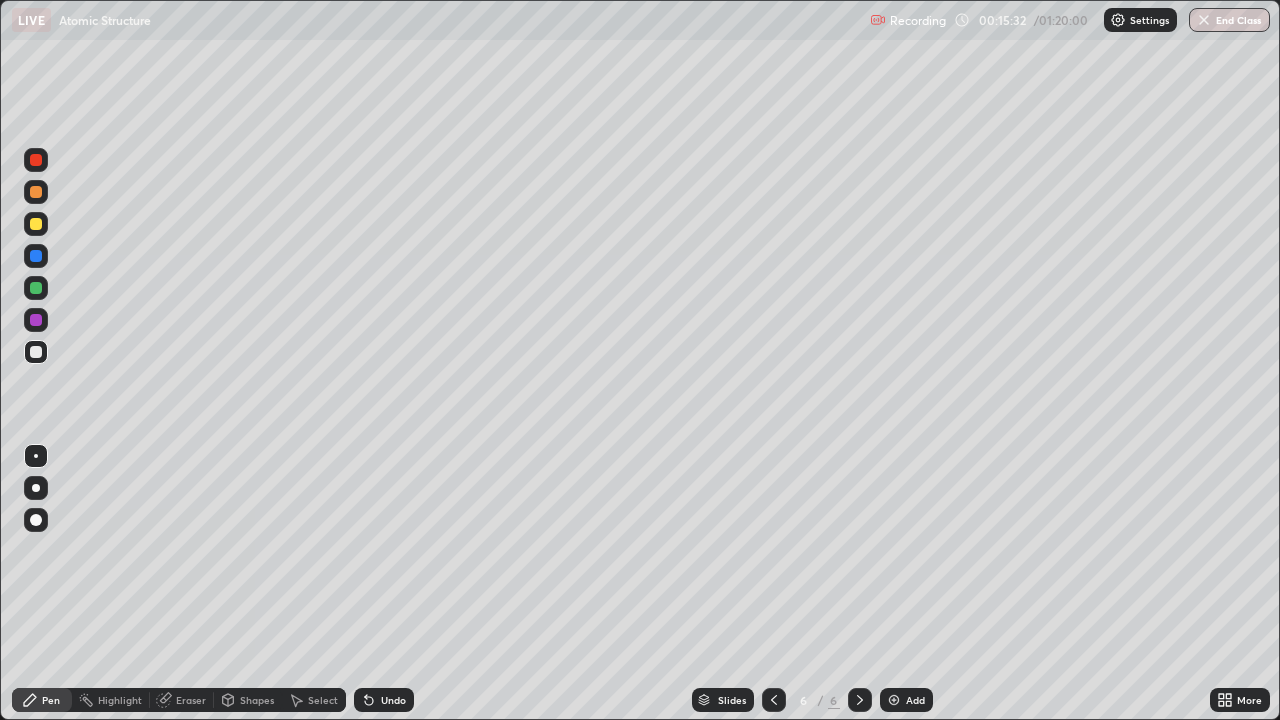 click at bounding box center [36, 288] 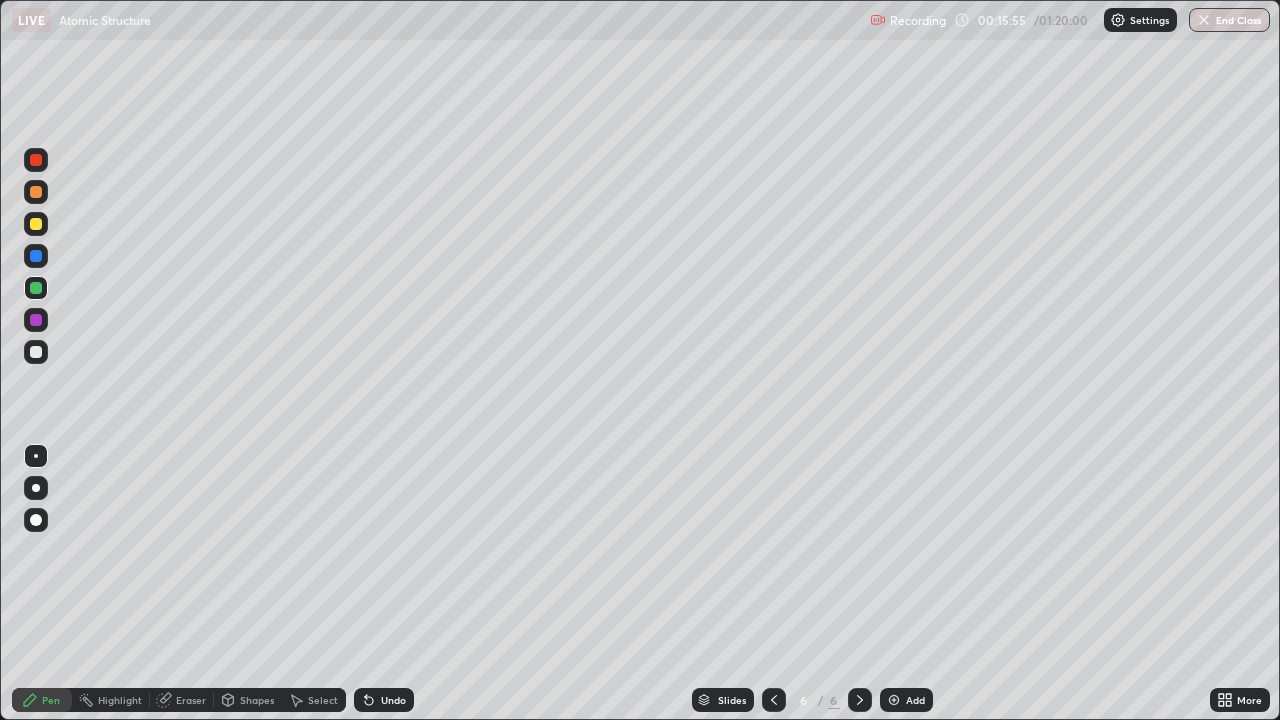 click at bounding box center [36, 352] 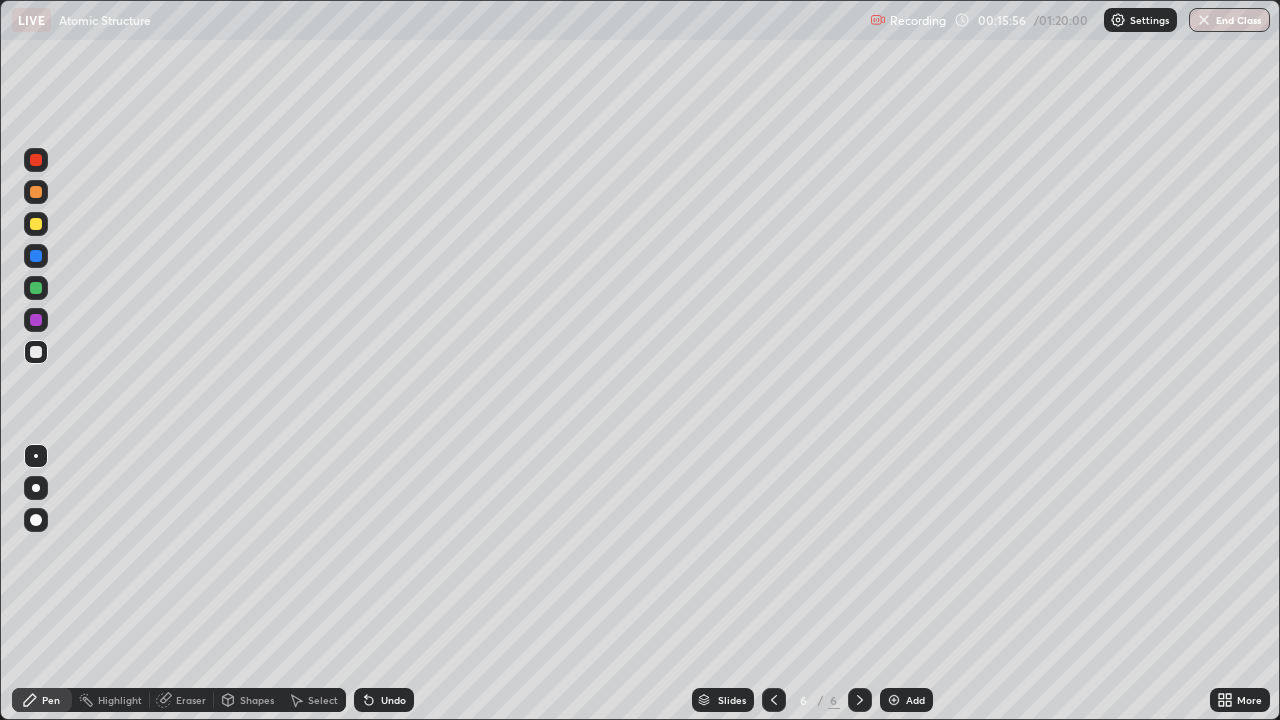 click at bounding box center (36, 320) 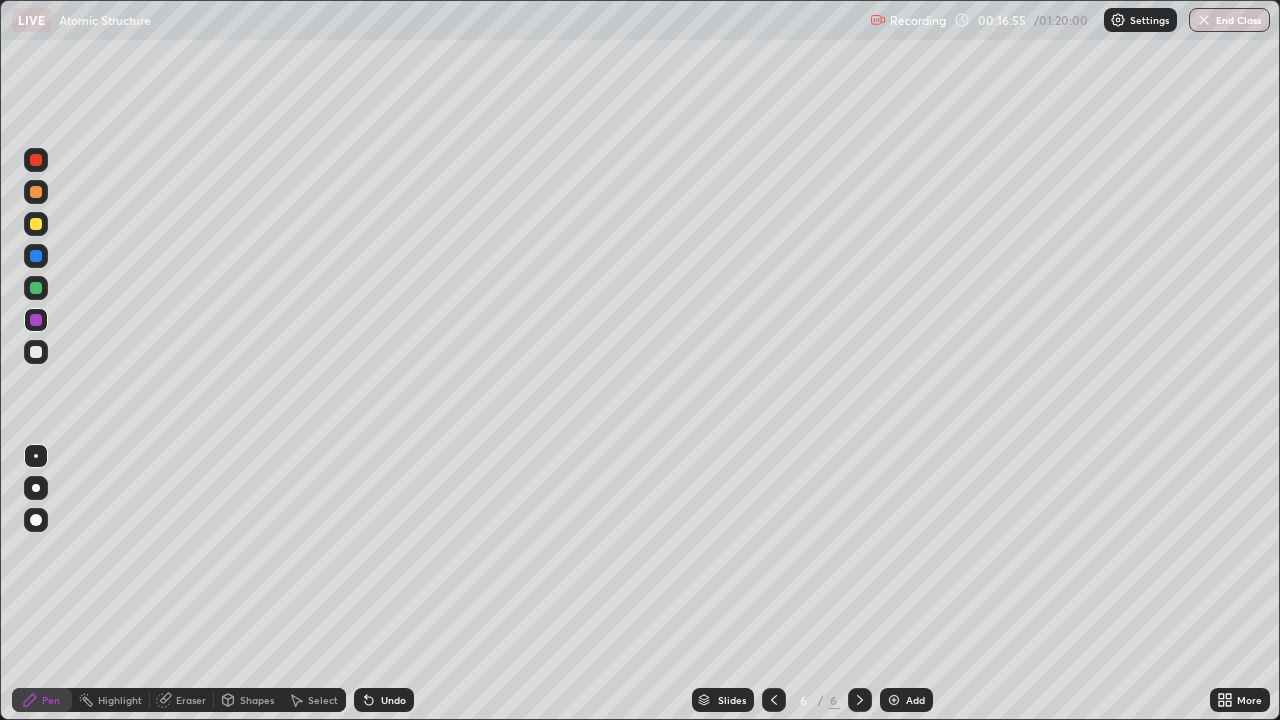 click at bounding box center [36, 224] 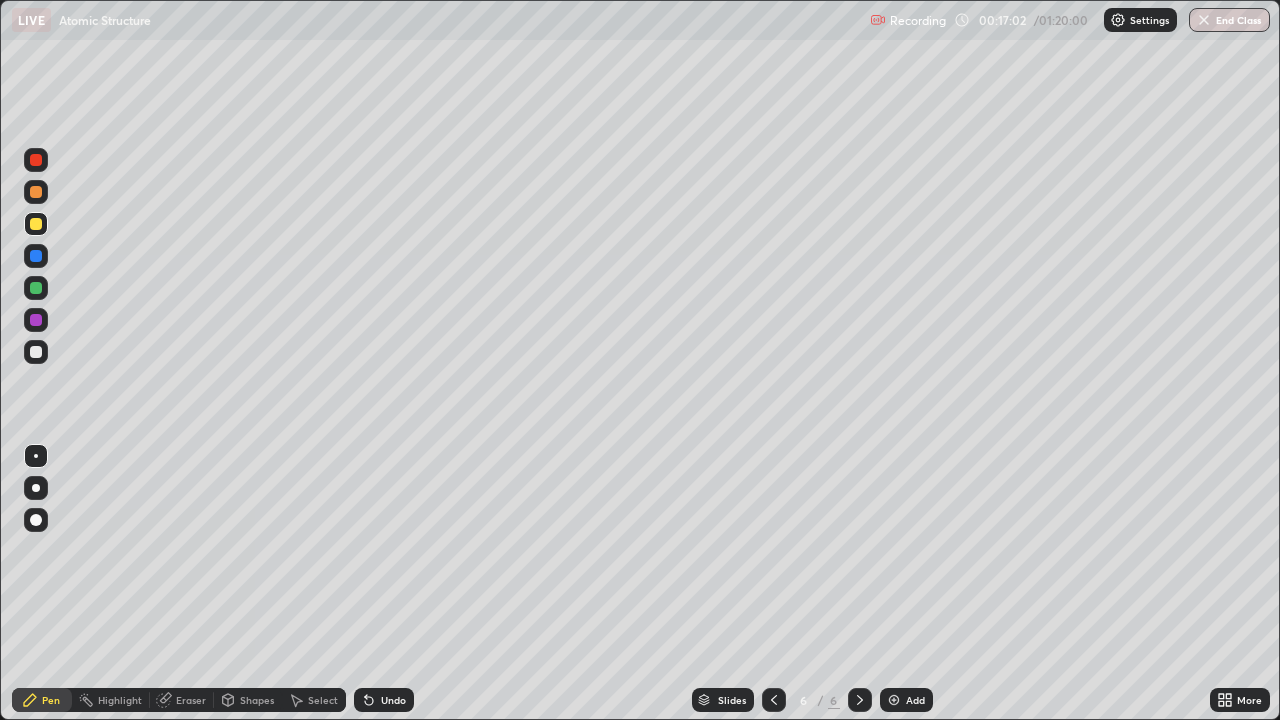 click at bounding box center (36, 288) 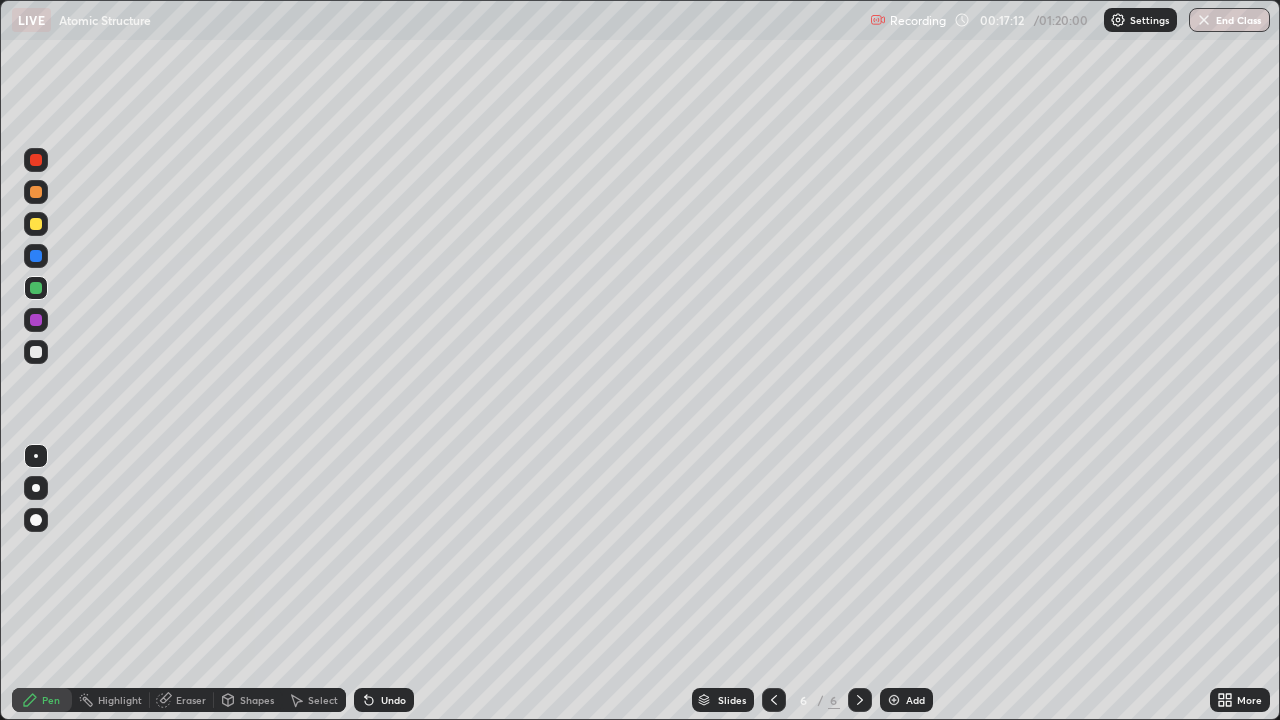 click at bounding box center [36, 224] 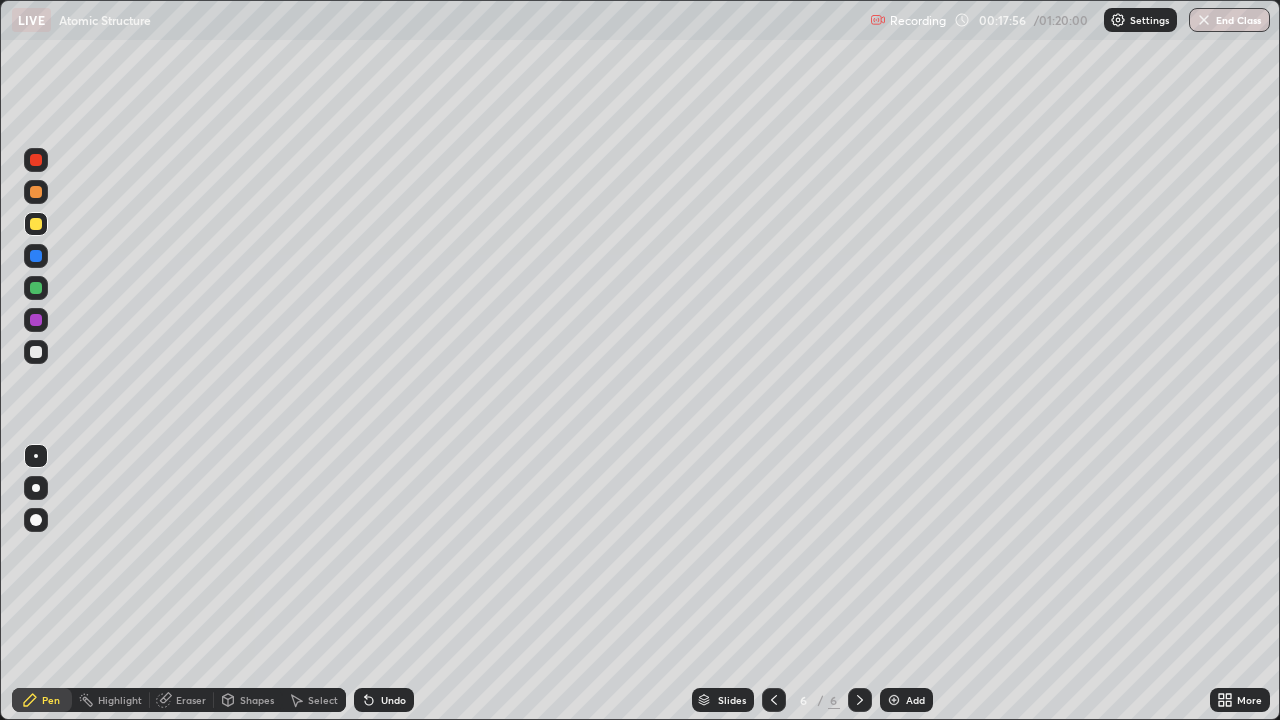 click at bounding box center (36, 352) 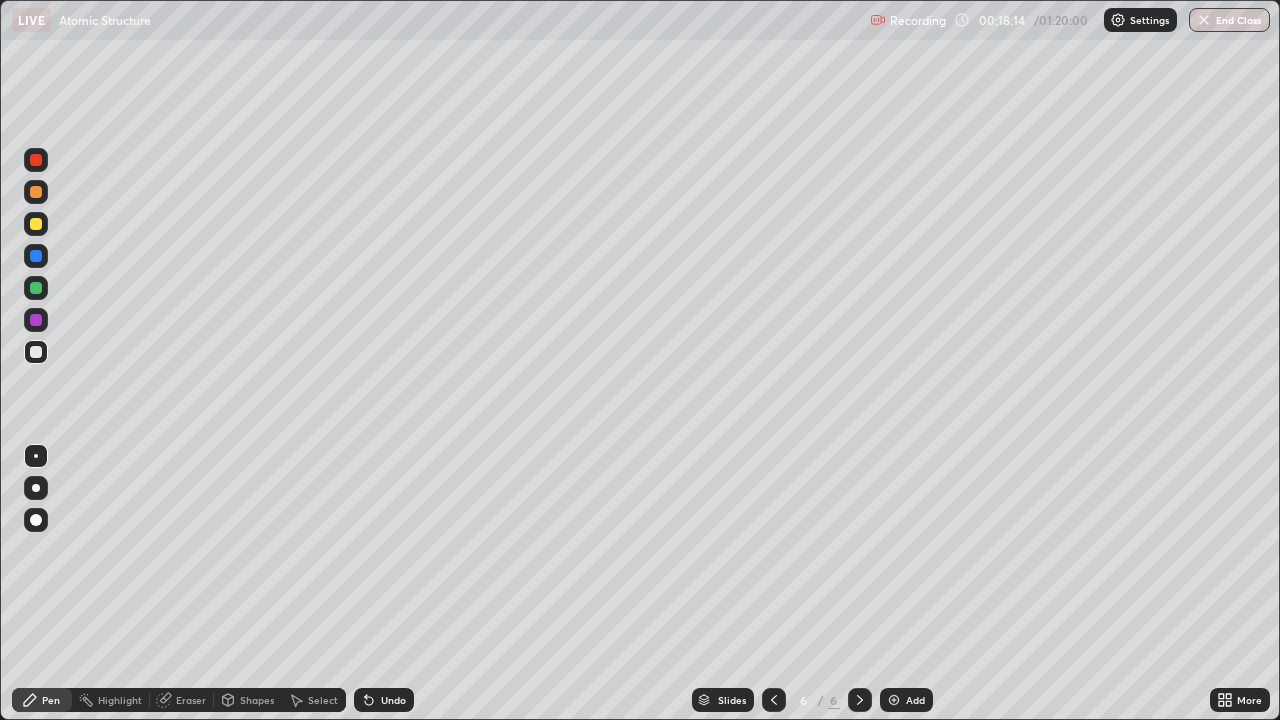 click at bounding box center [894, 700] 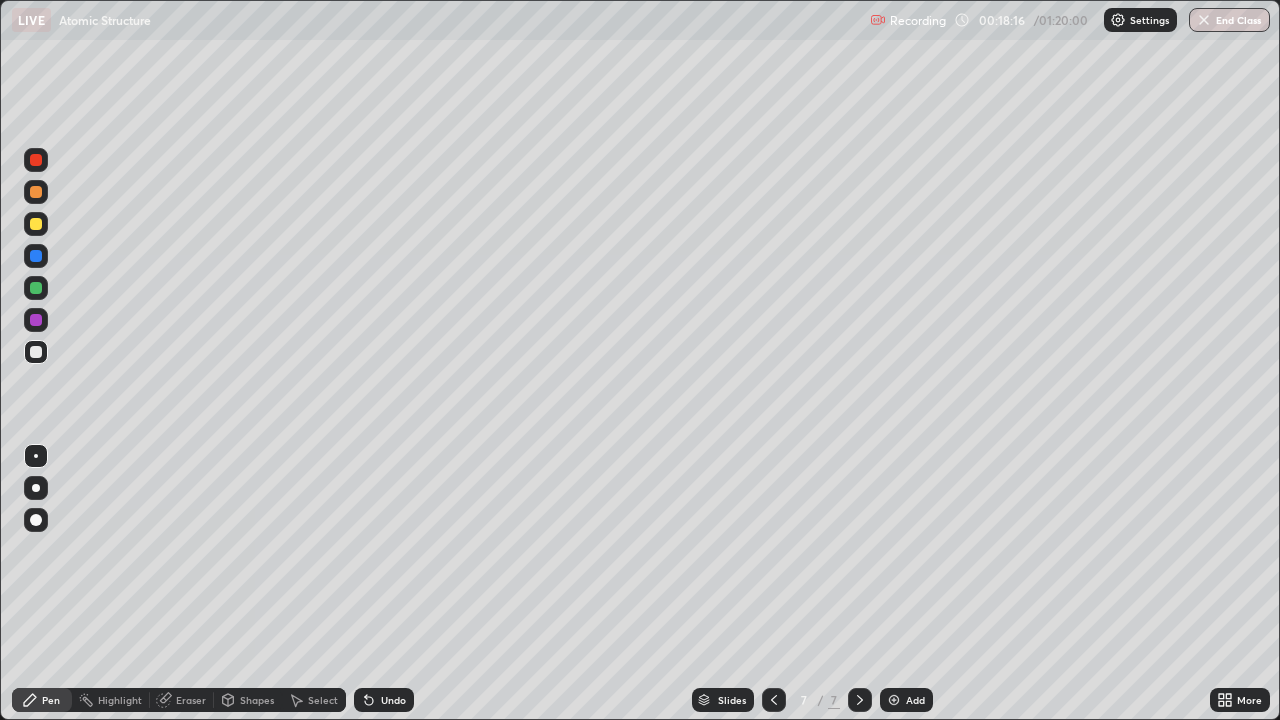 click at bounding box center [36, 224] 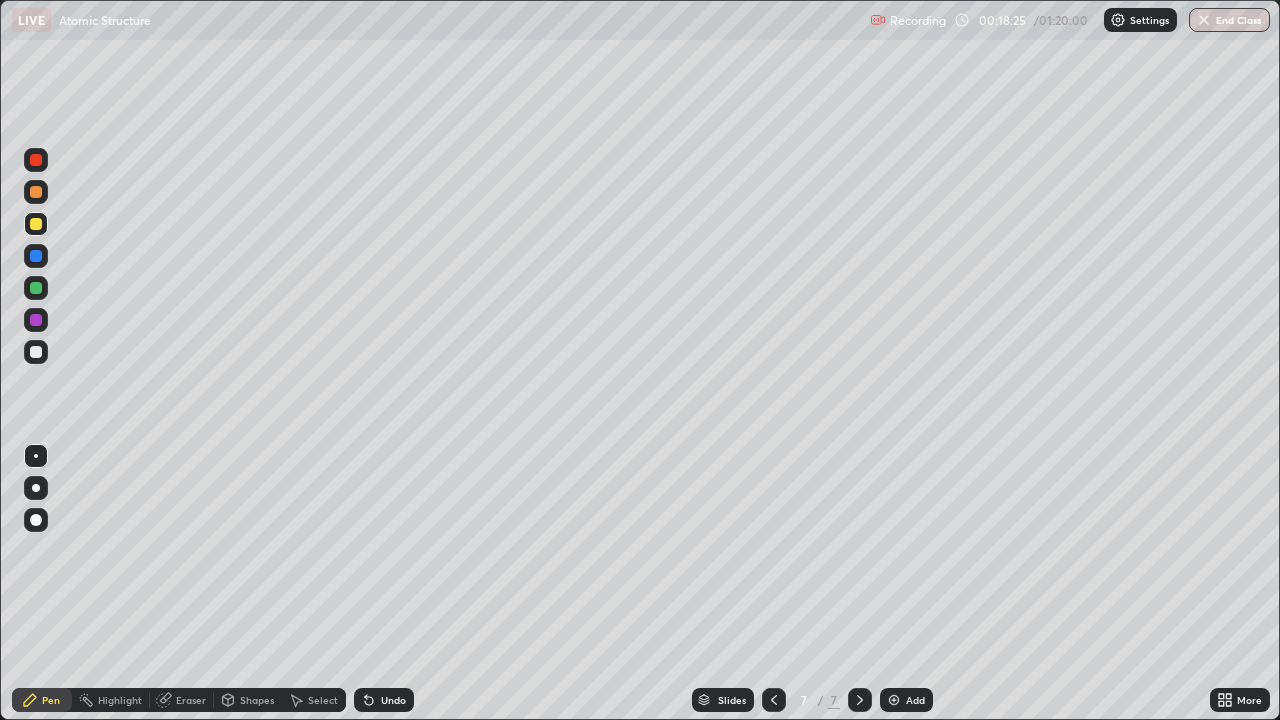 click at bounding box center [36, 256] 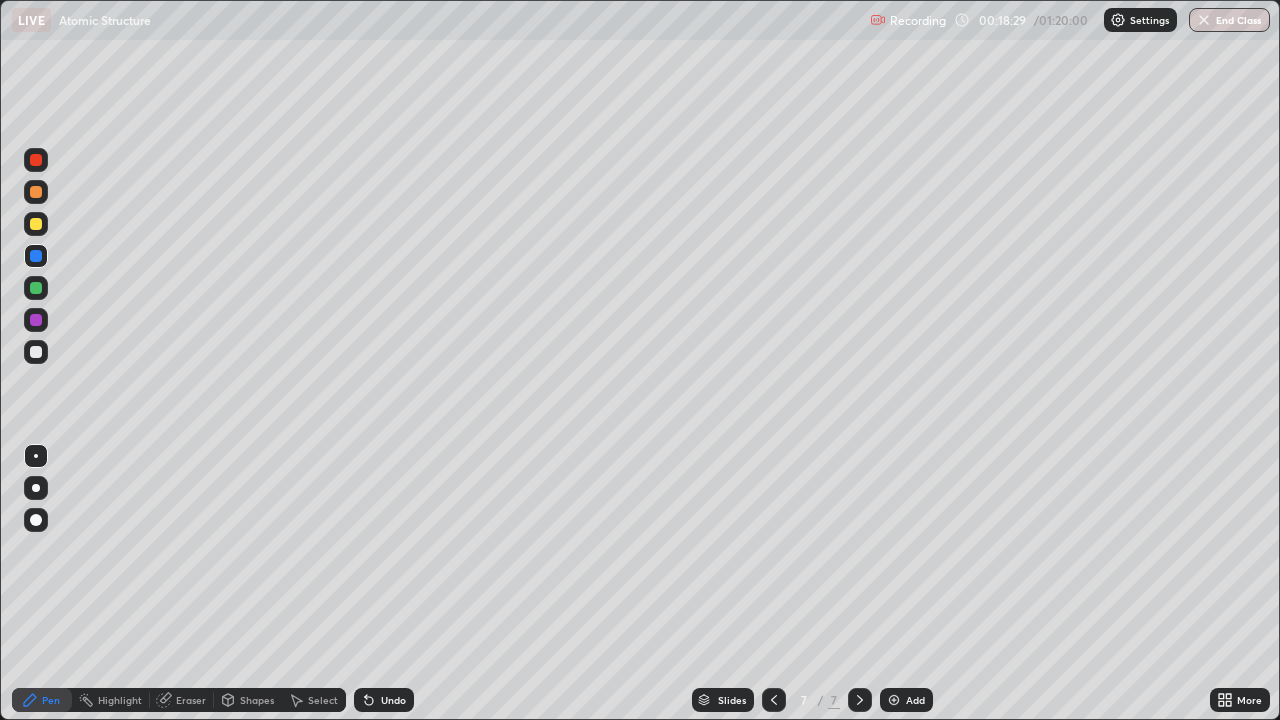 click 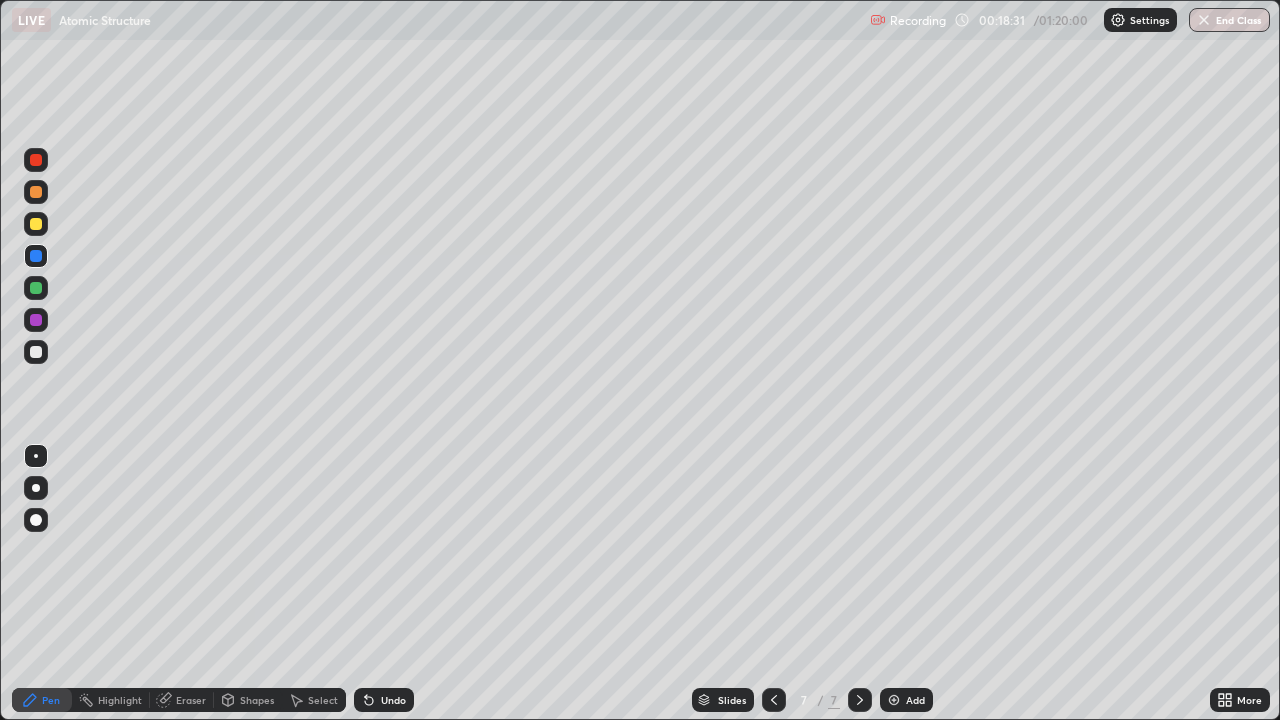click 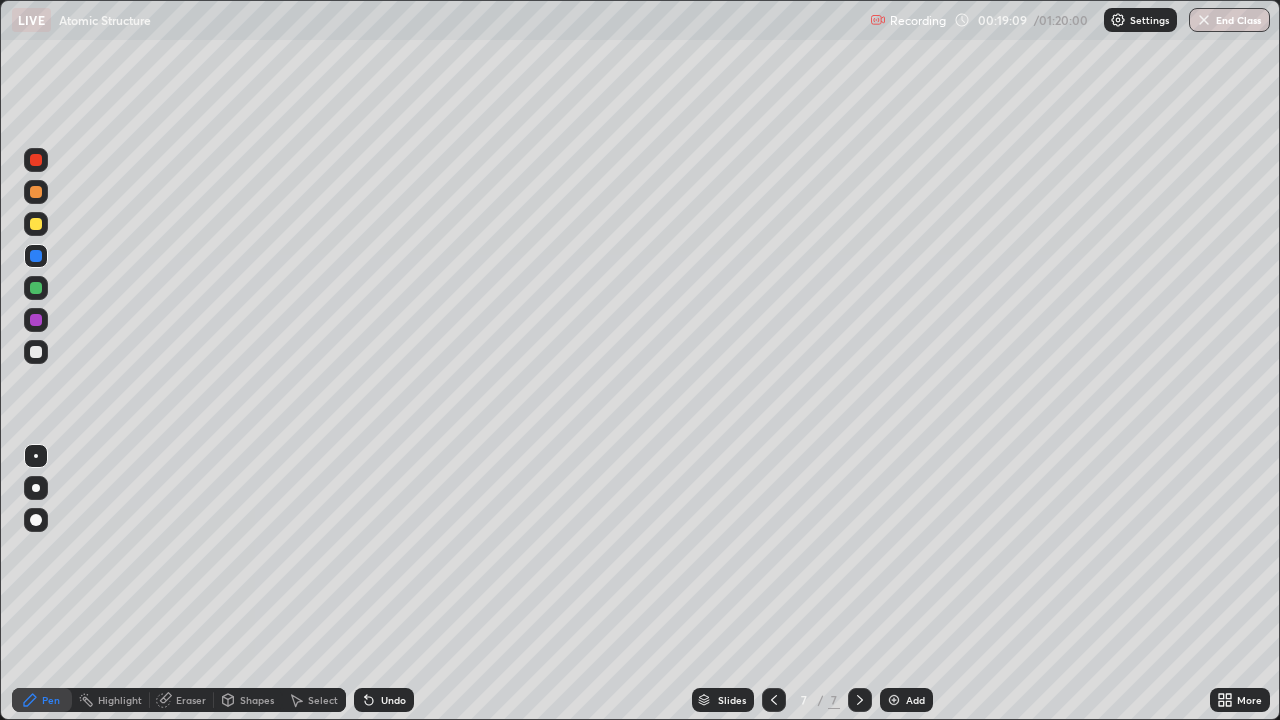 click at bounding box center [36, 352] 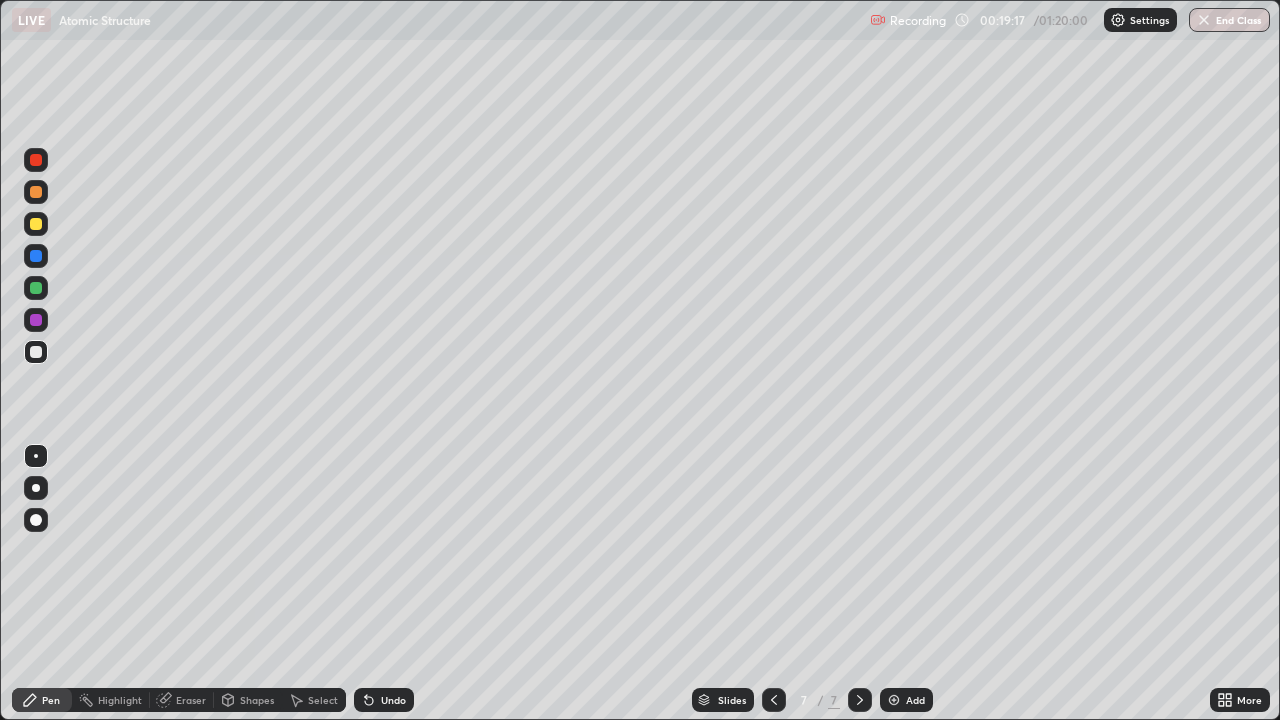 click at bounding box center (36, 352) 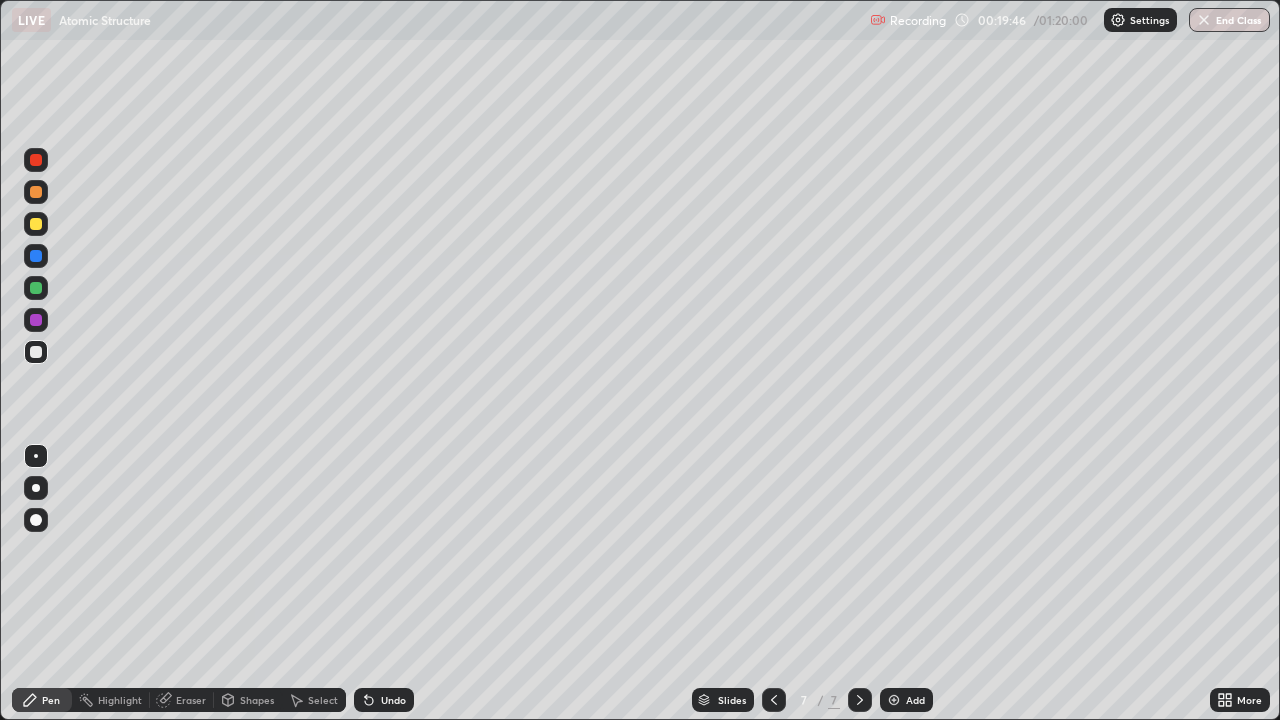 click at bounding box center (36, 288) 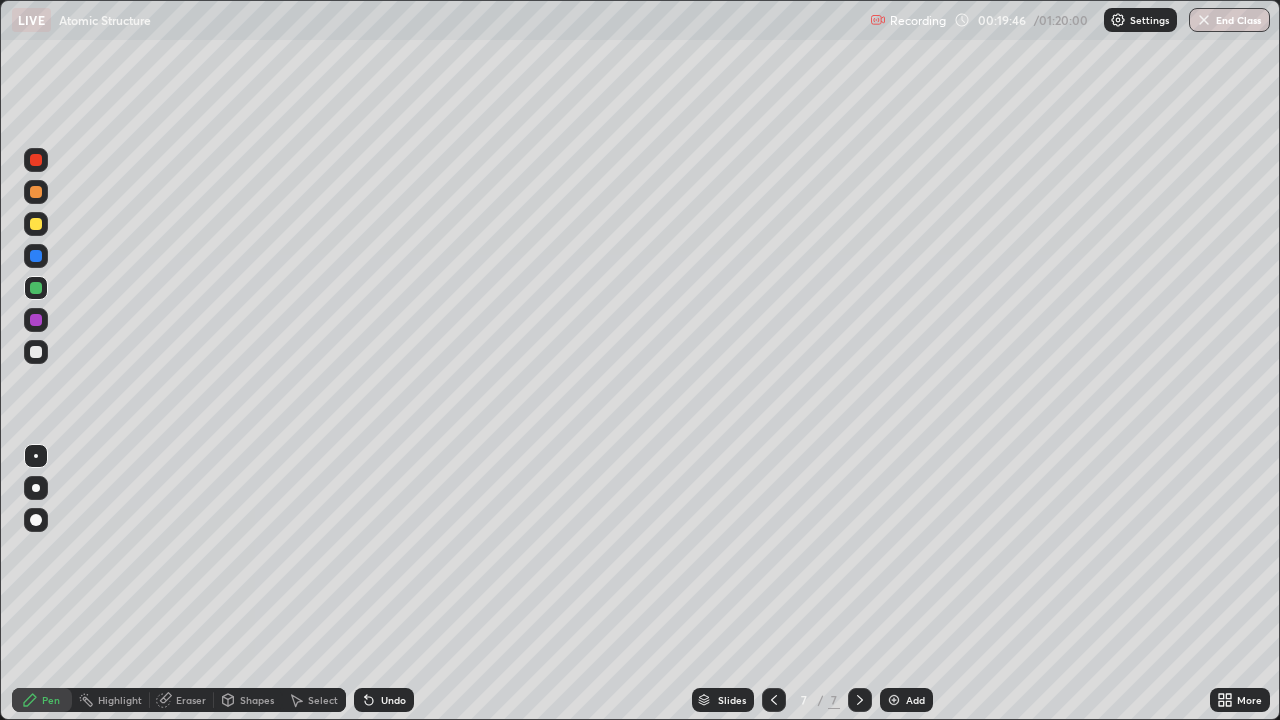 click at bounding box center (36, 224) 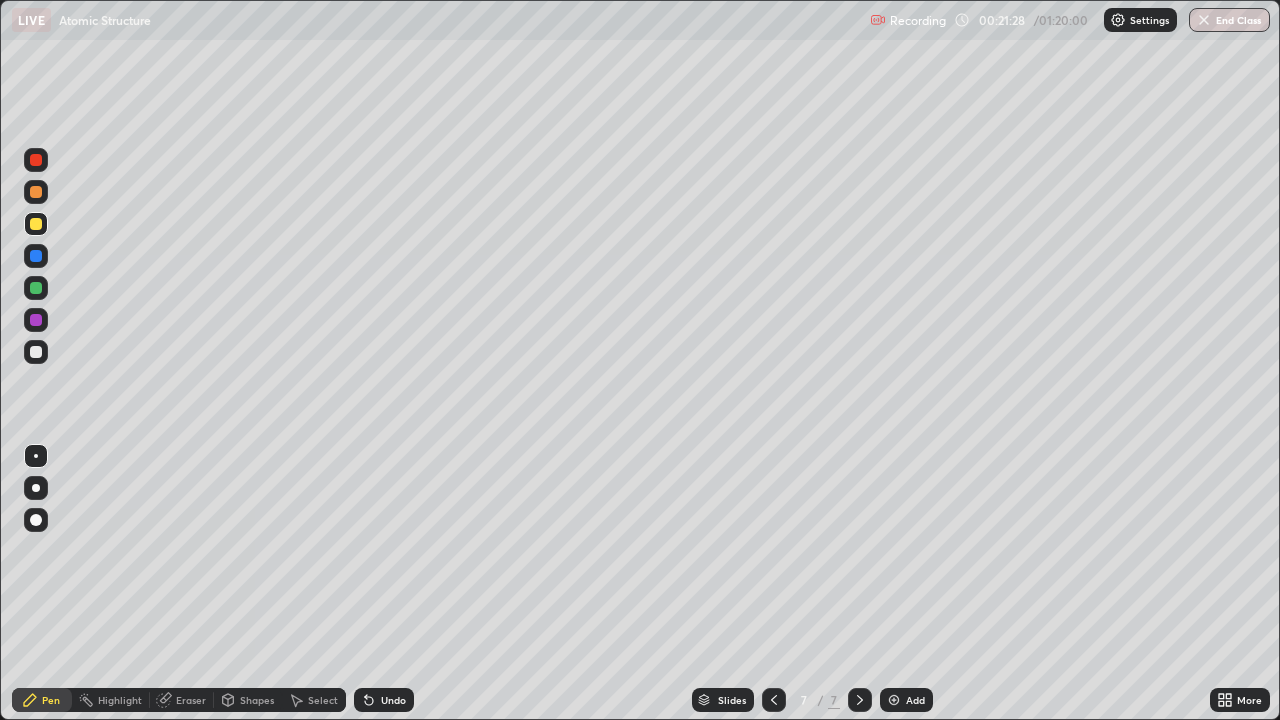 click at bounding box center (36, 288) 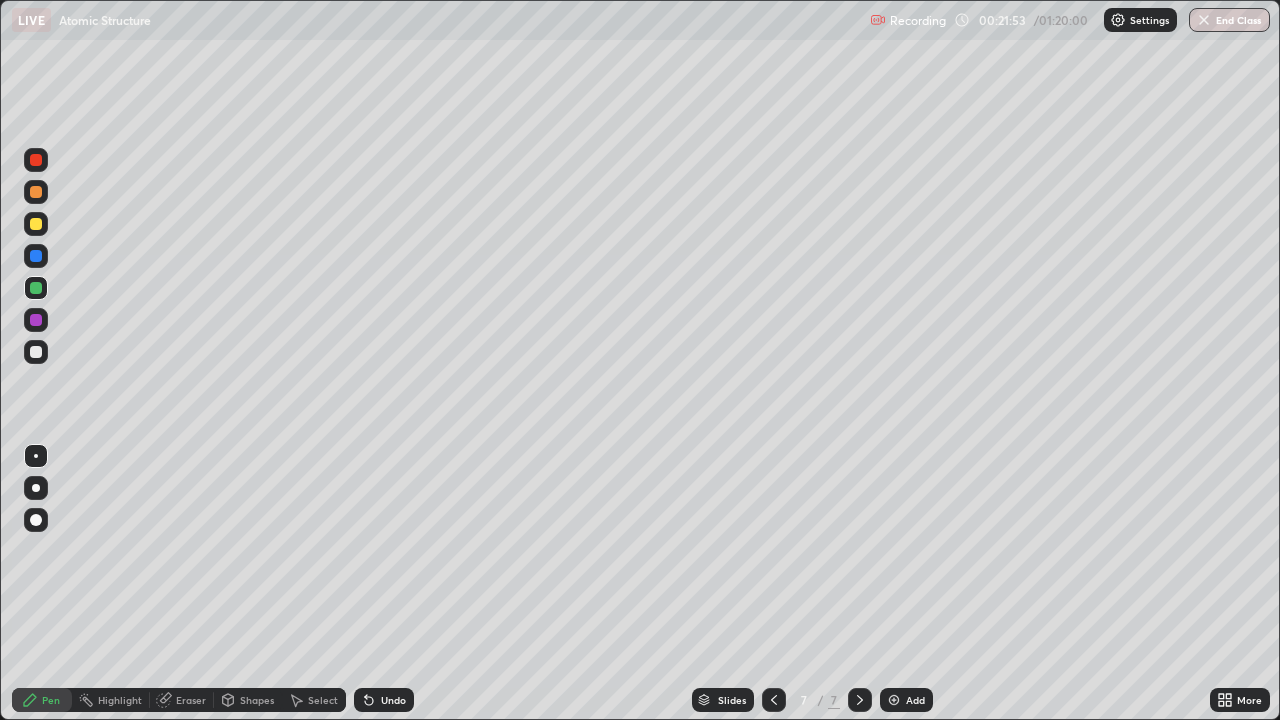 click at bounding box center [36, 352] 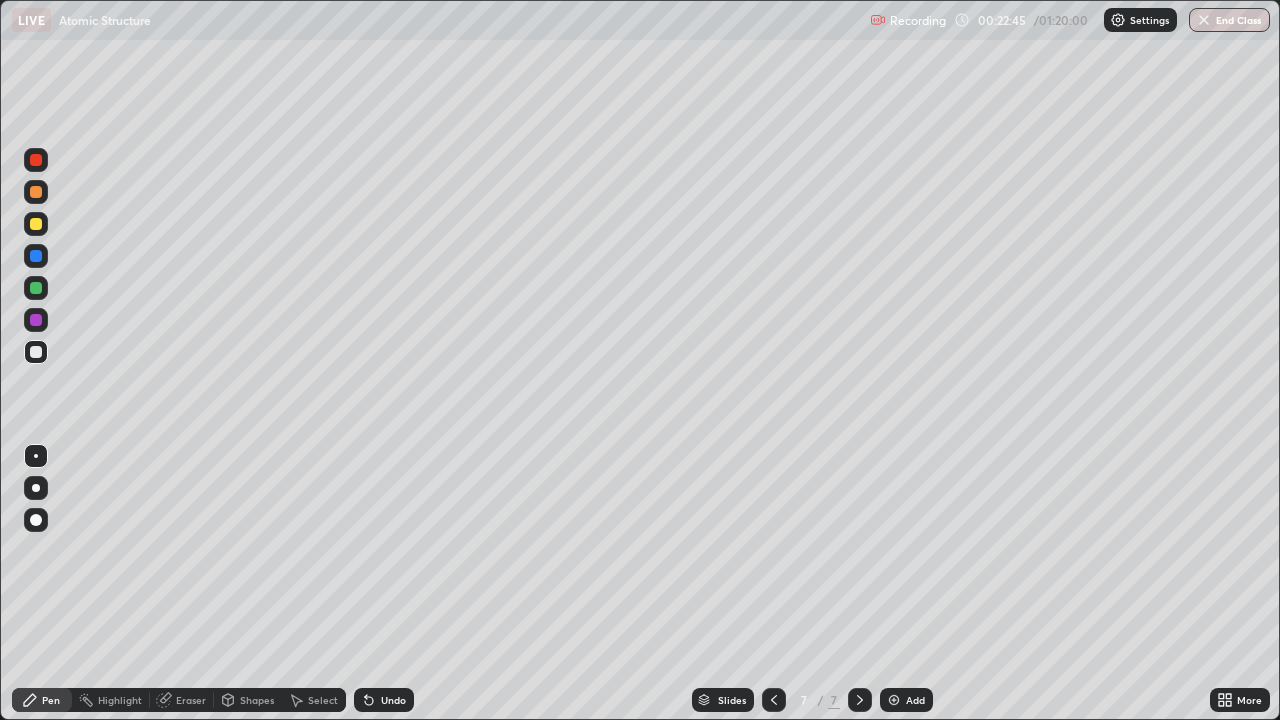 click at bounding box center [894, 700] 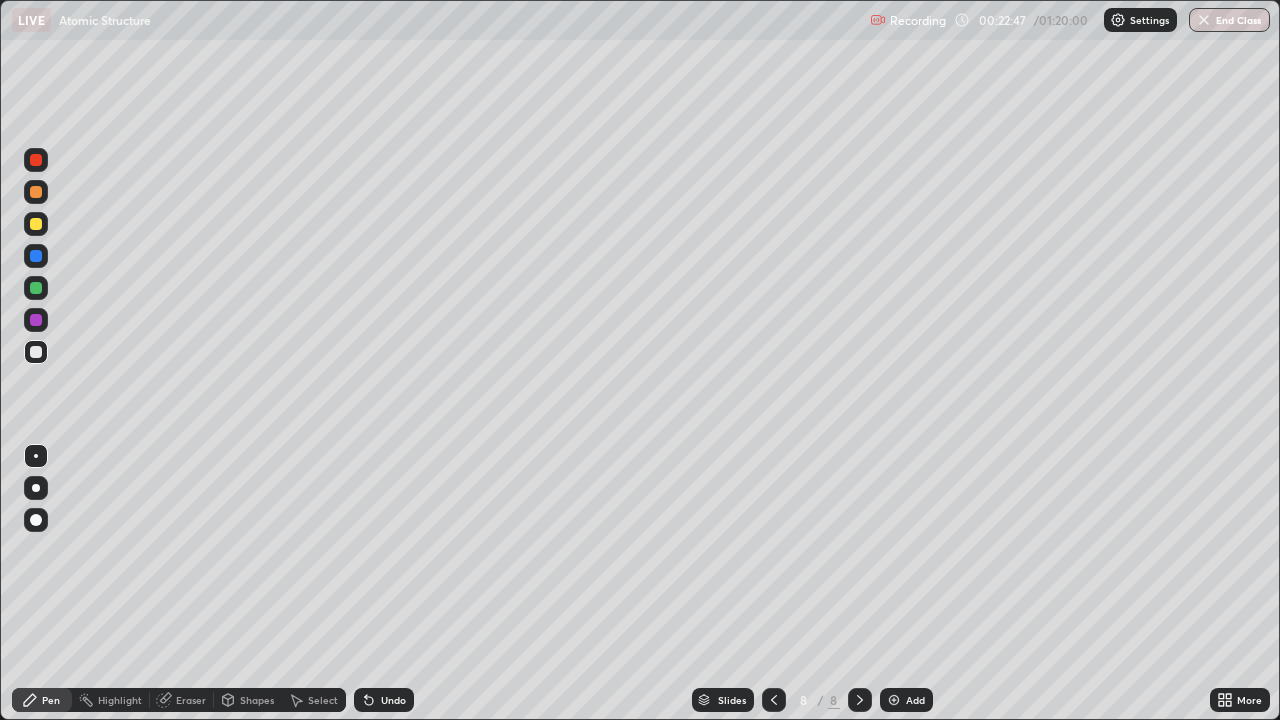 click at bounding box center (36, 224) 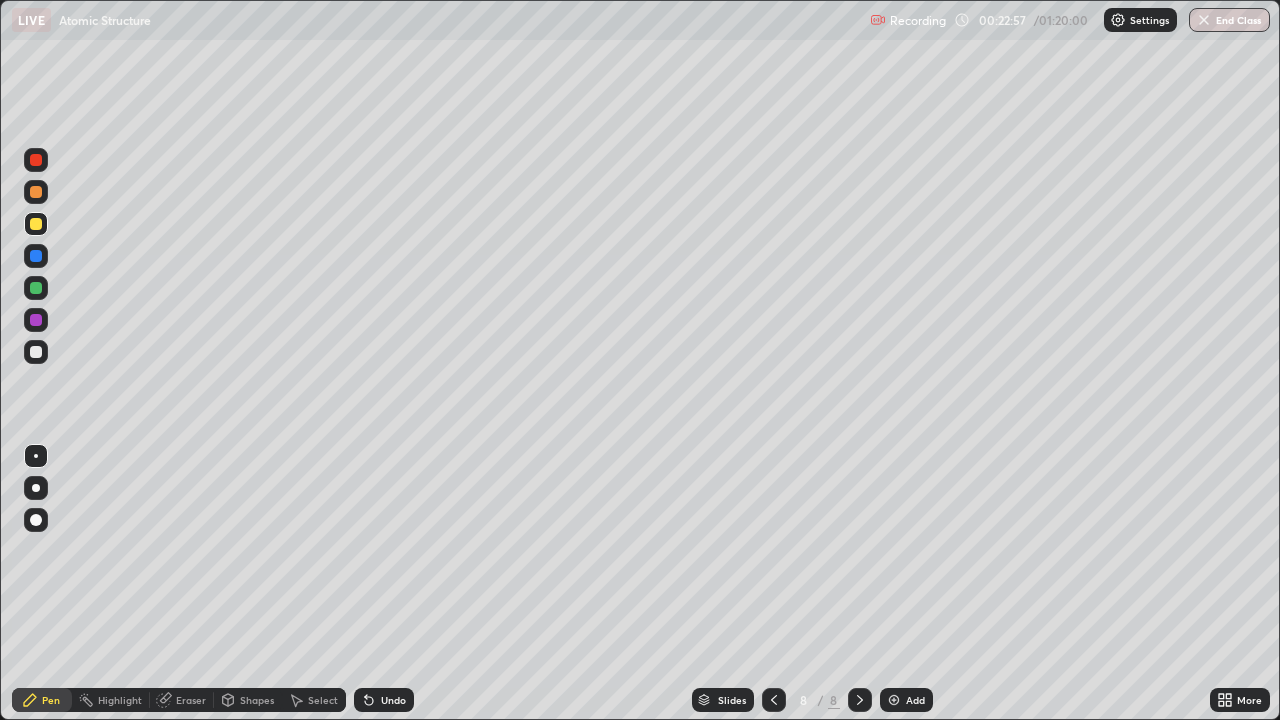 click at bounding box center (36, 288) 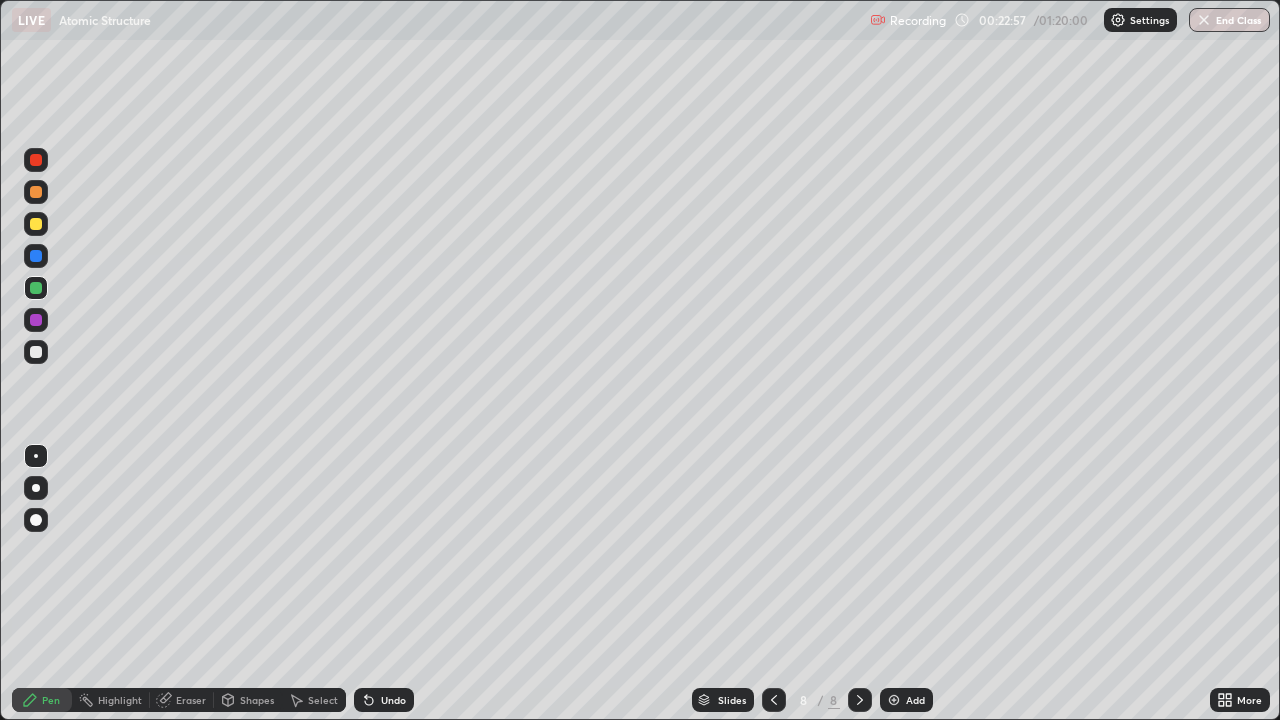 click at bounding box center (36, 288) 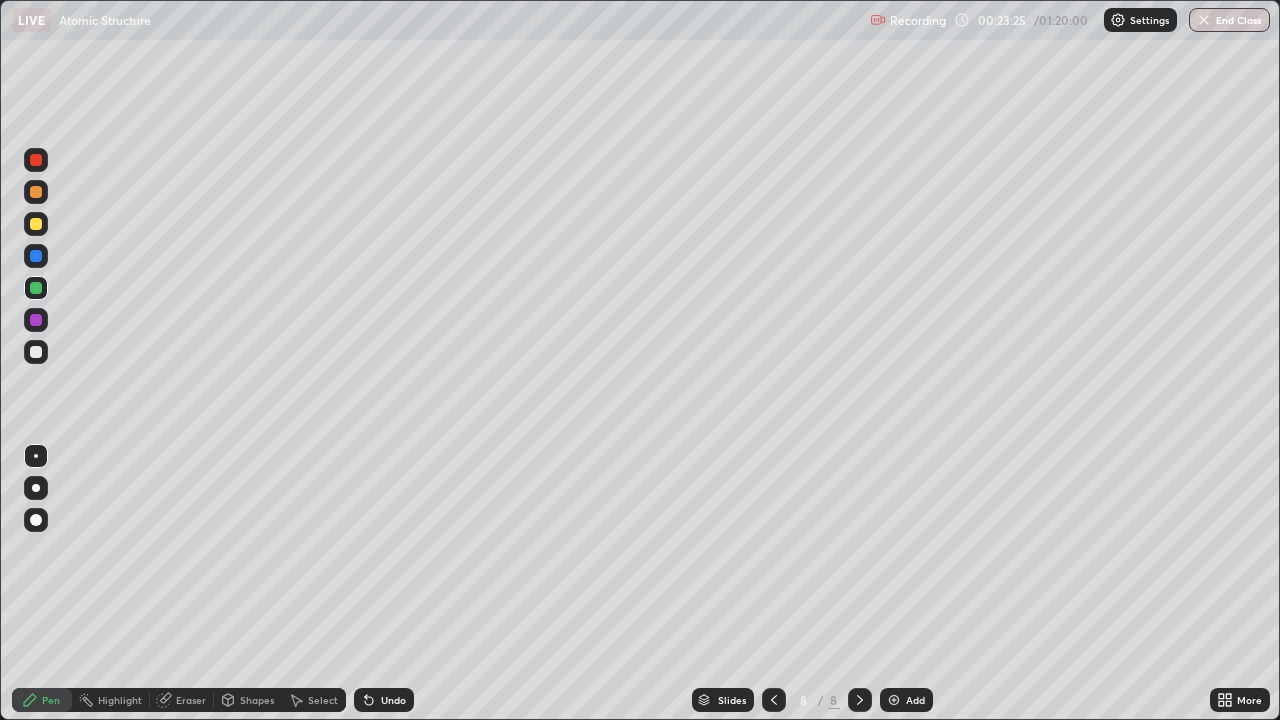 click at bounding box center (36, 224) 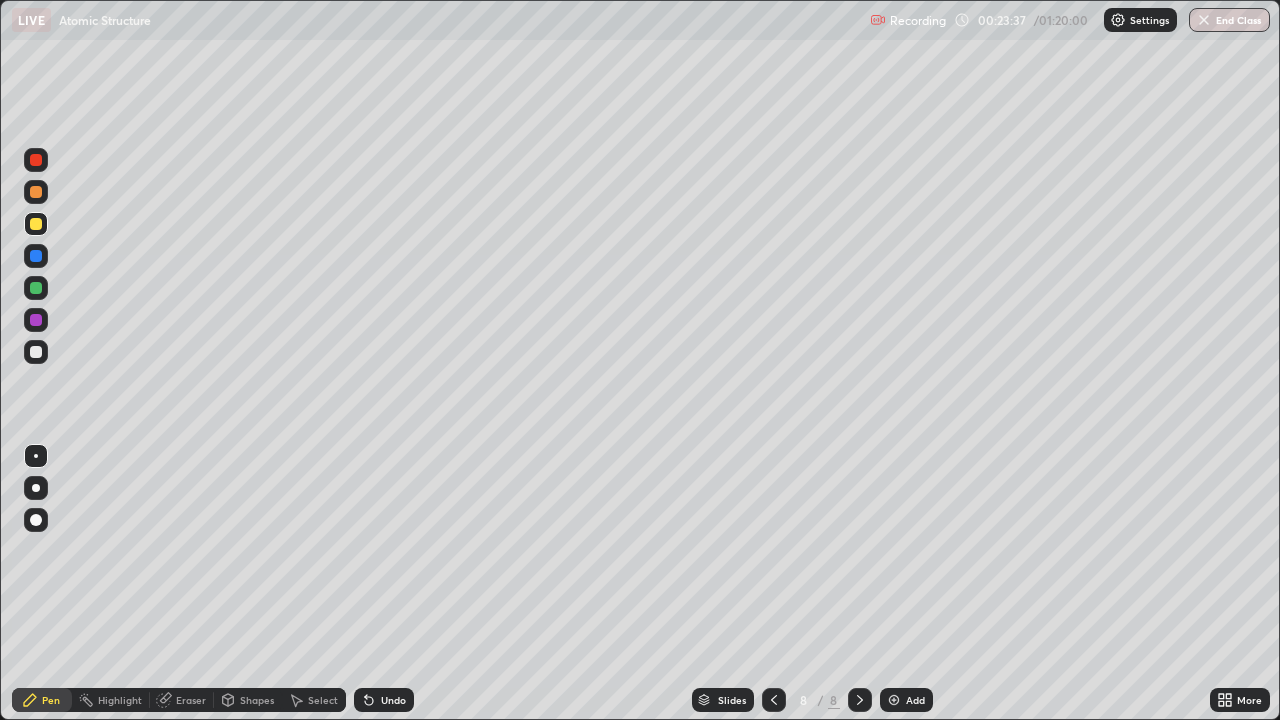 click 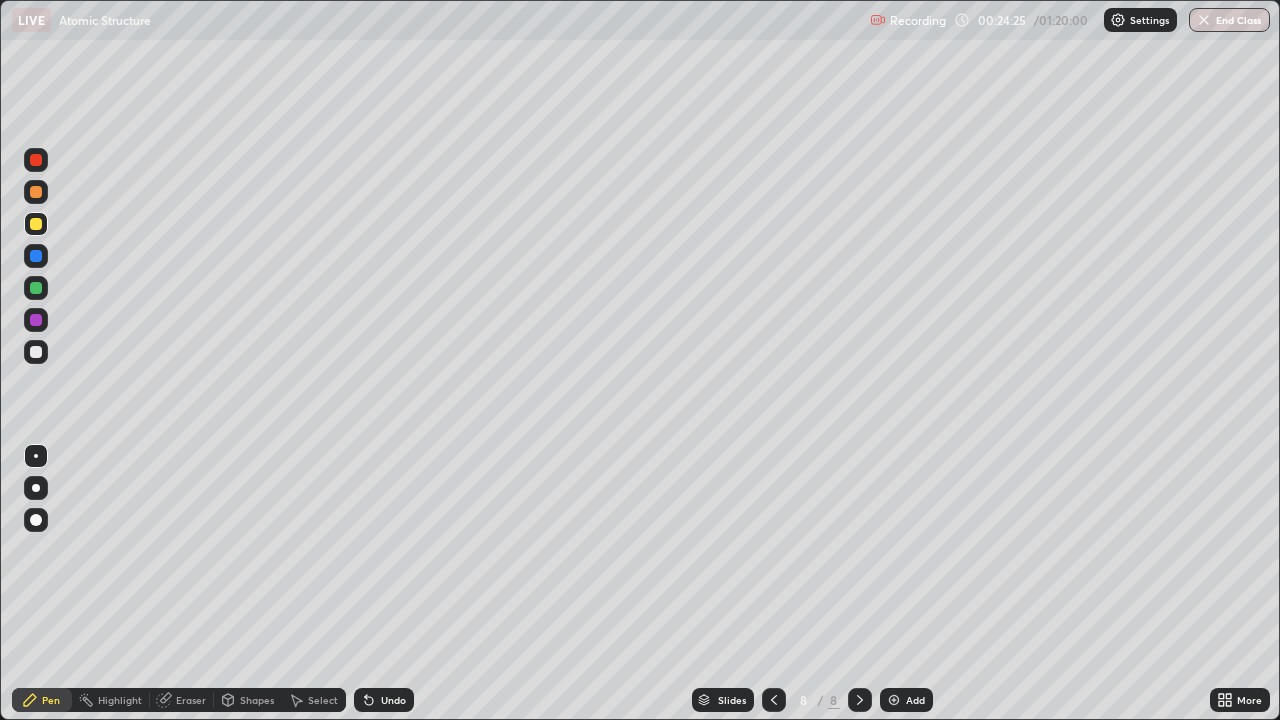 click at bounding box center [36, 352] 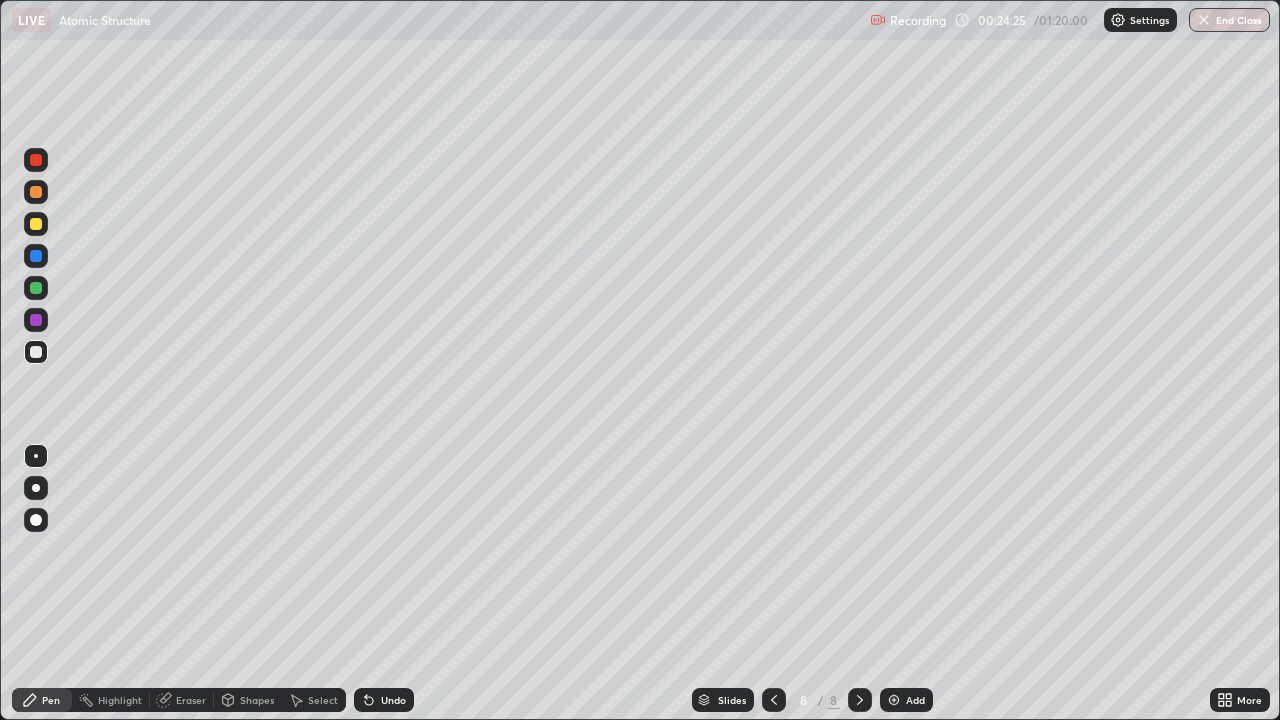 click at bounding box center [36, 352] 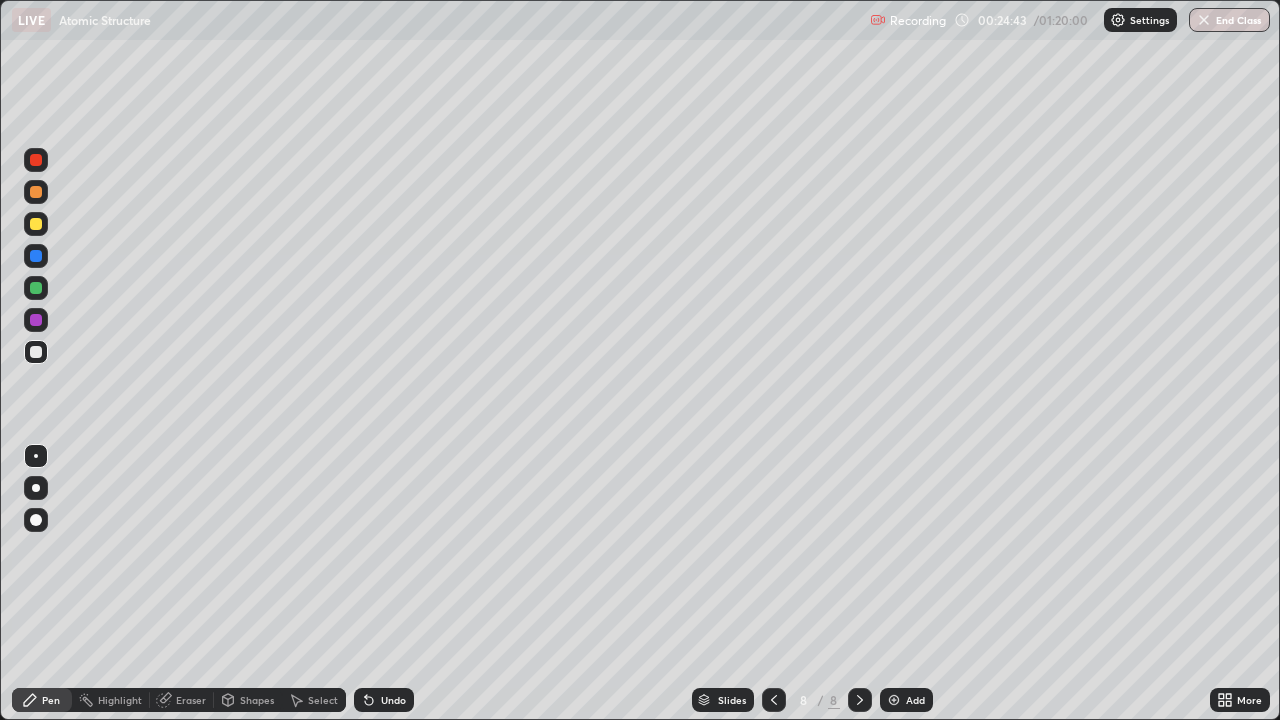 click 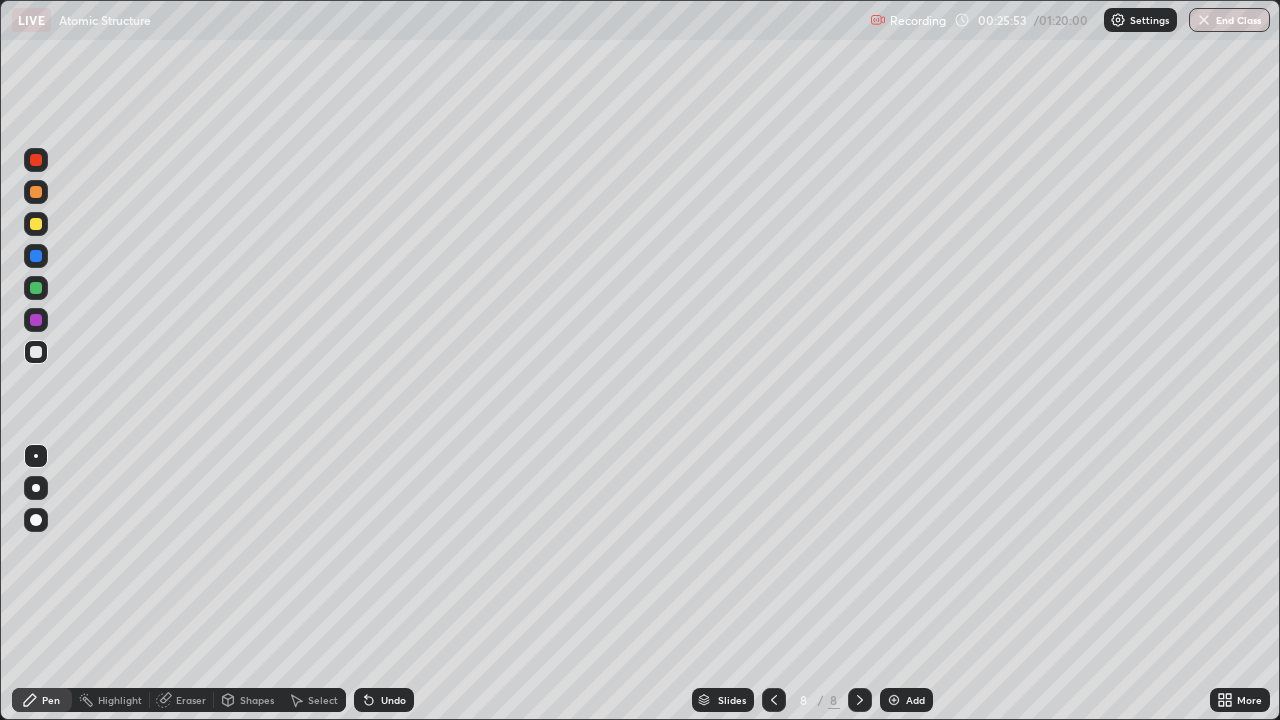 click at bounding box center (36, 288) 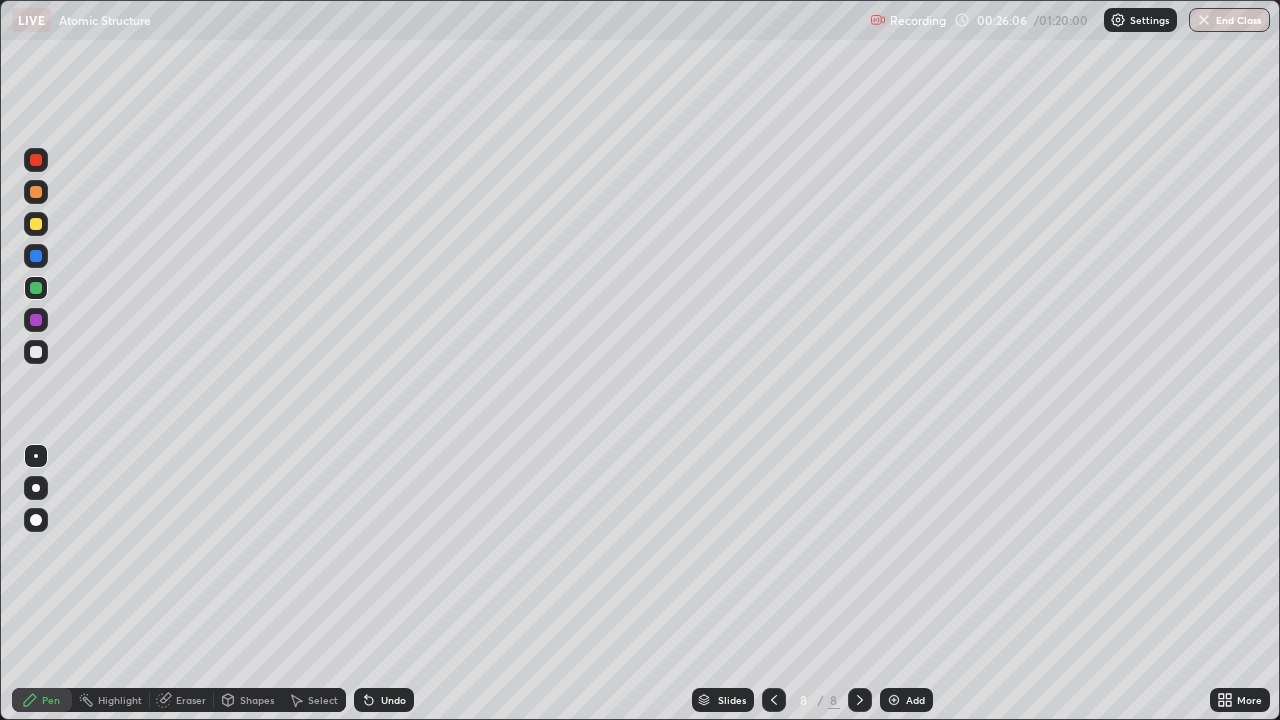 click at bounding box center (36, 224) 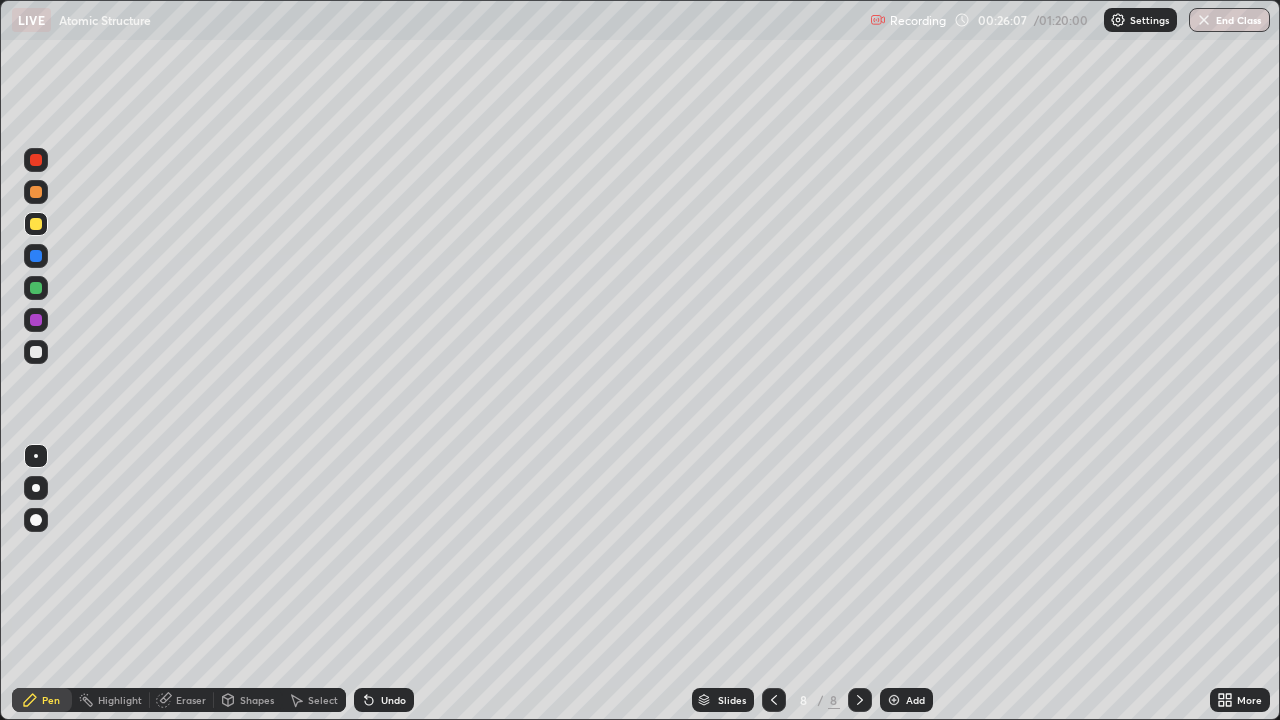 click at bounding box center [36, 160] 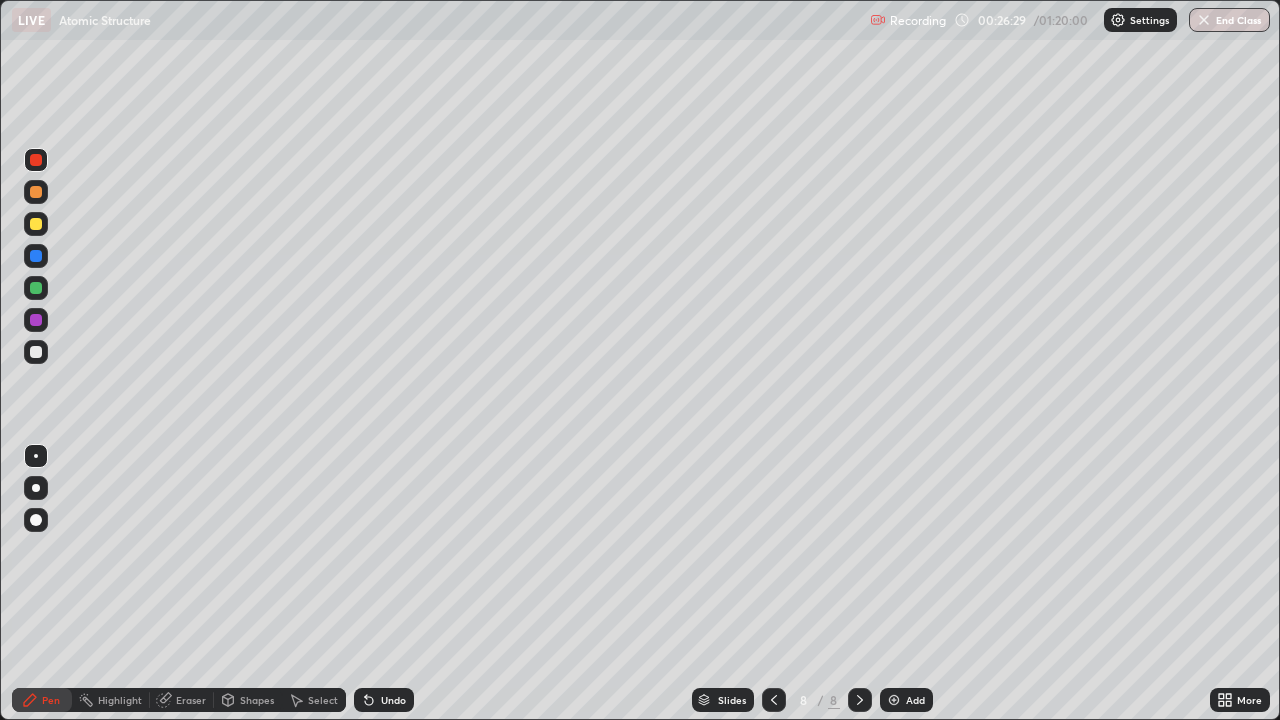 click at bounding box center [36, 224] 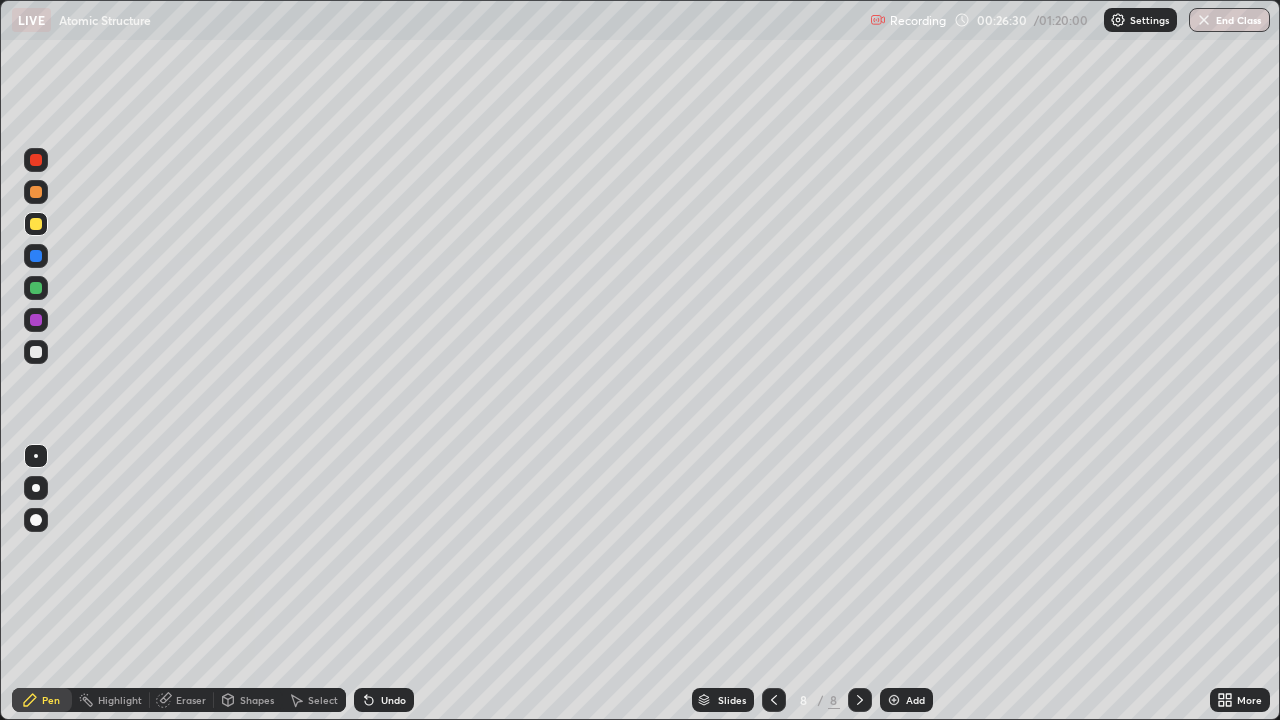 click at bounding box center [36, 320] 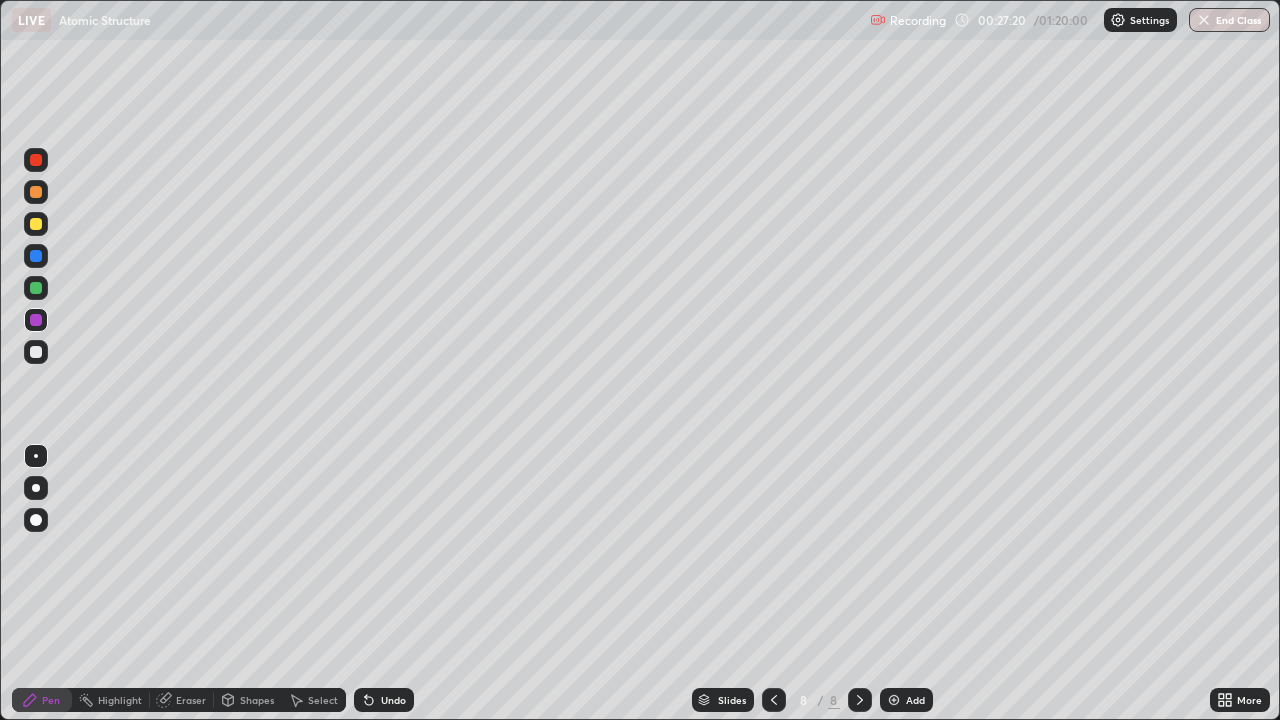 click at bounding box center [36, 192] 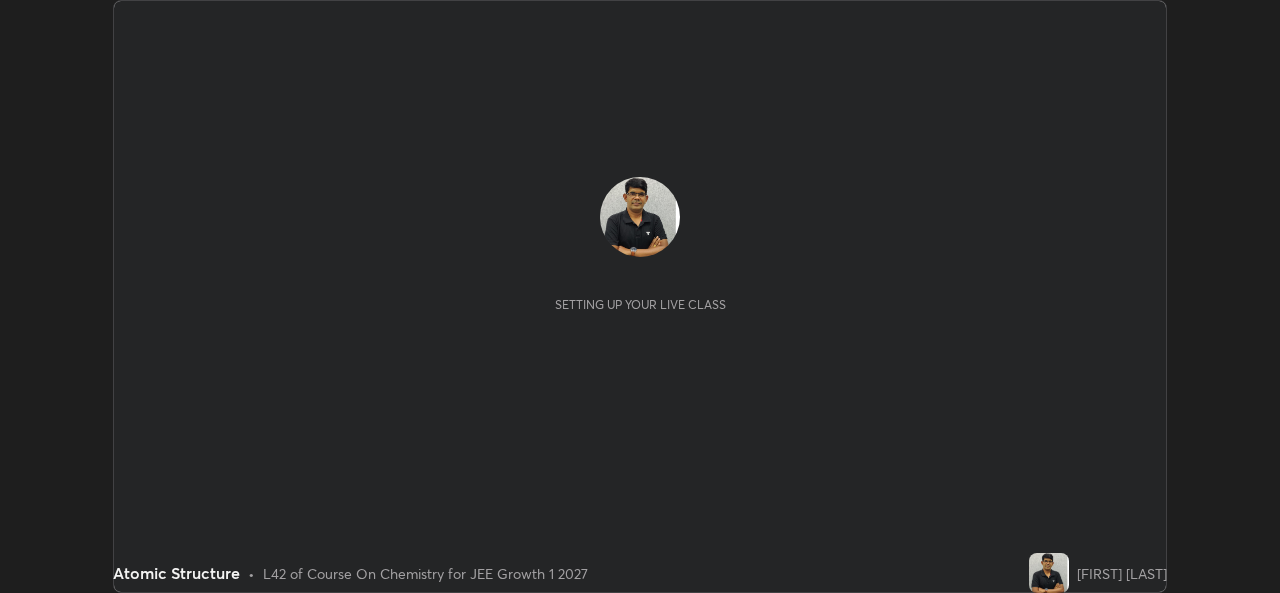 scroll, scrollTop: 0, scrollLeft: 0, axis: both 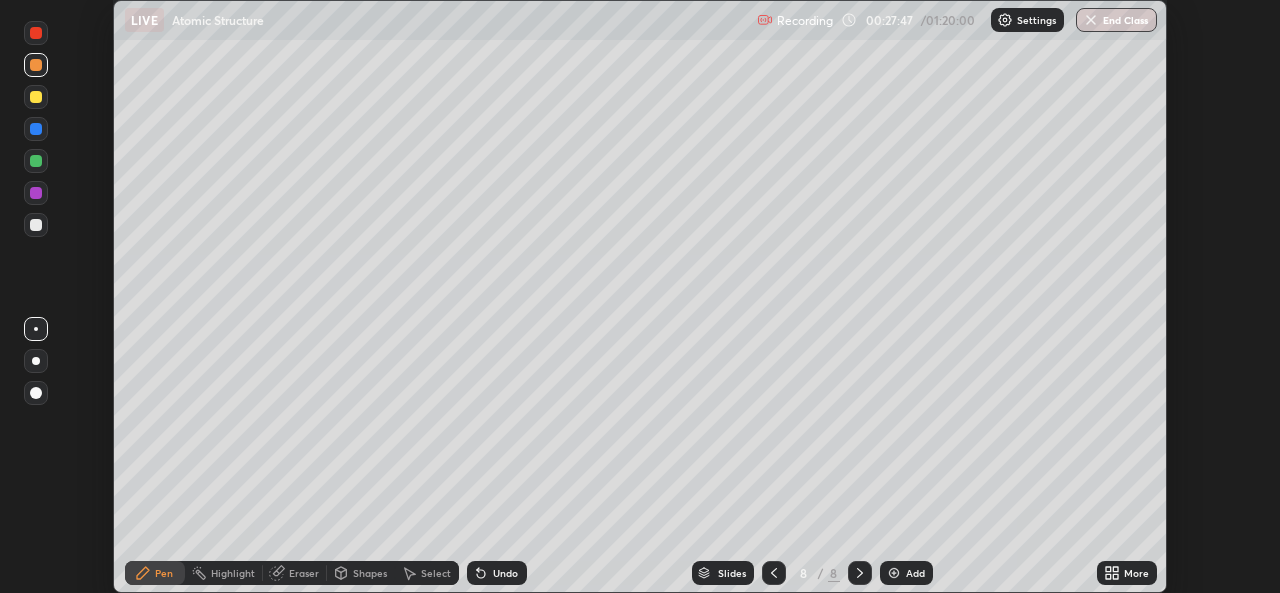 click 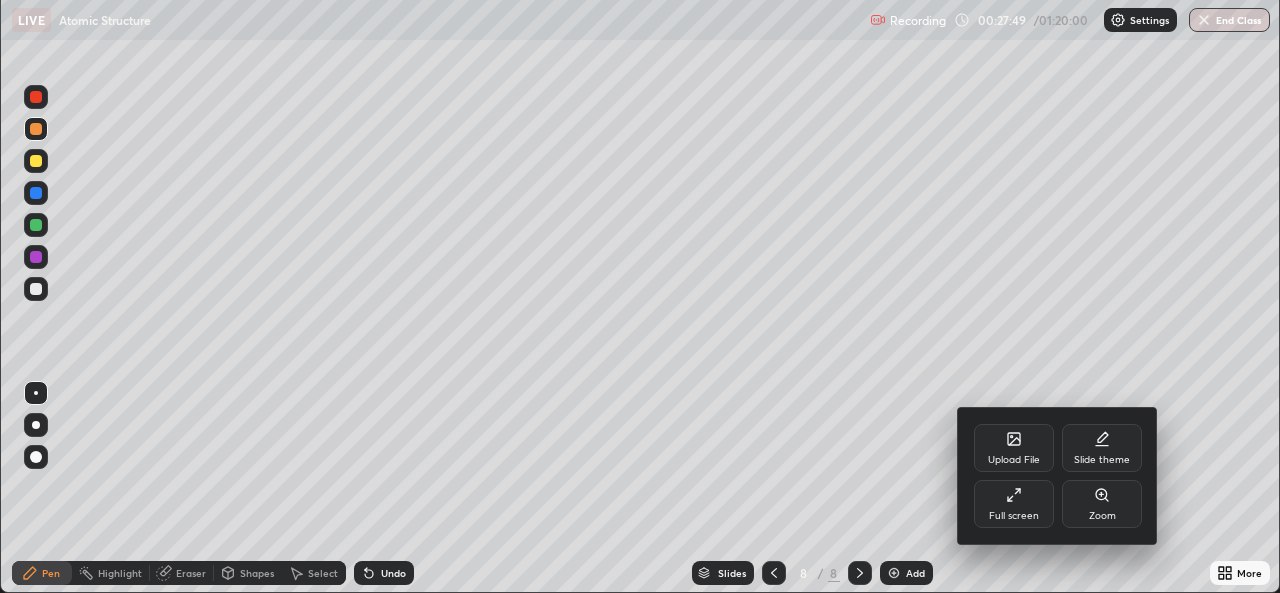 click on "Upload File" at bounding box center (1014, 448) 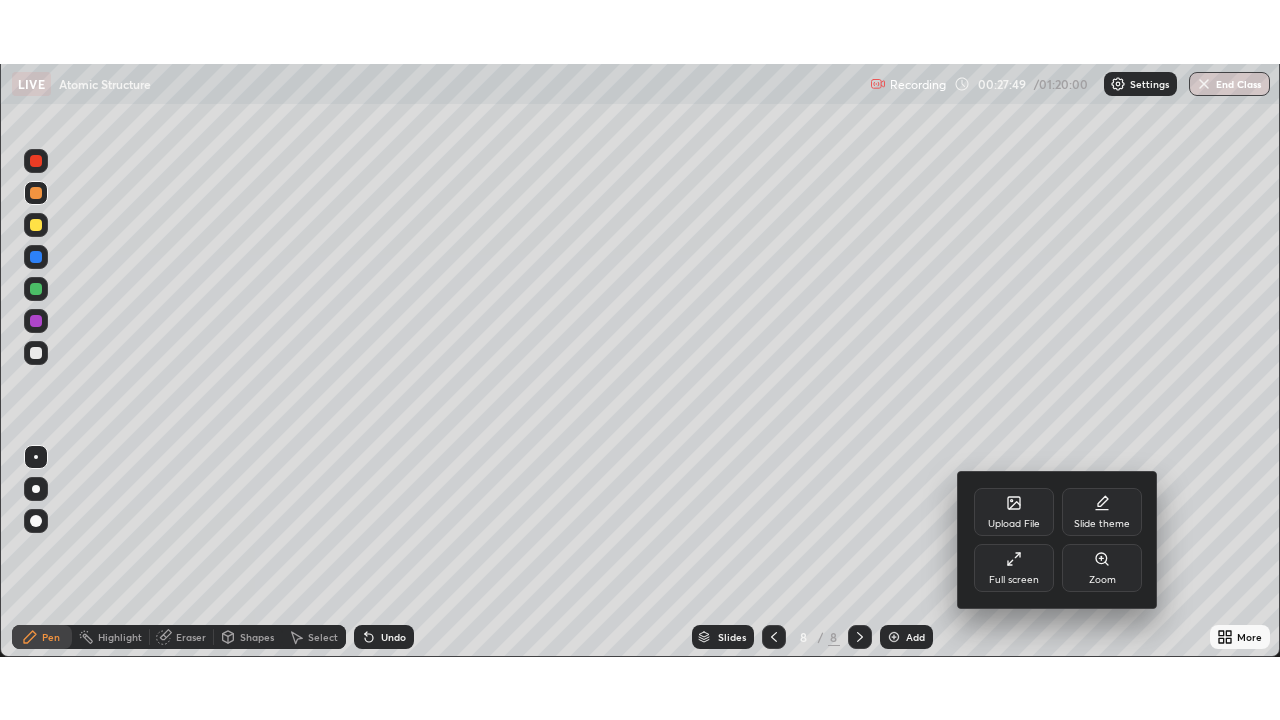 scroll, scrollTop: 99280, scrollLeft: 98720, axis: both 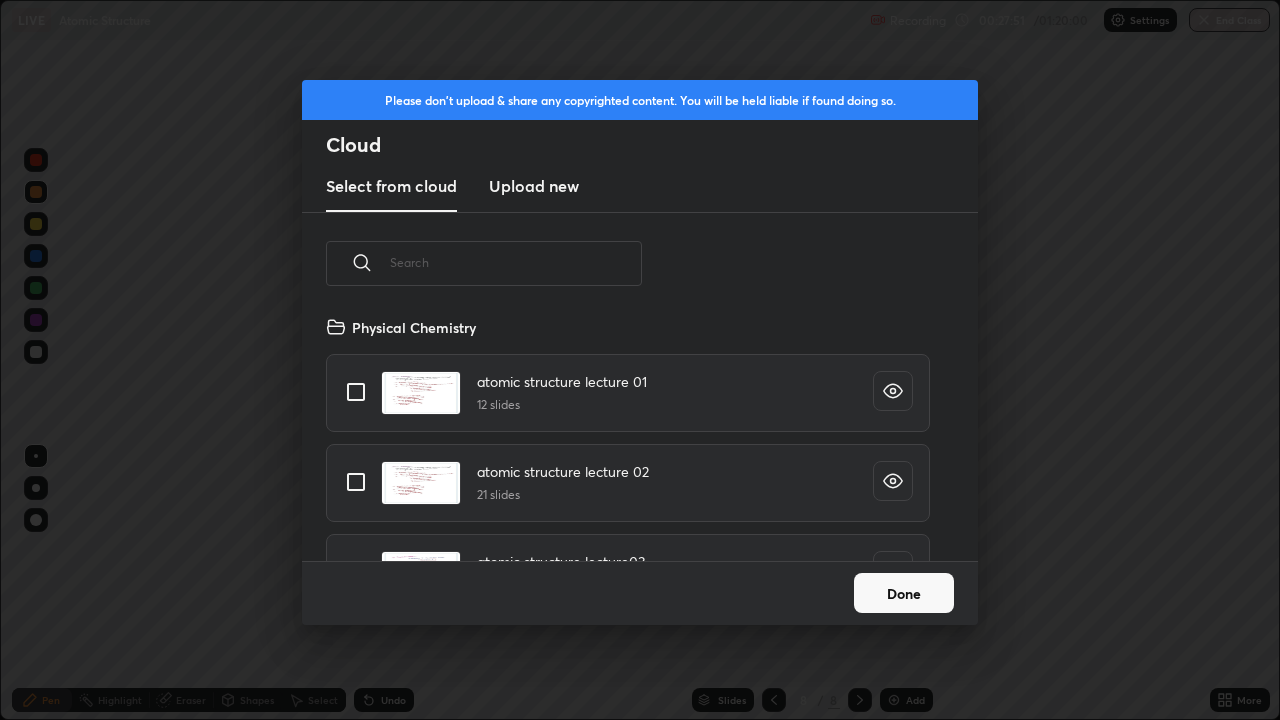 click on "Done" at bounding box center (904, 593) 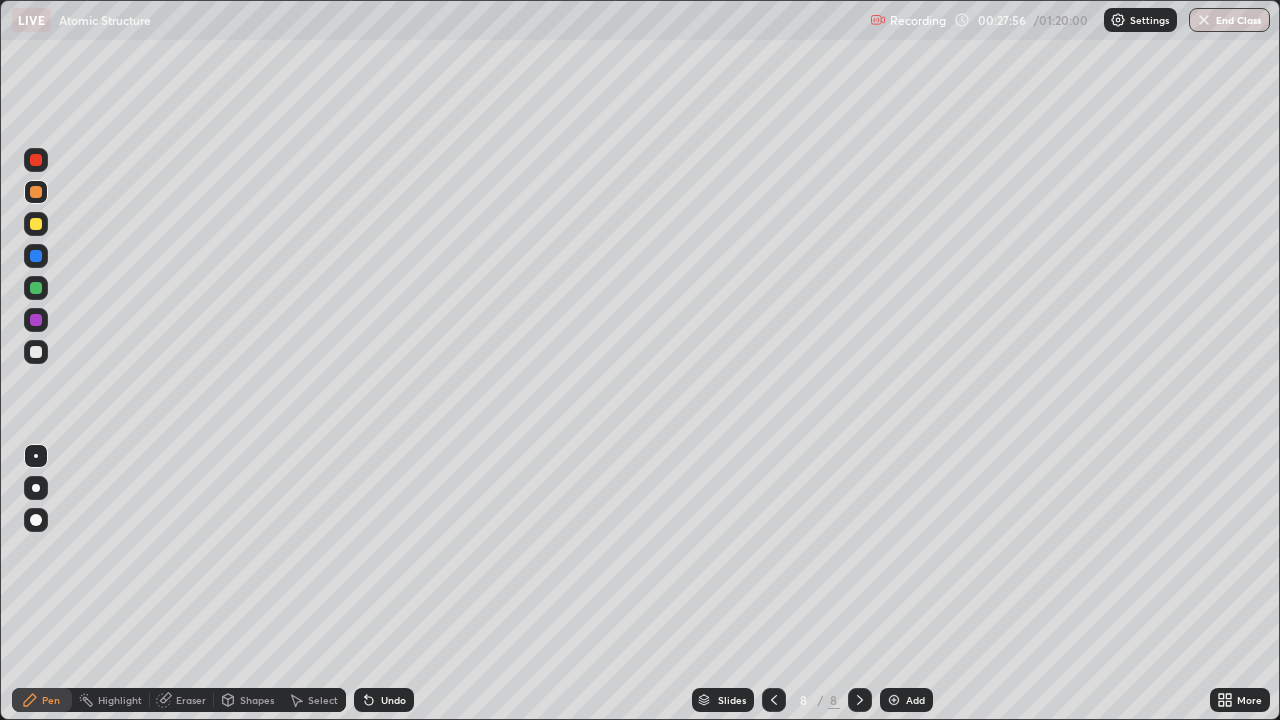 click at bounding box center (36, 224) 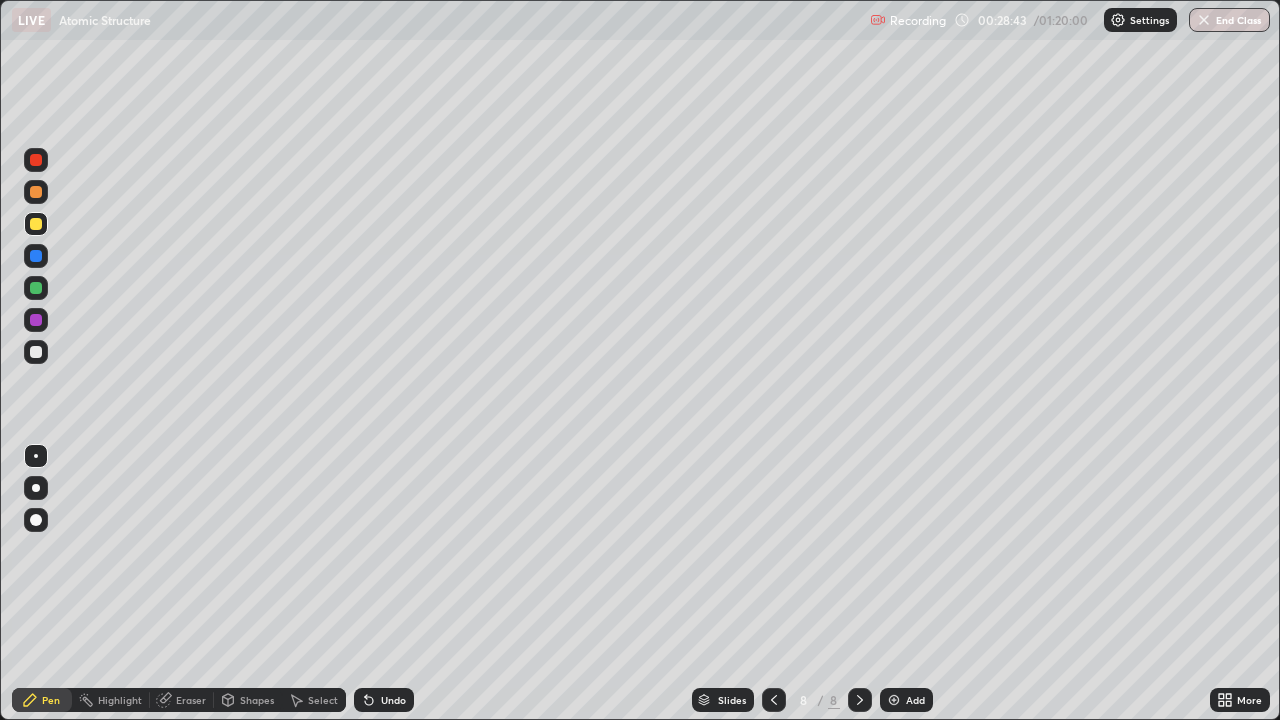 click at bounding box center [36, 352] 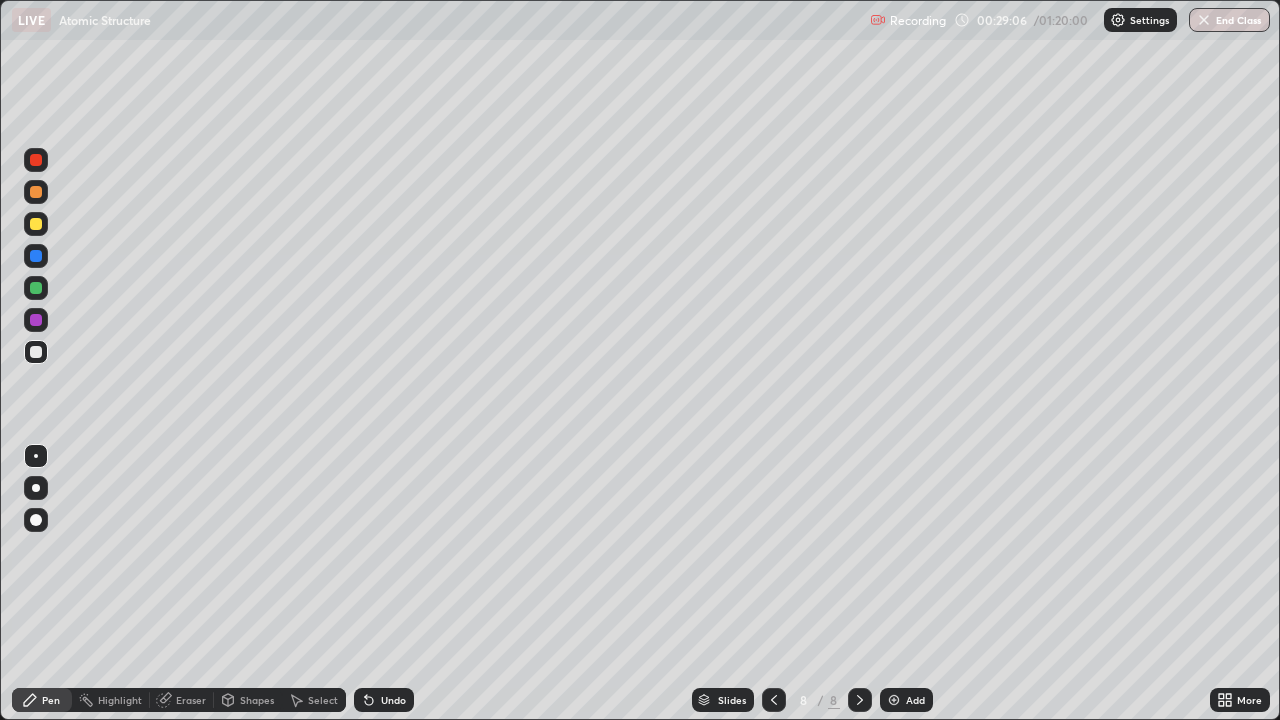 click at bounding box center (36, 352) 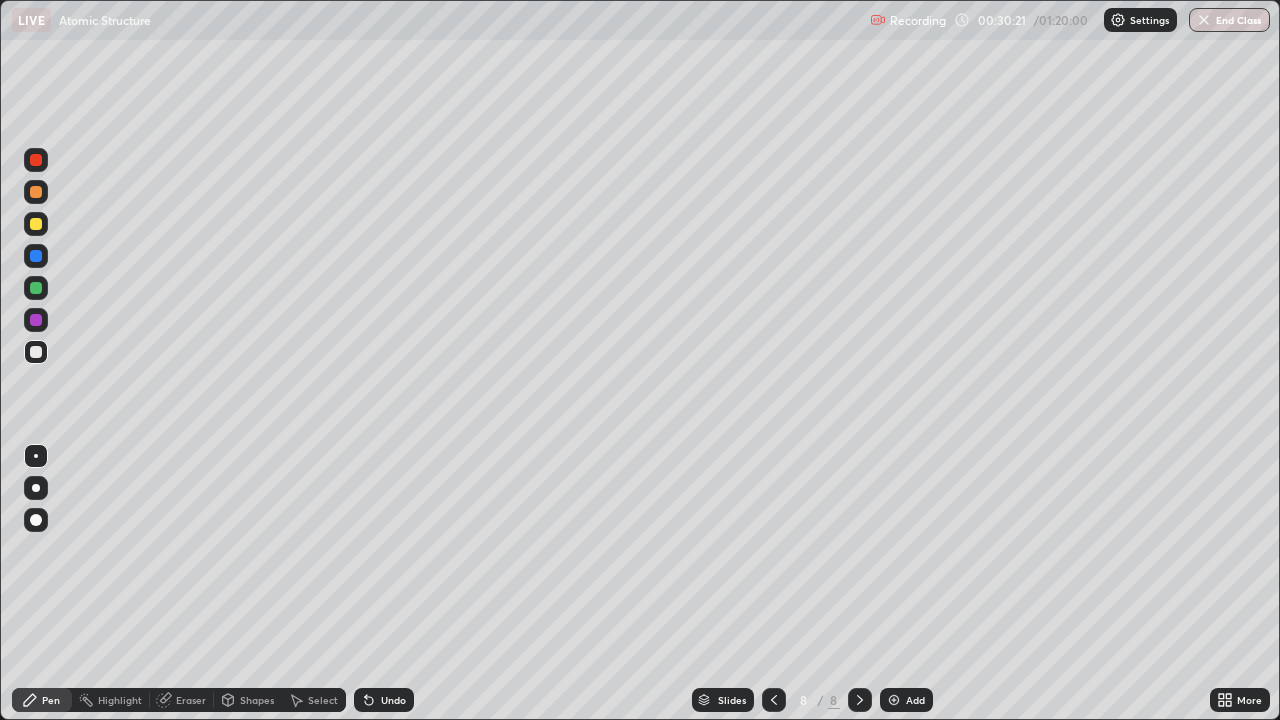 click at bounding box center (36, 288) 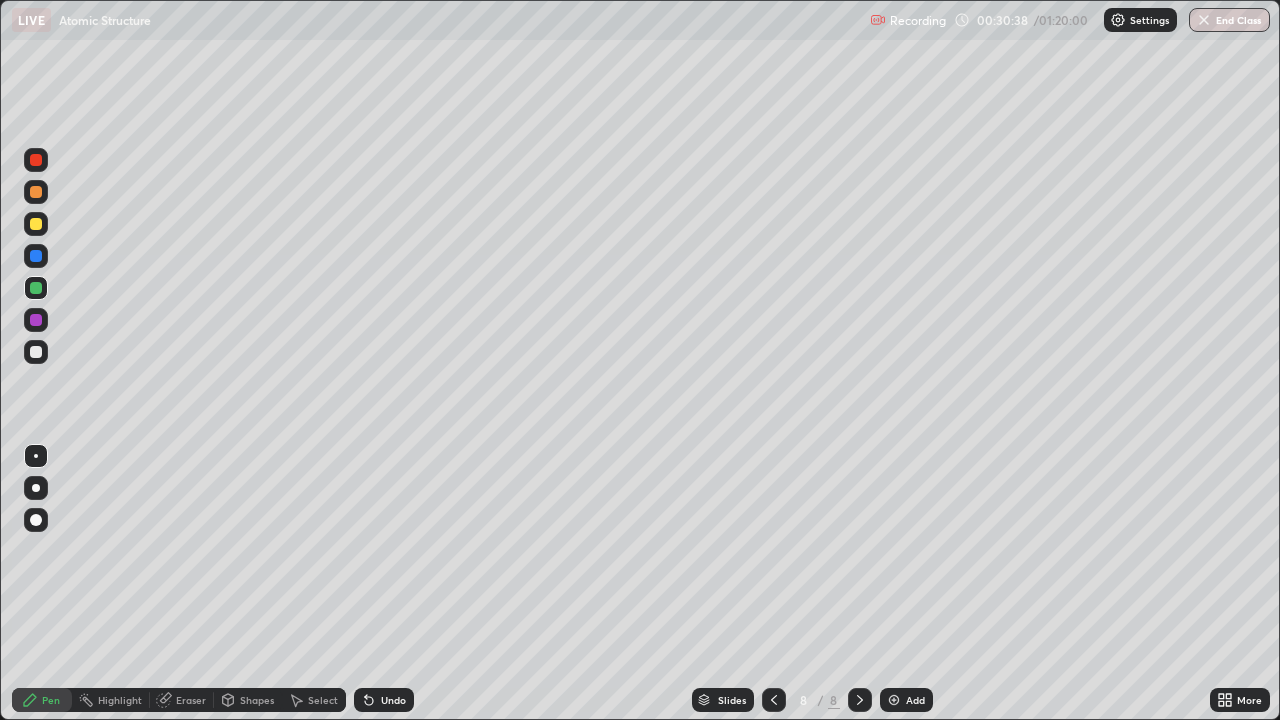 click 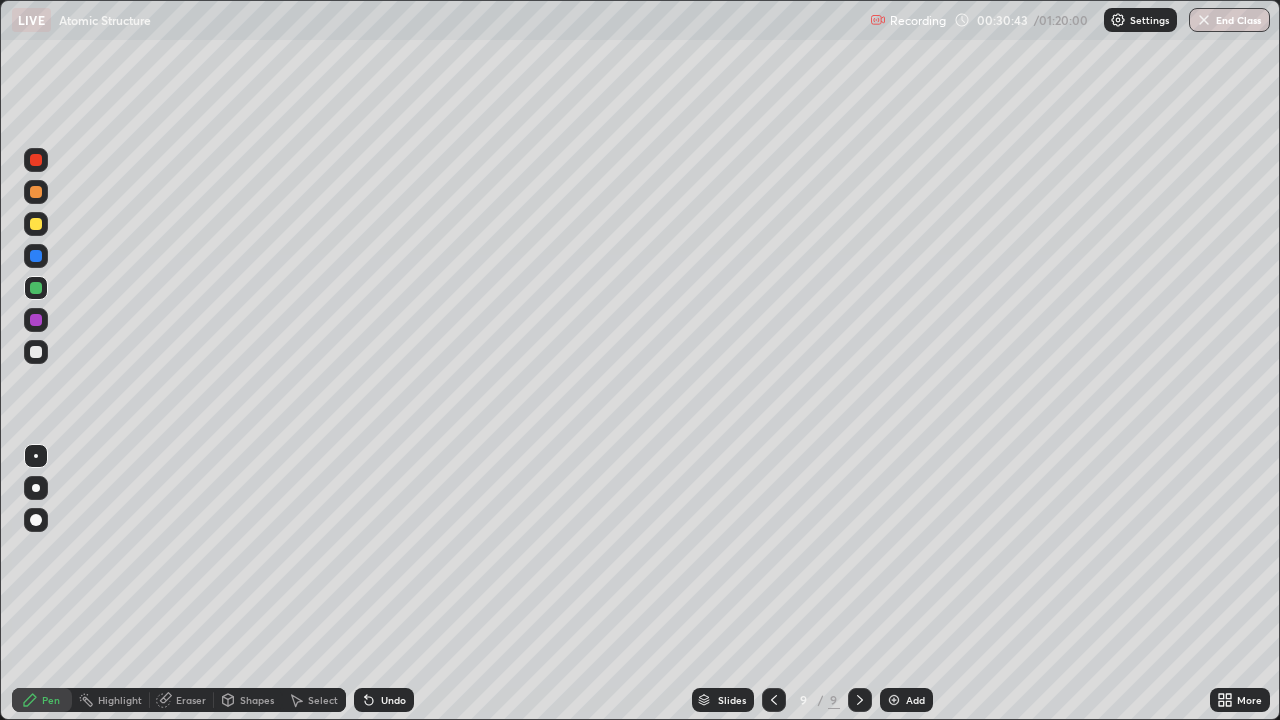 click at bounding box center [36, 224] 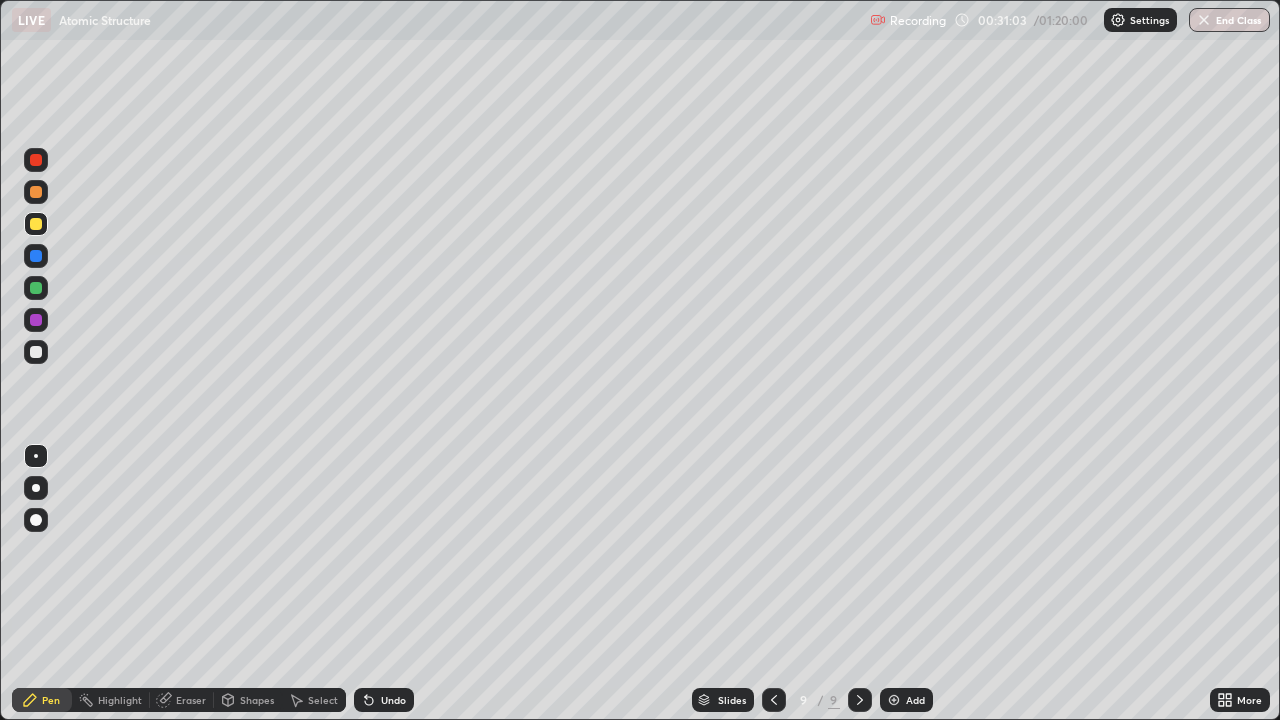 click at bounding box center (36, 288) 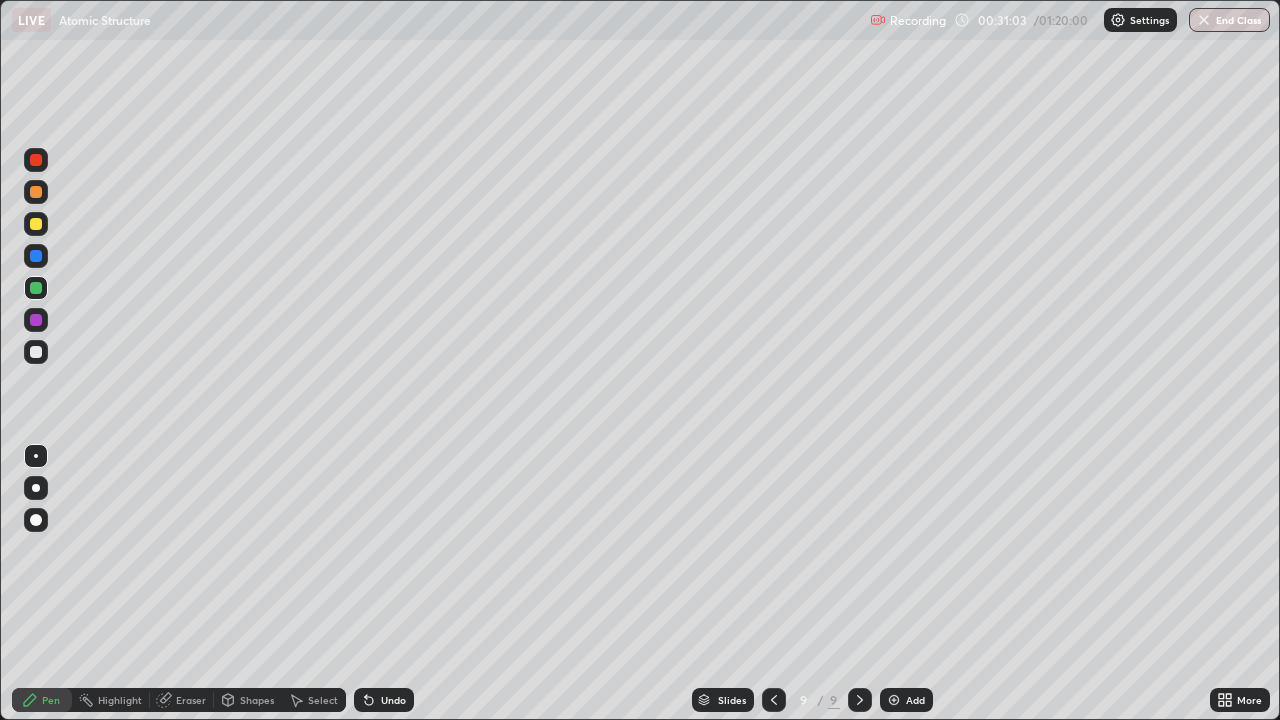 click at bounding box center [36, 288] 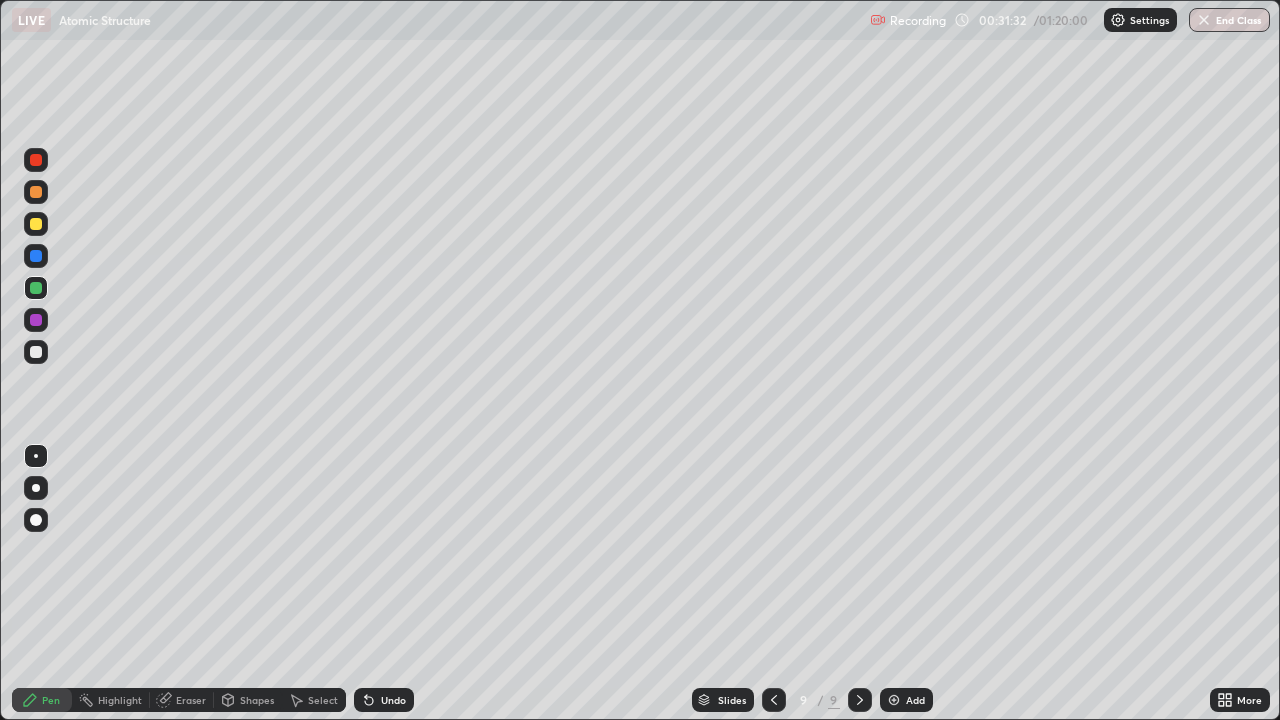 click 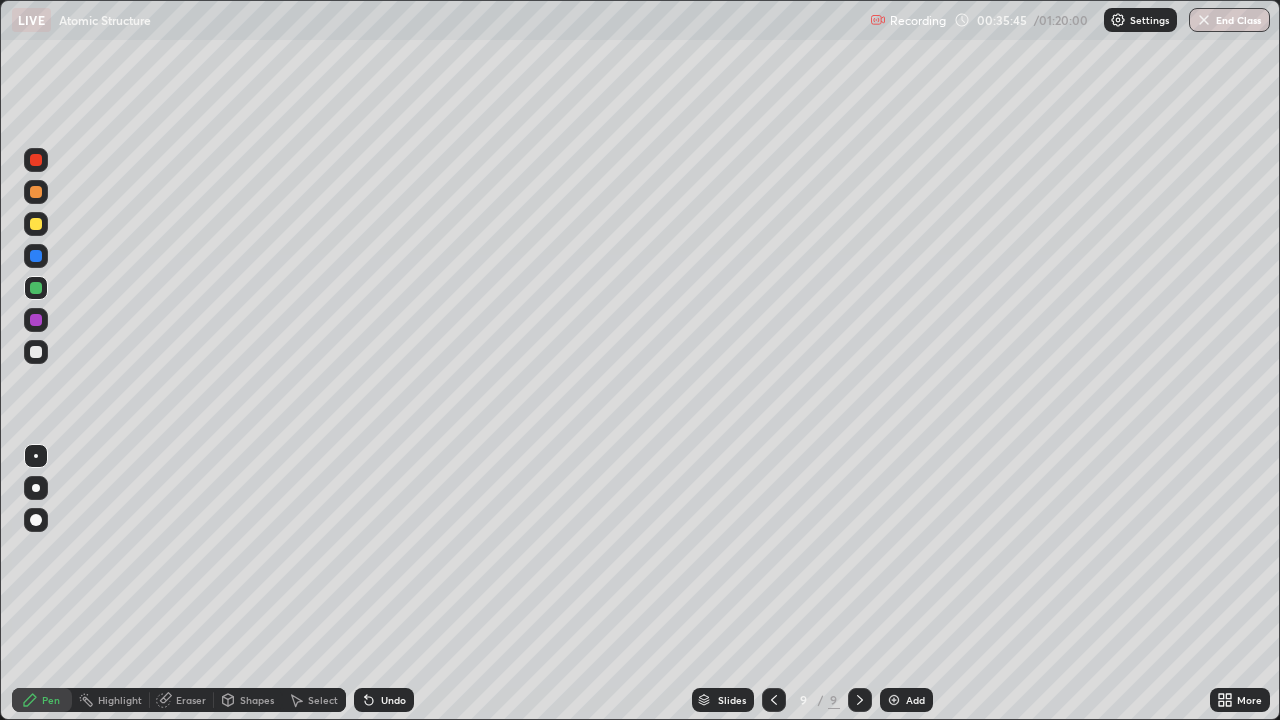 click at bounding box center [36, 352] 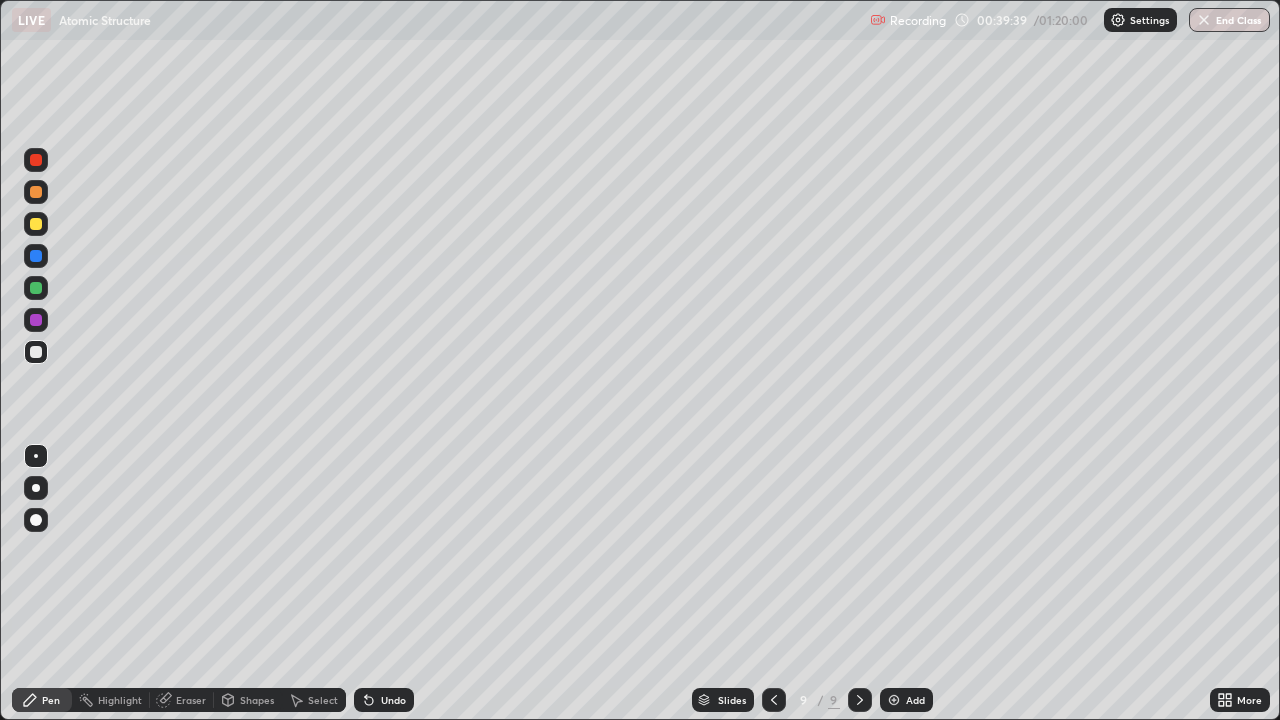 click at bounding box center (894, 700) 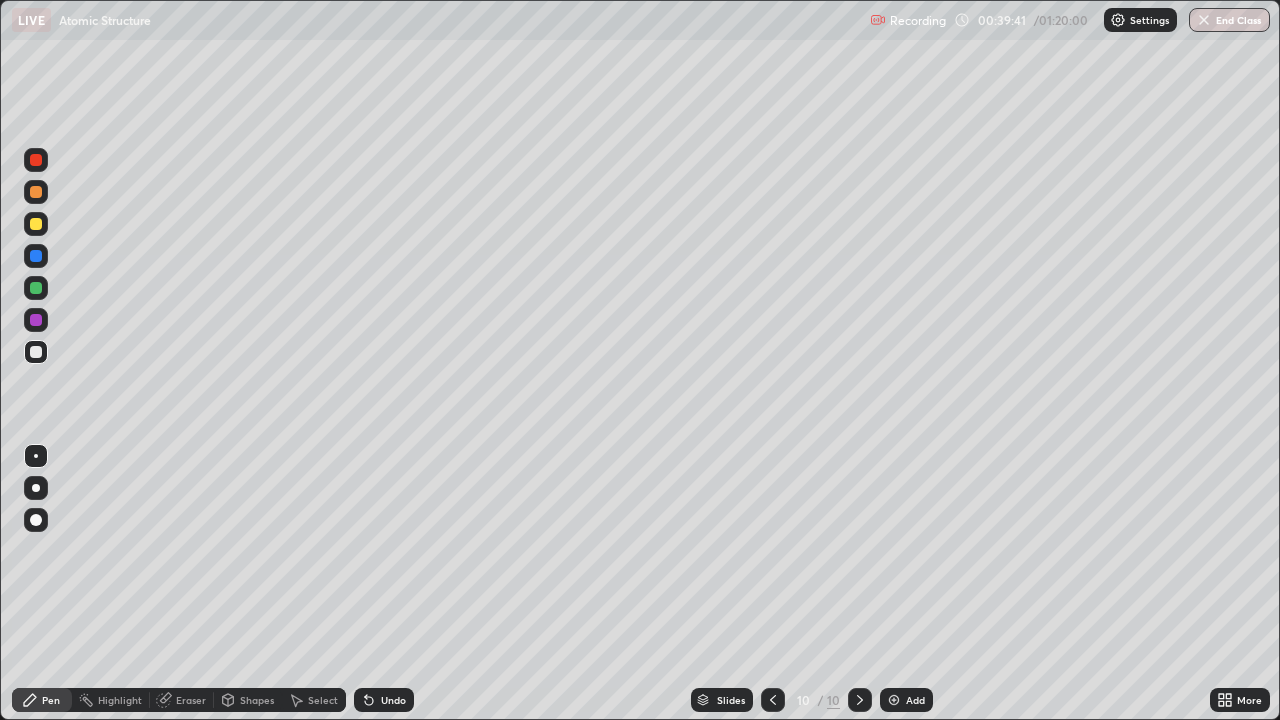 click at bounding box center (36, 224) 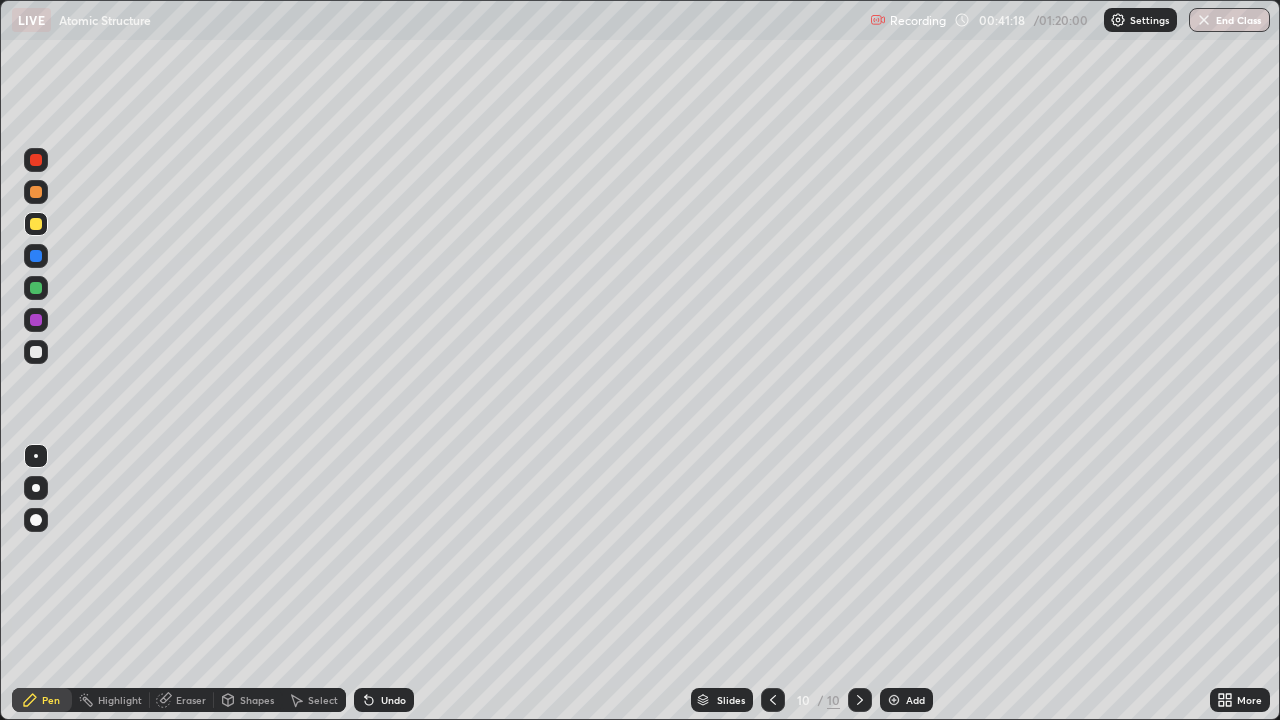 click at bounding box center (36, 256) 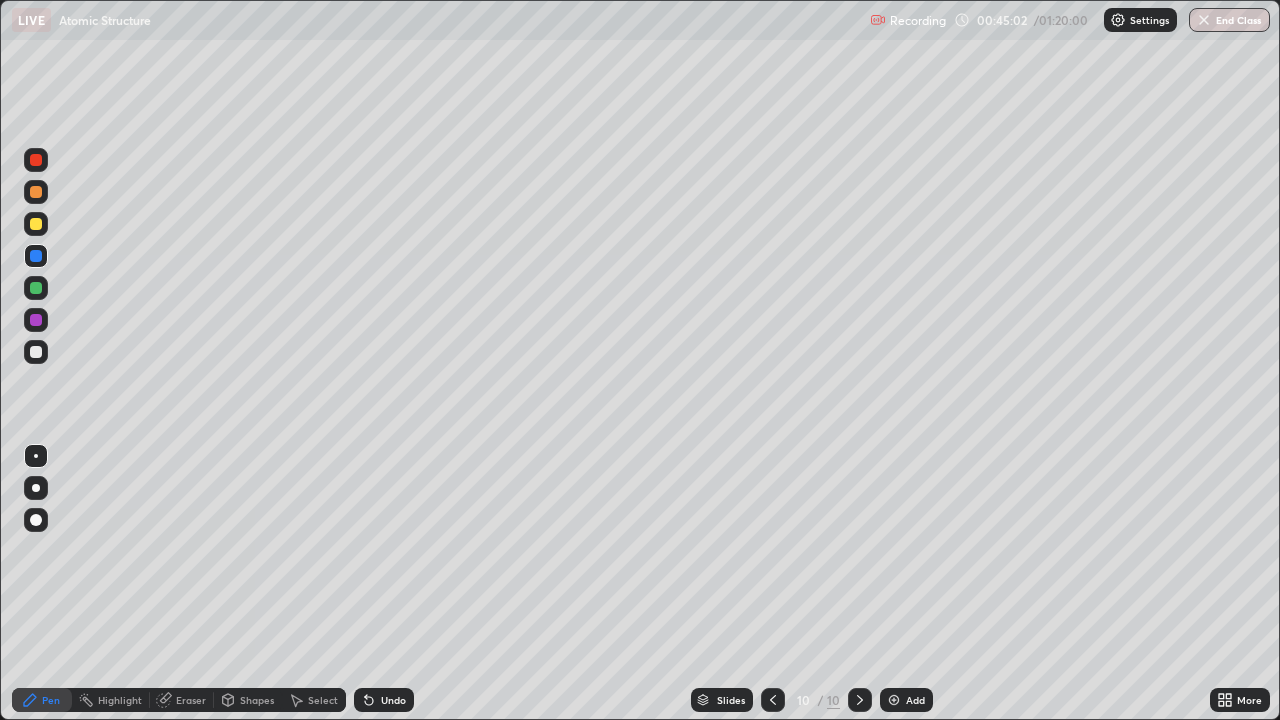 click at bounding box center (36, 288) 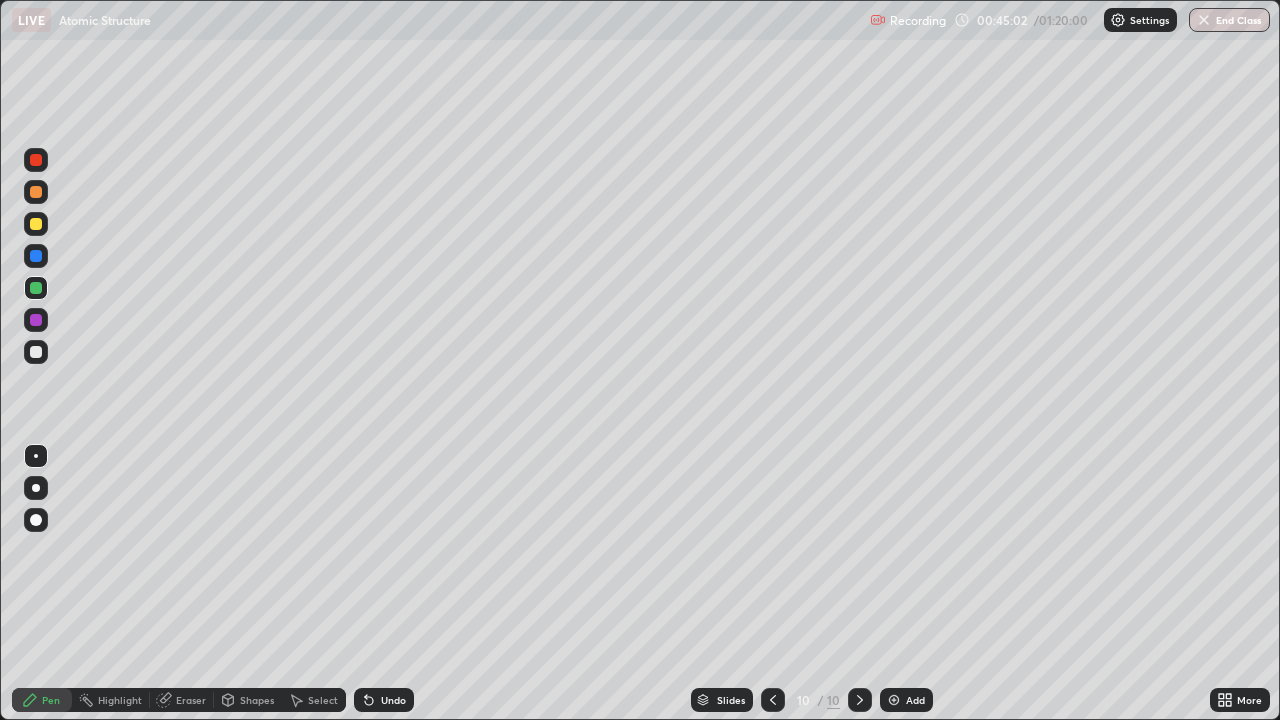 click at bounding box center (36, 288) 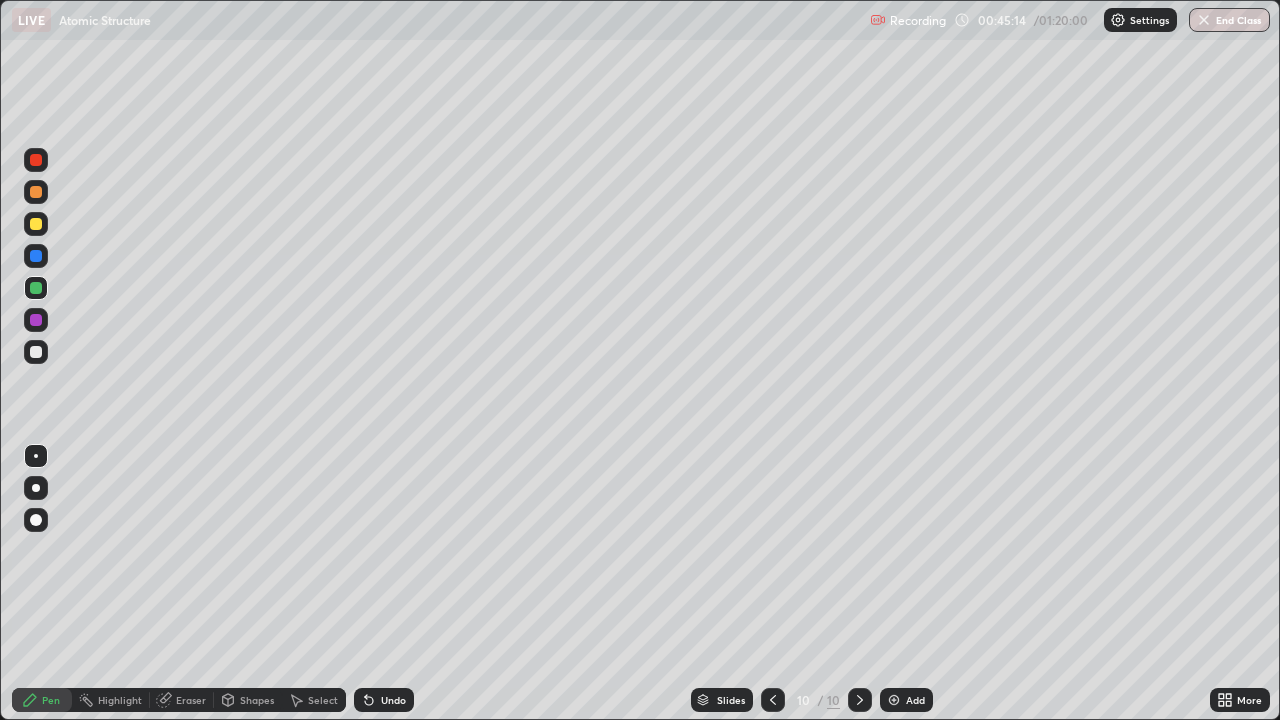 click at bounding box center [36, 320] 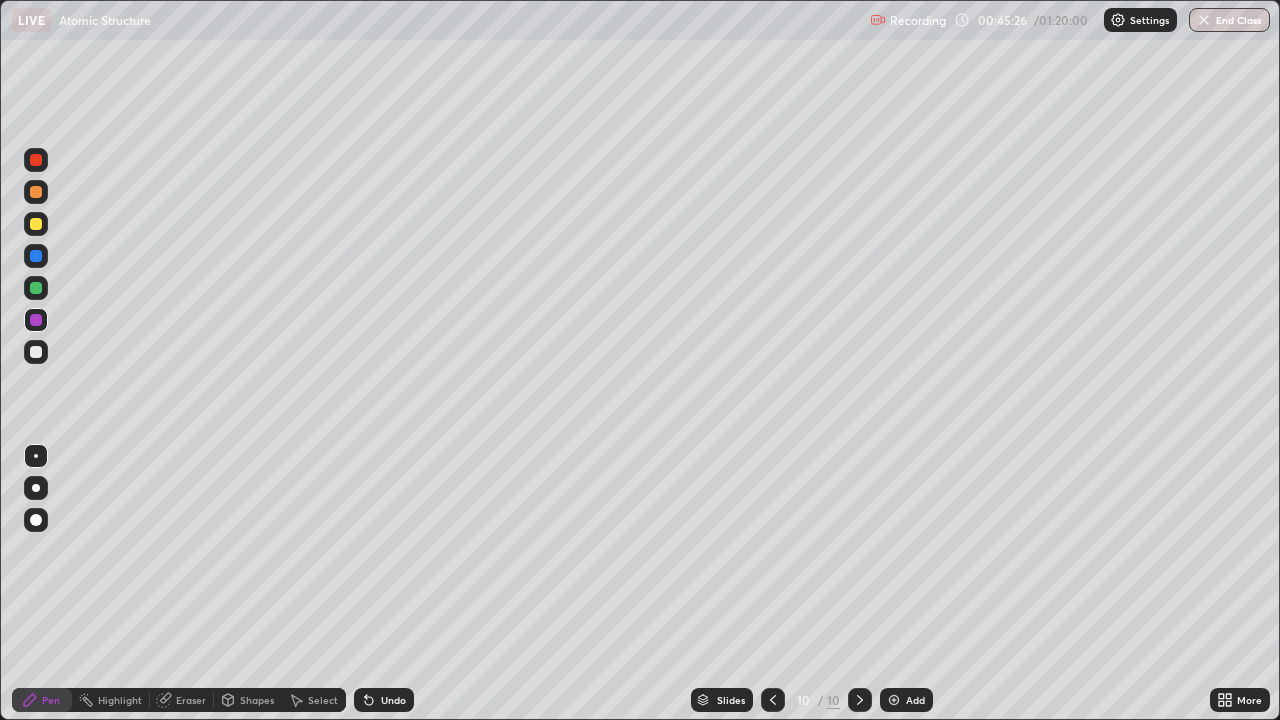 click at bounding box center [36, 352] 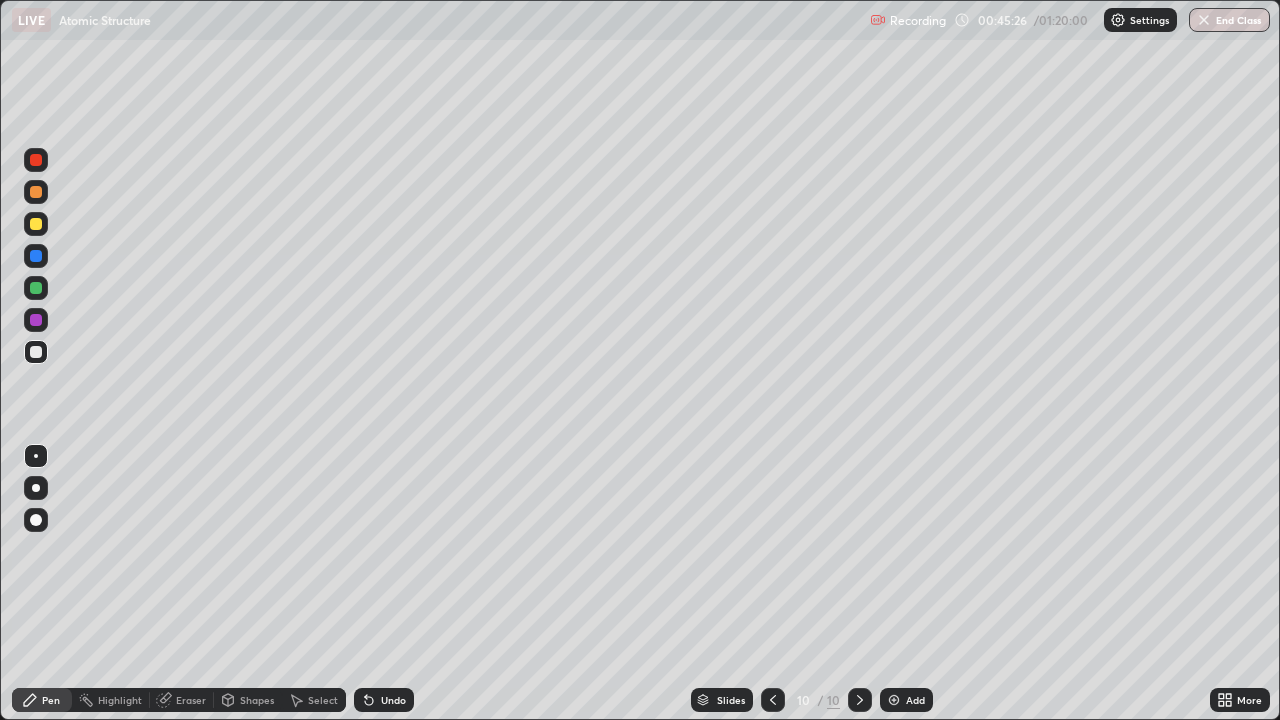 click at bounding box center [36, 352] 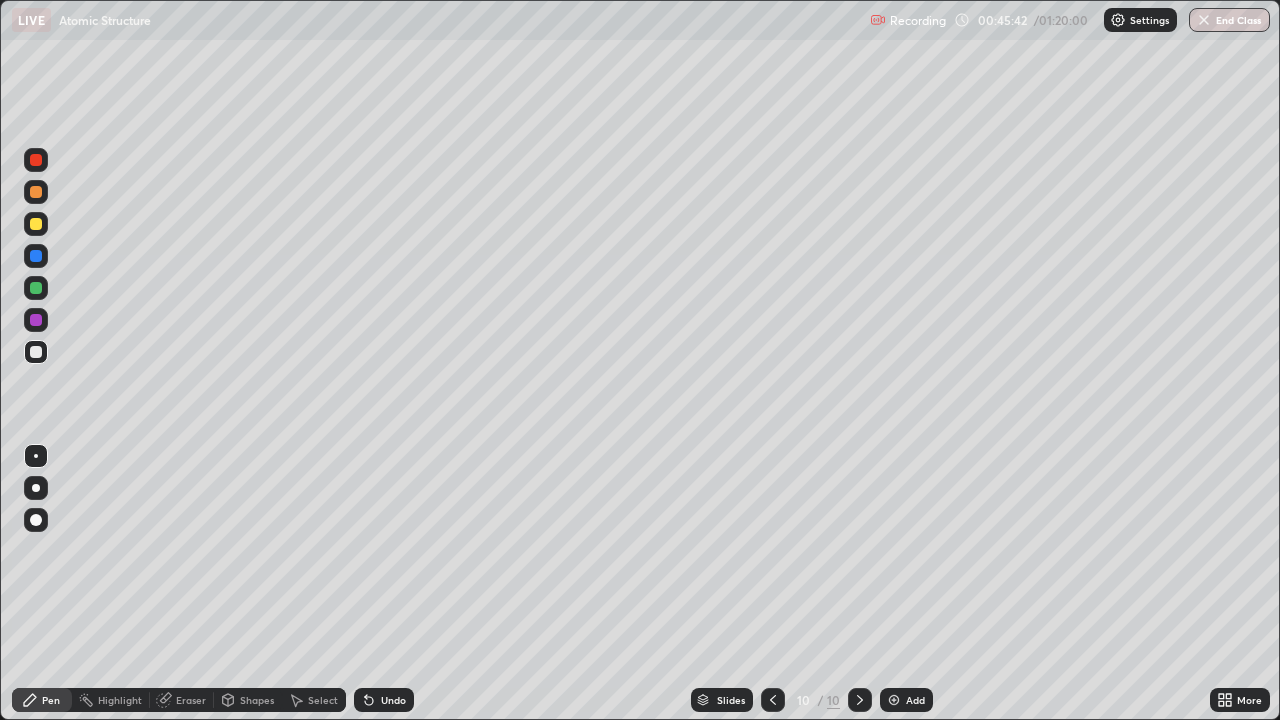 click 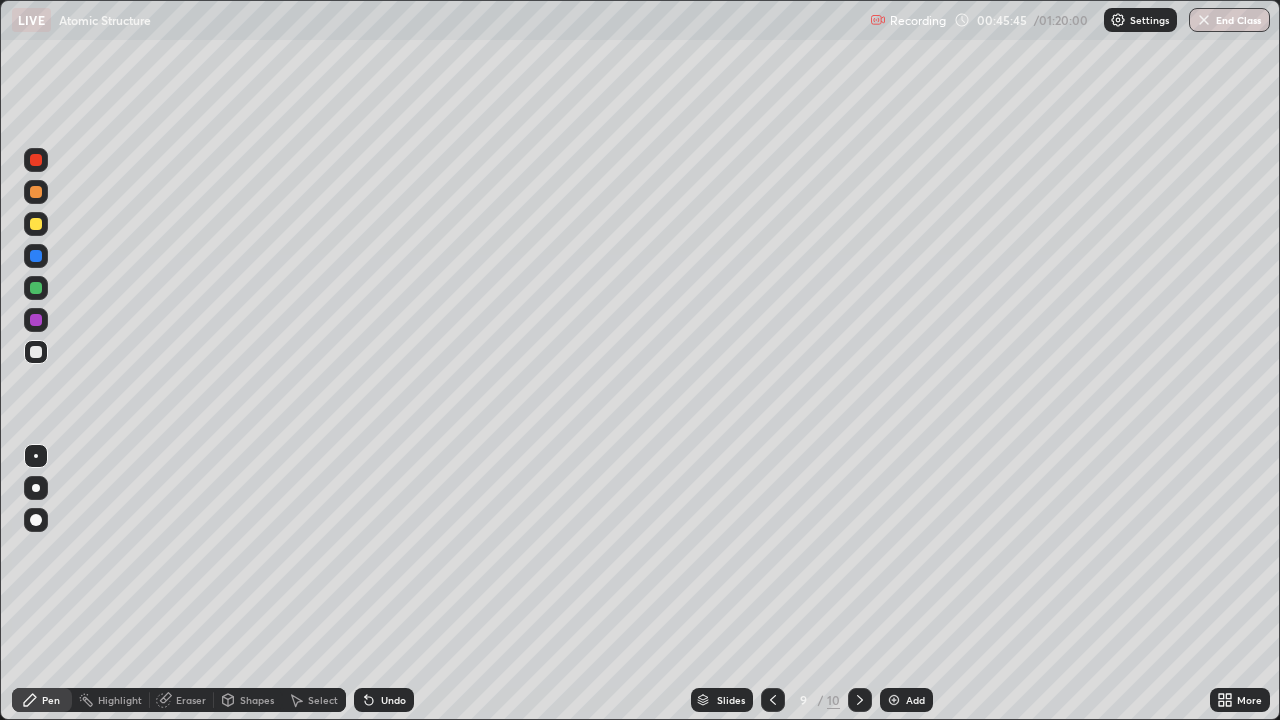 click 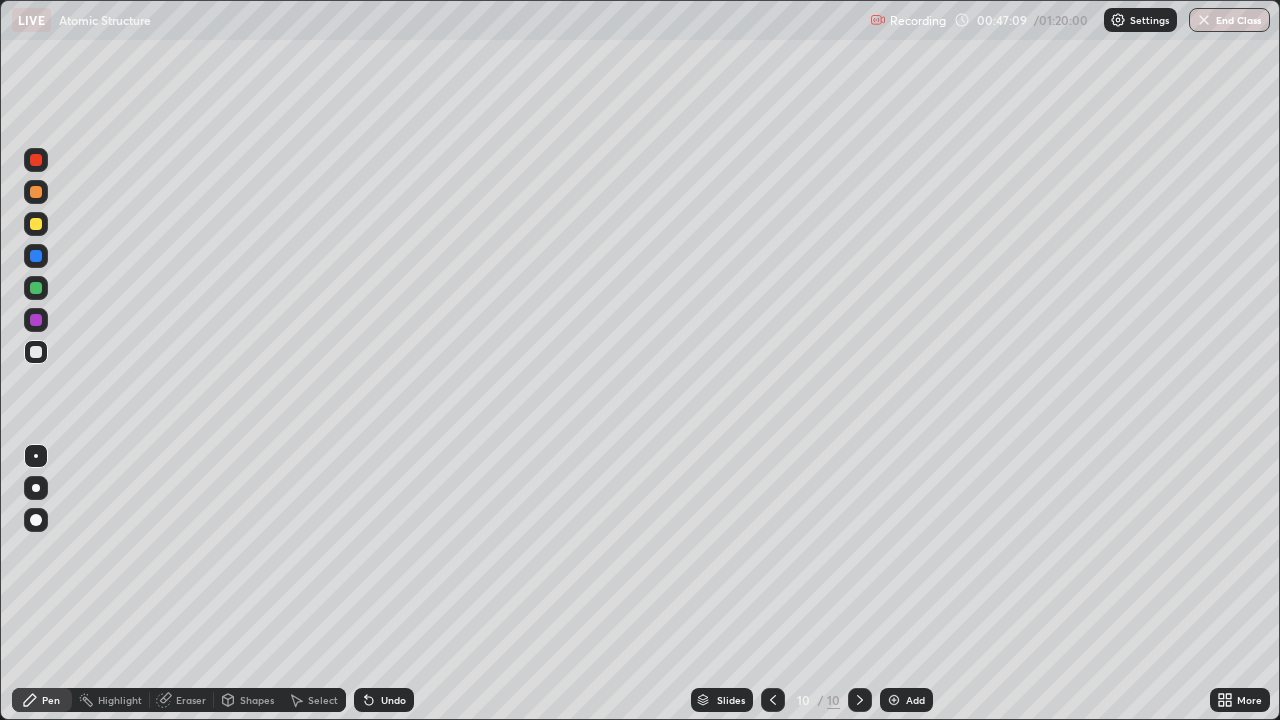 click 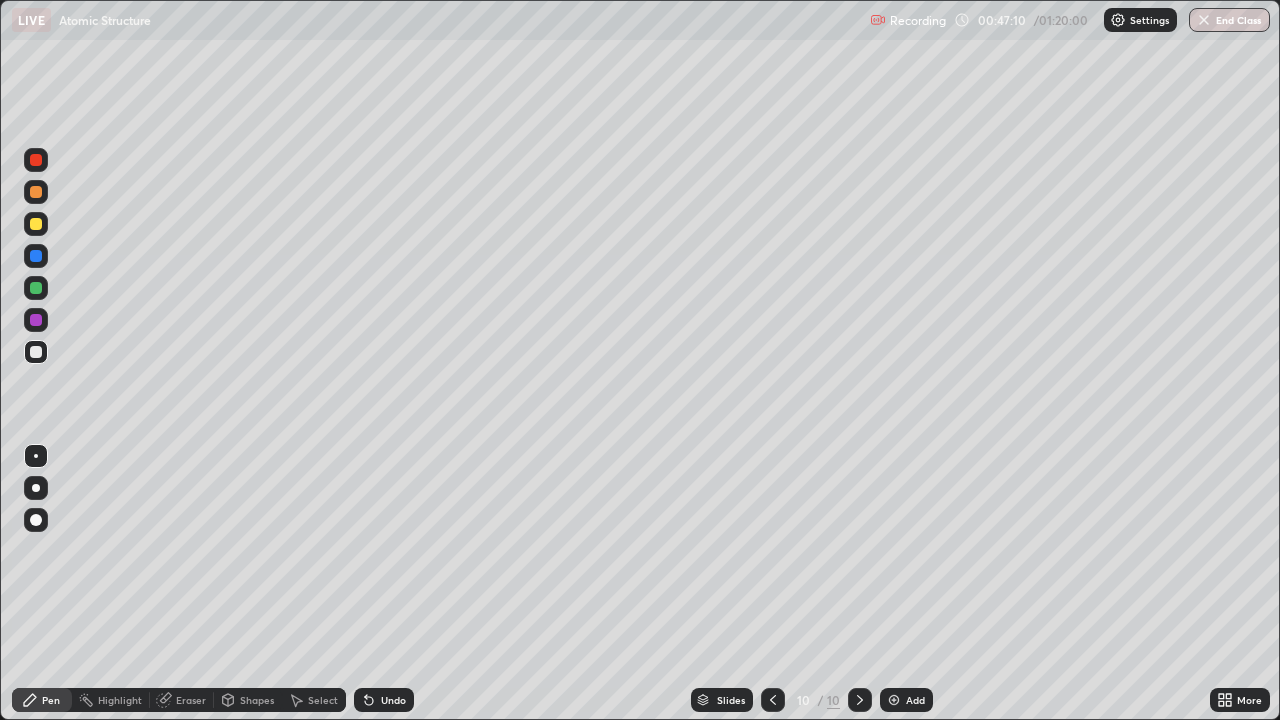 click 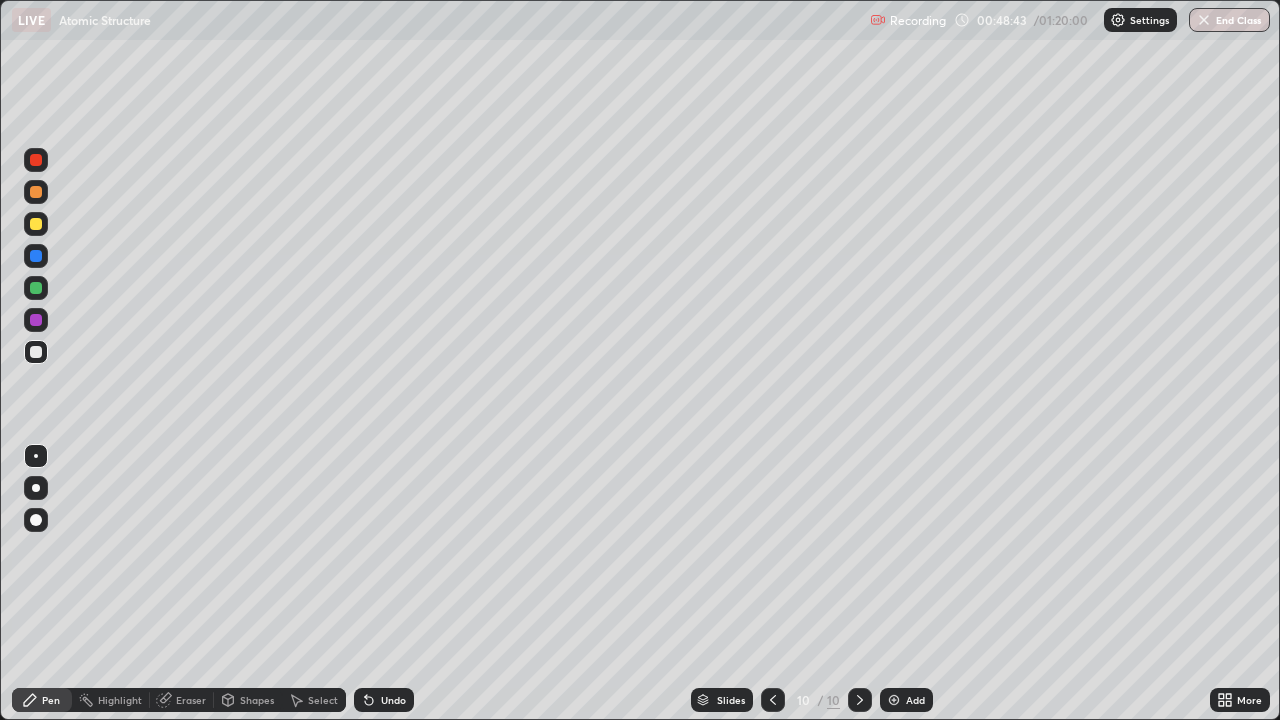 click at bounding box center (894, 700) 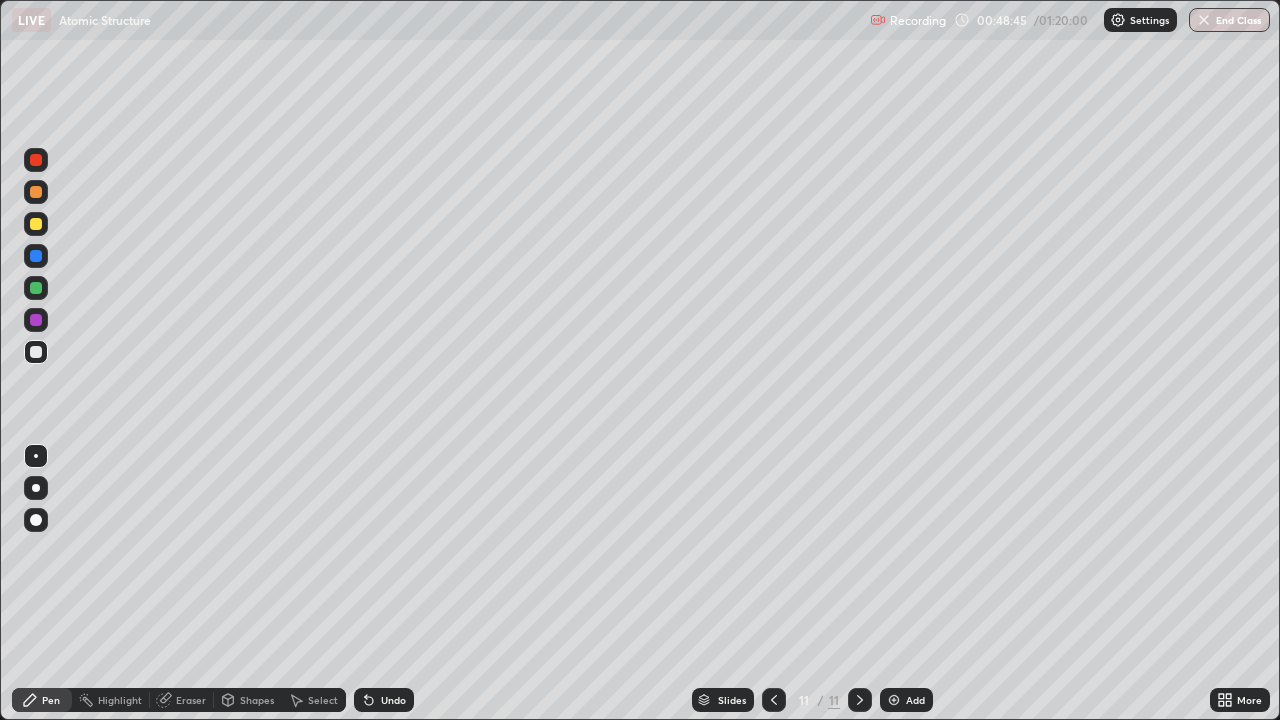 click at bounding box center [36, 192] 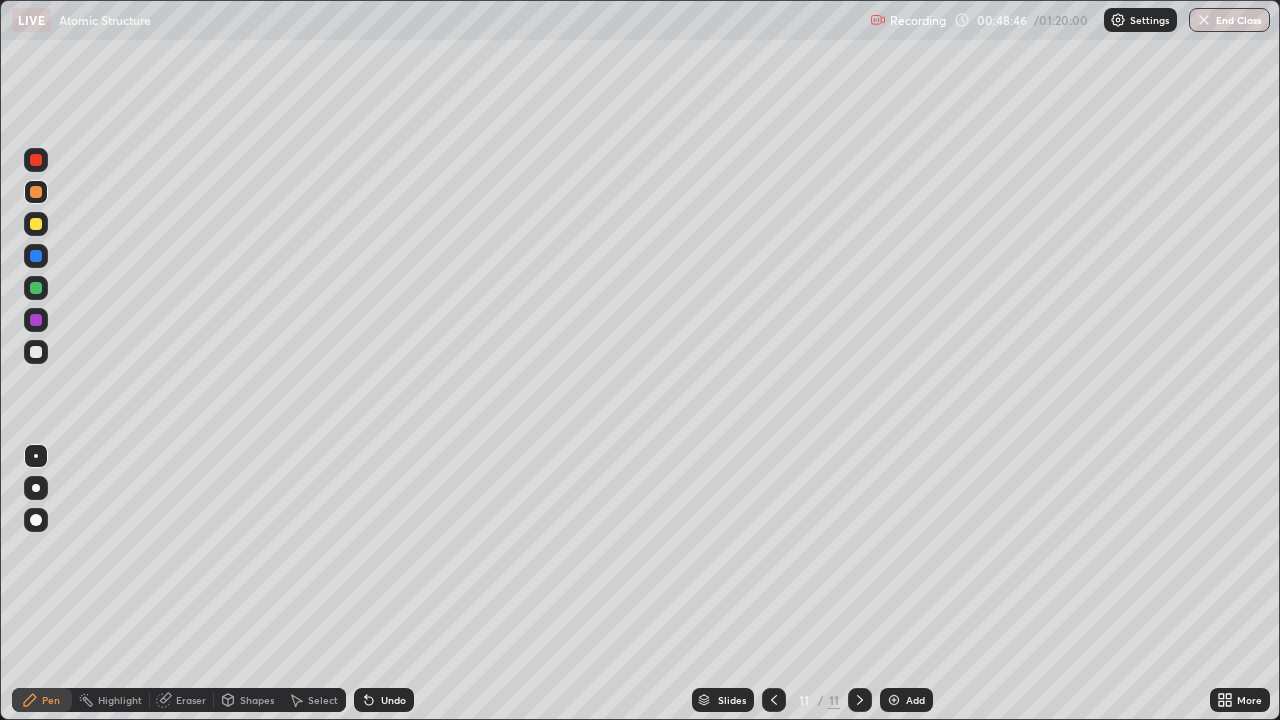click at bounding box center (36, 192) 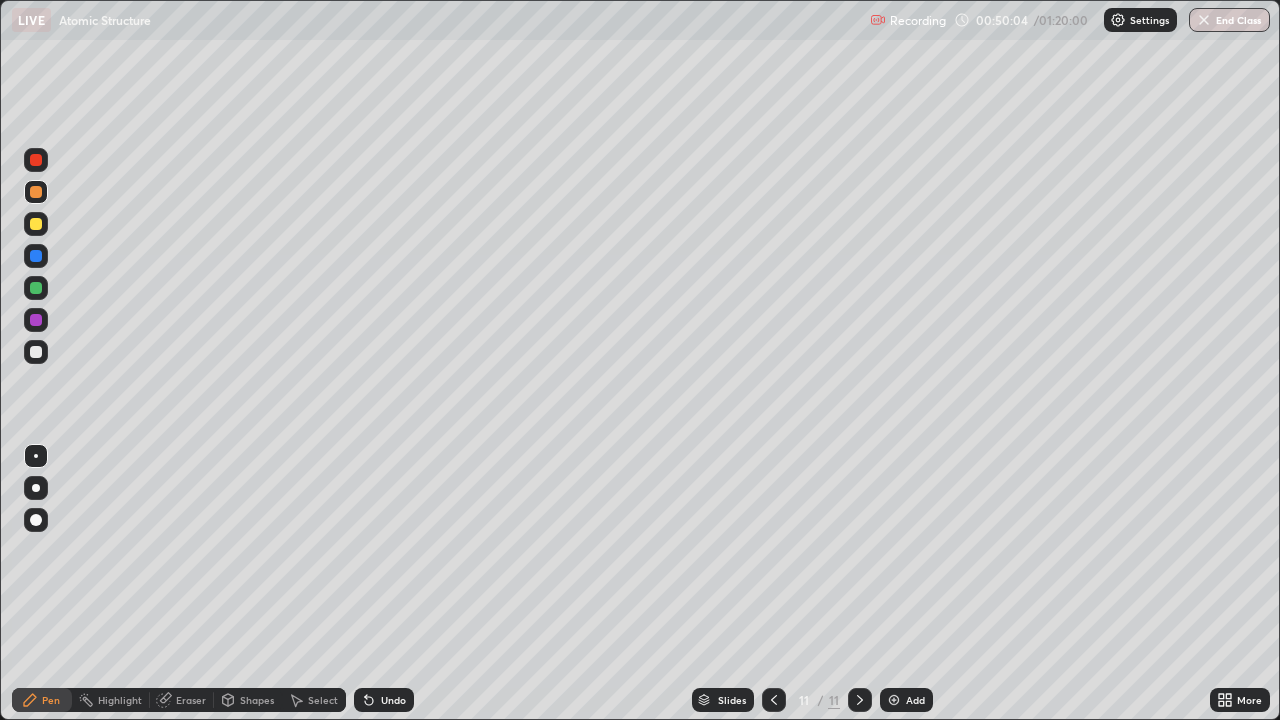 click on "Eraser" at bounding box center (191, 700) 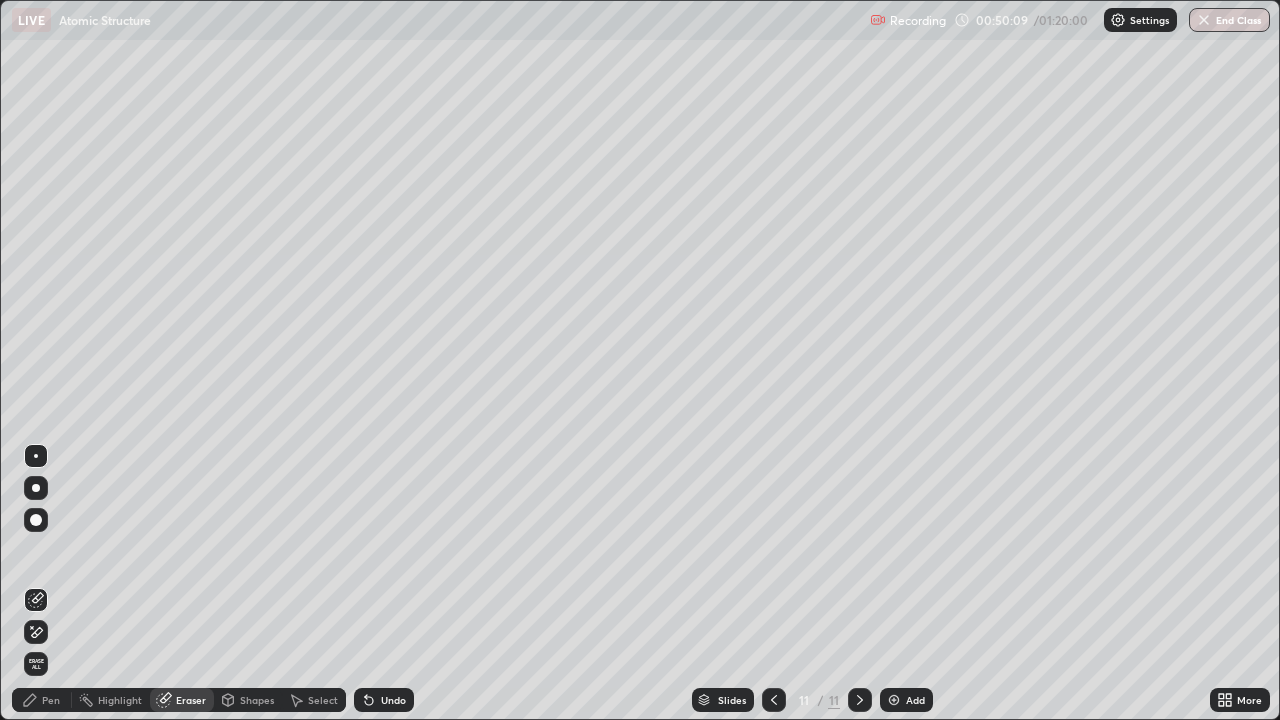 click on "Pen" at bounding box center (42, 700) 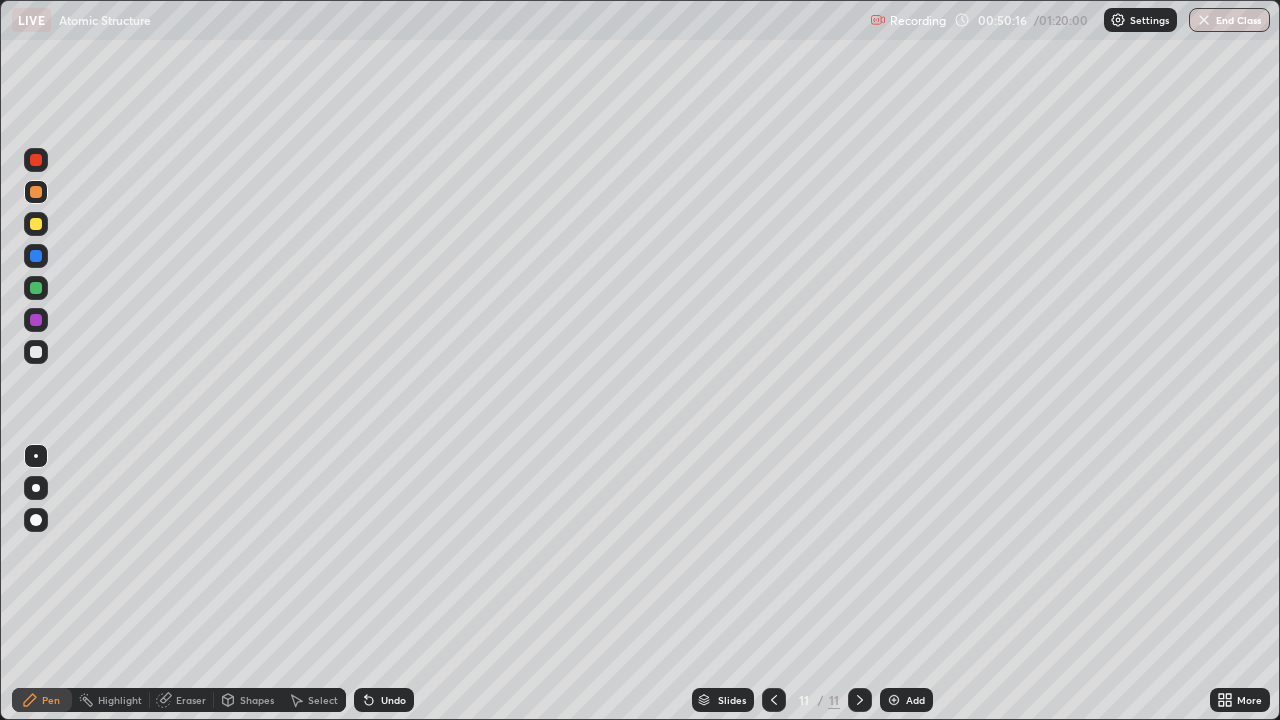 click on "Eraser" at bounding box center (182, 700) 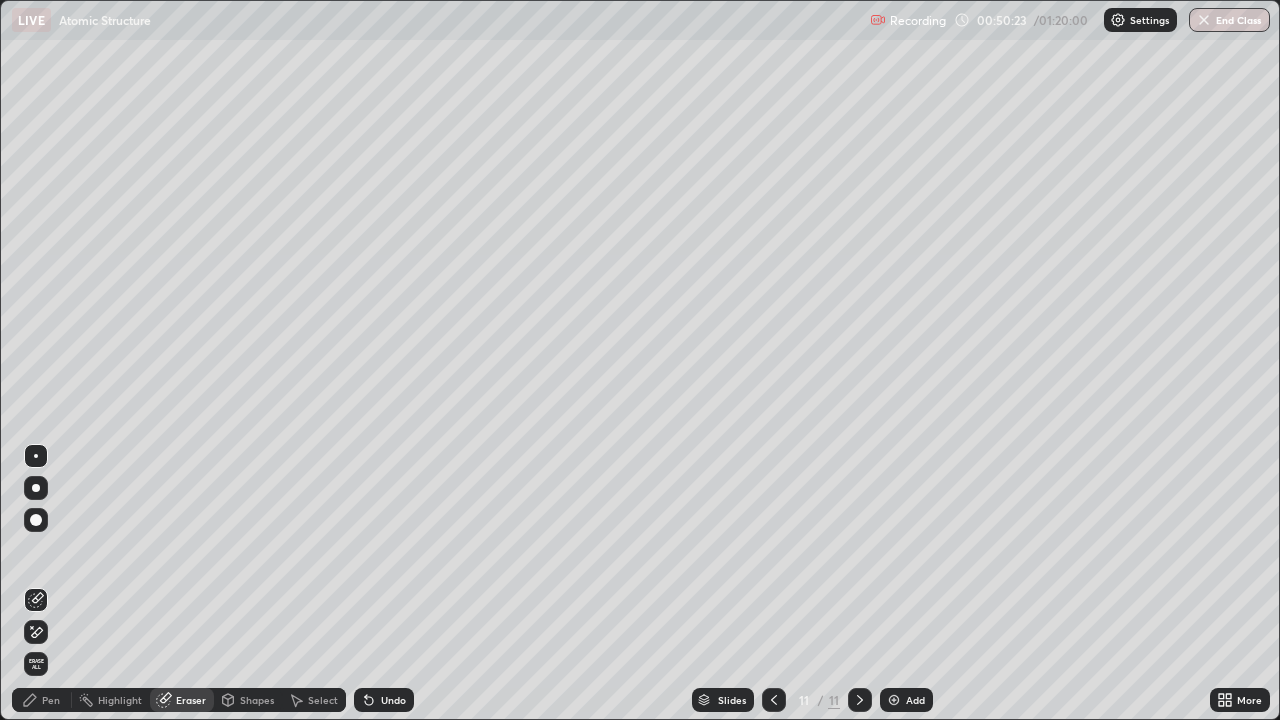click on "Pen" at bounding box center [42, 700] 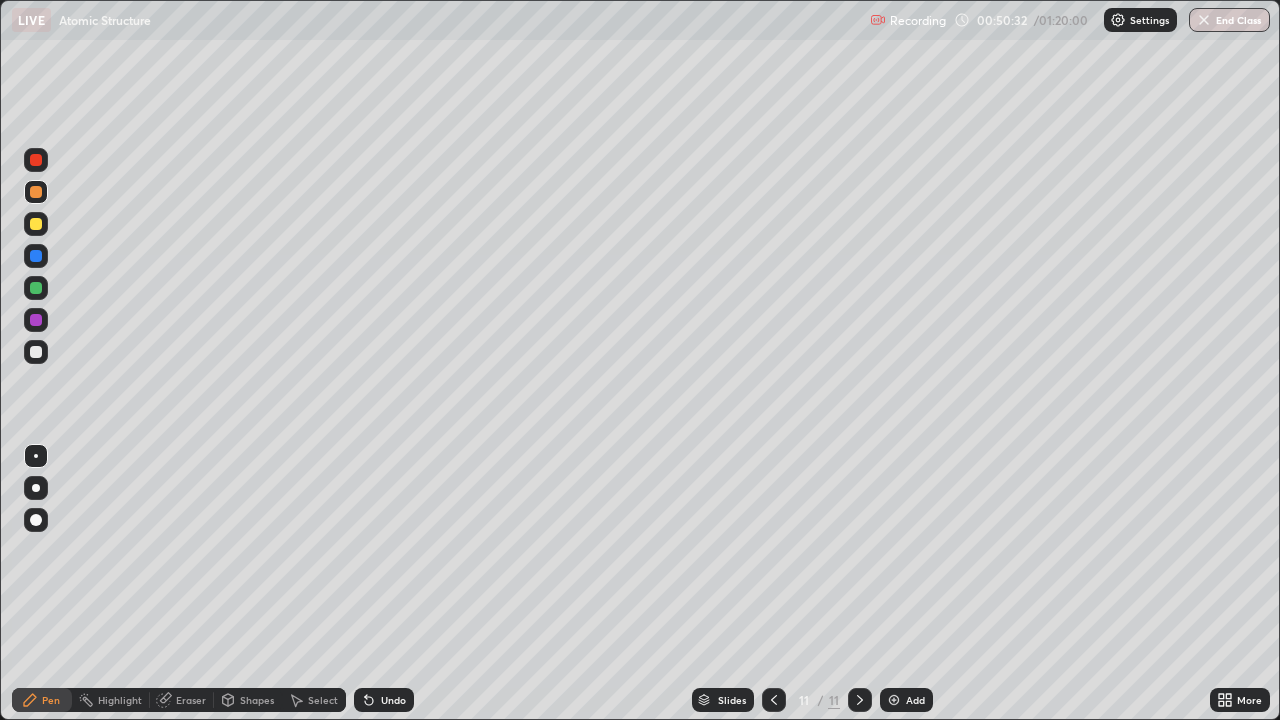 click at bounding box center (36, 352) 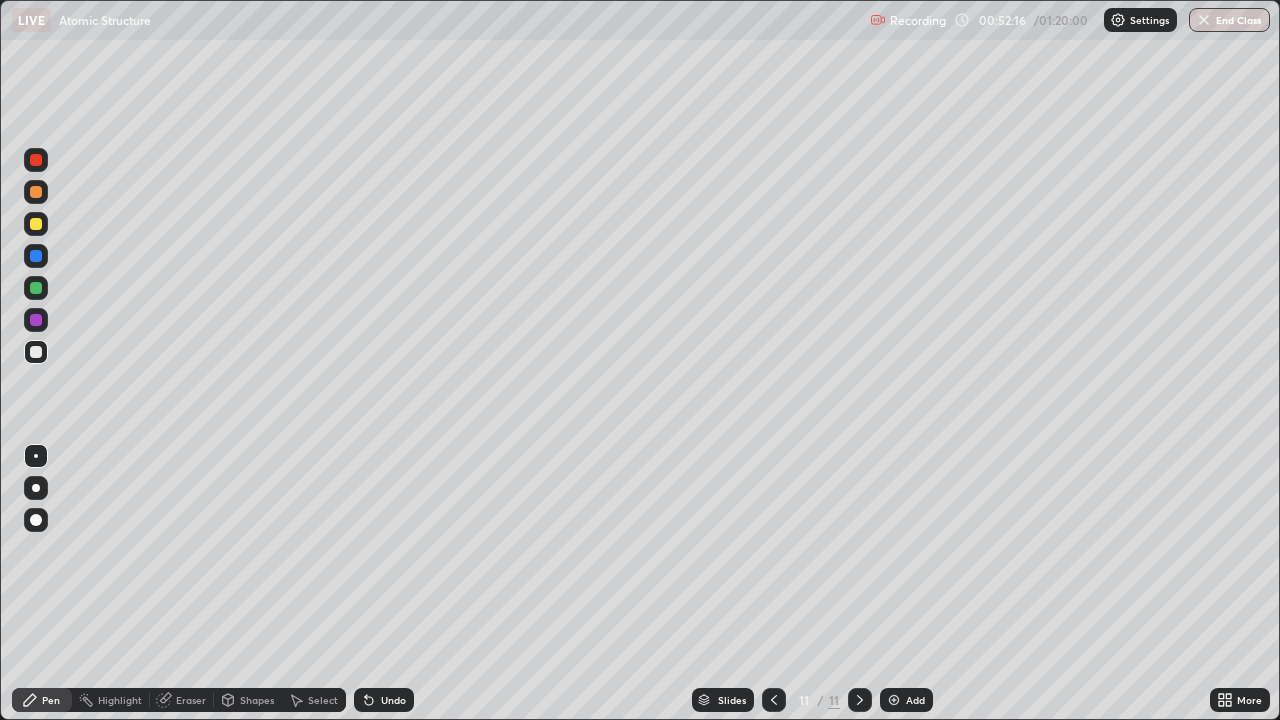 click 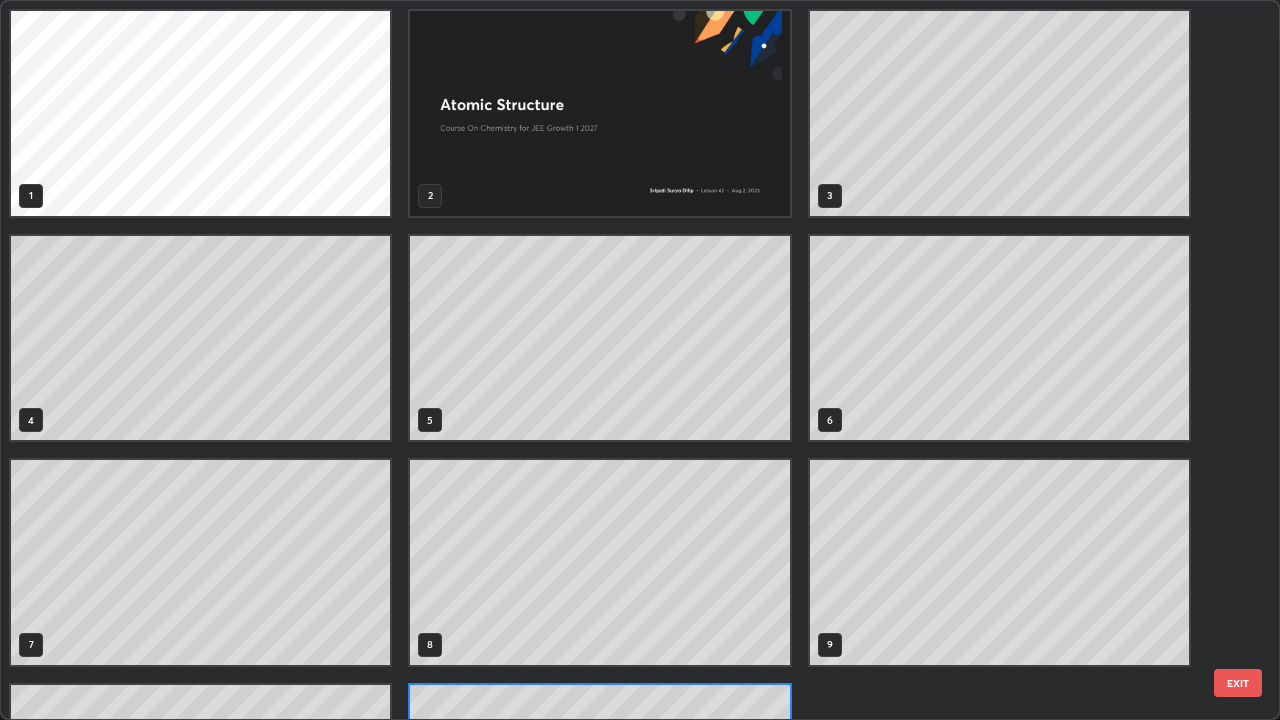 scroll, scrollTop: 180, scrollLeft: 0, axis: vertical 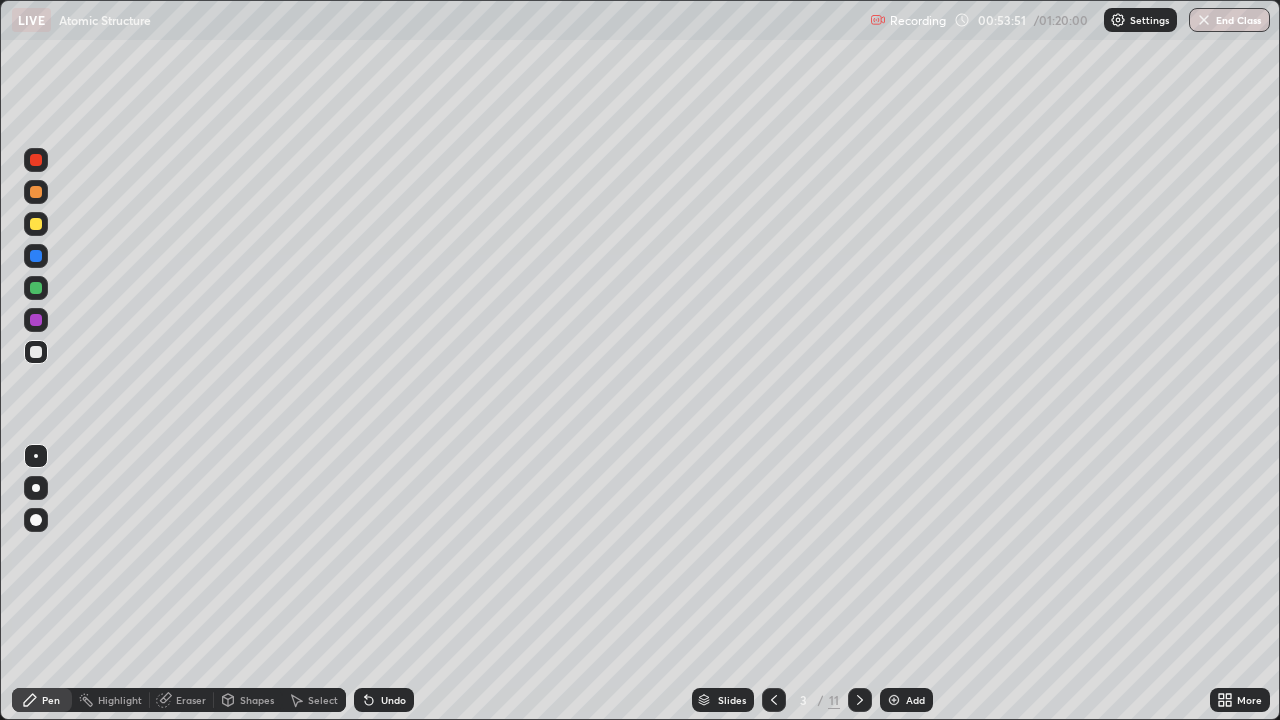 click 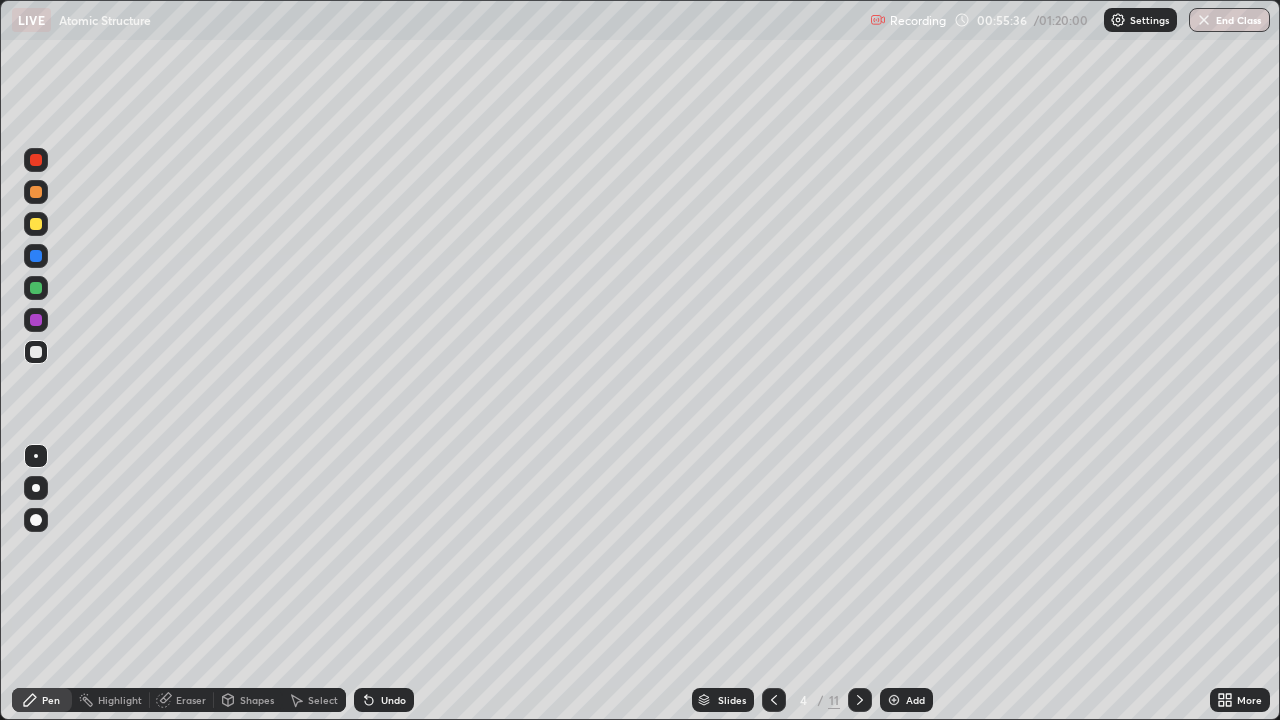 click 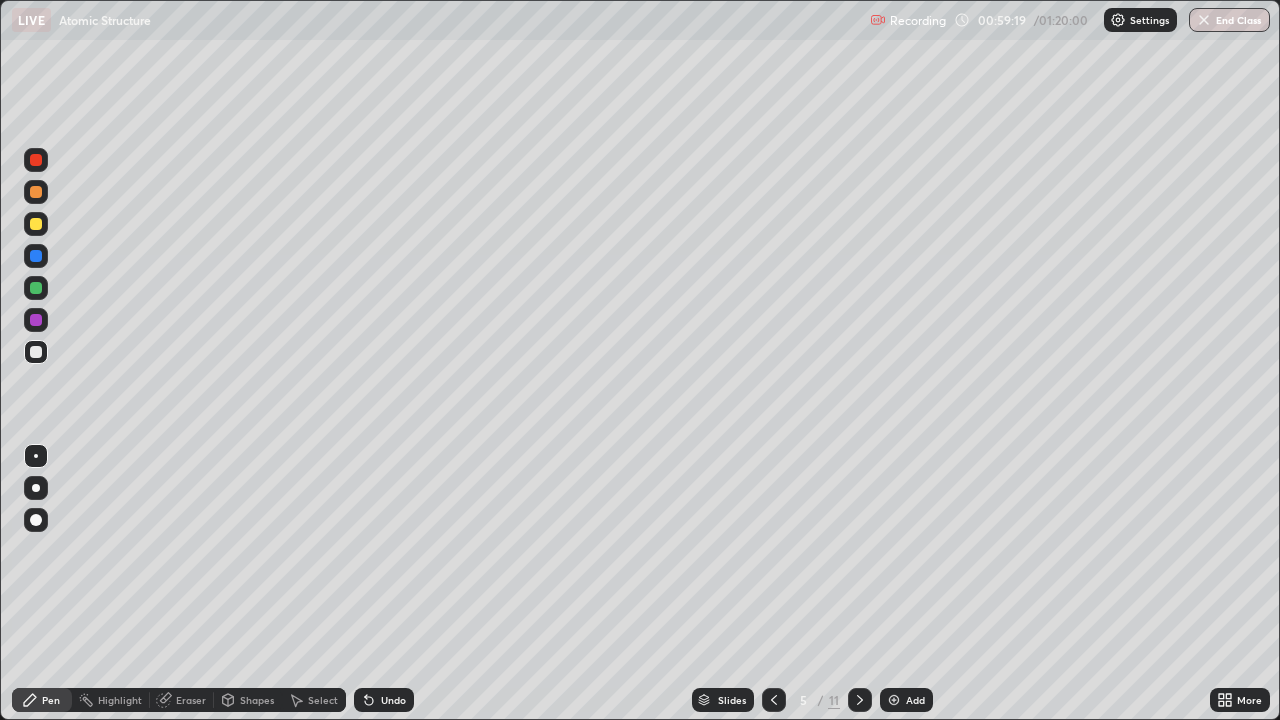 click at bounding box center (860, 700) 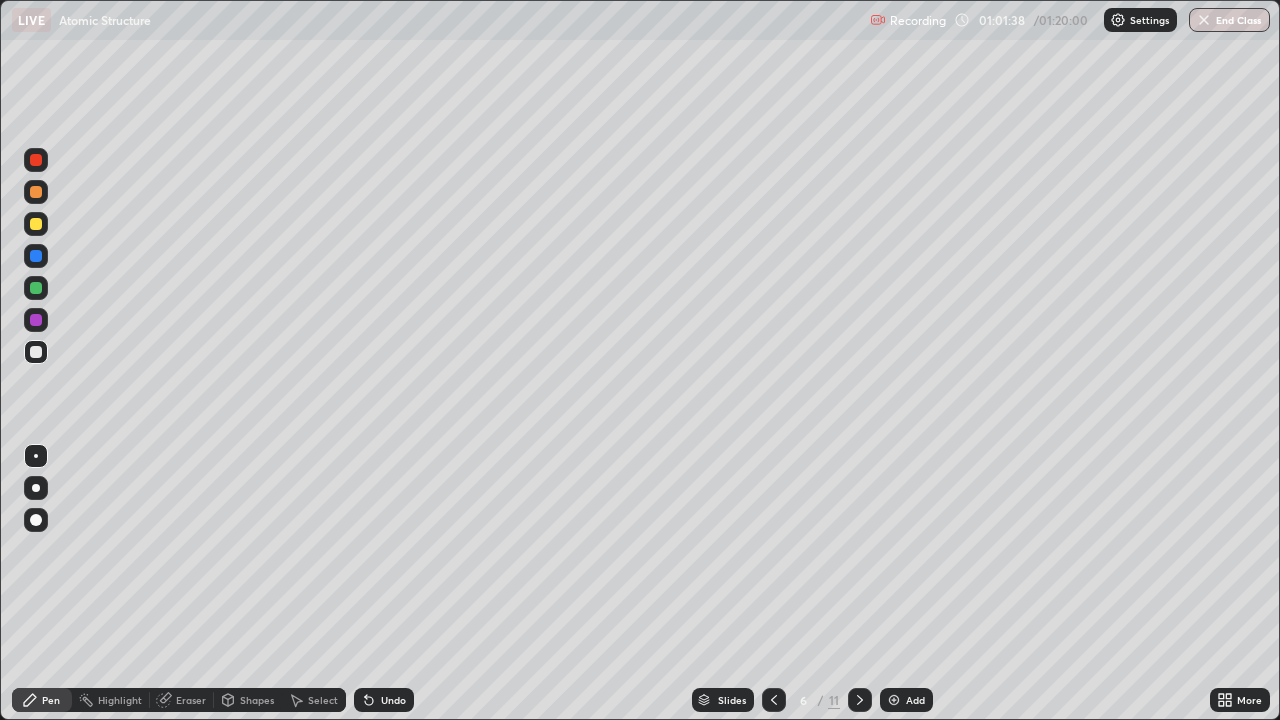 click 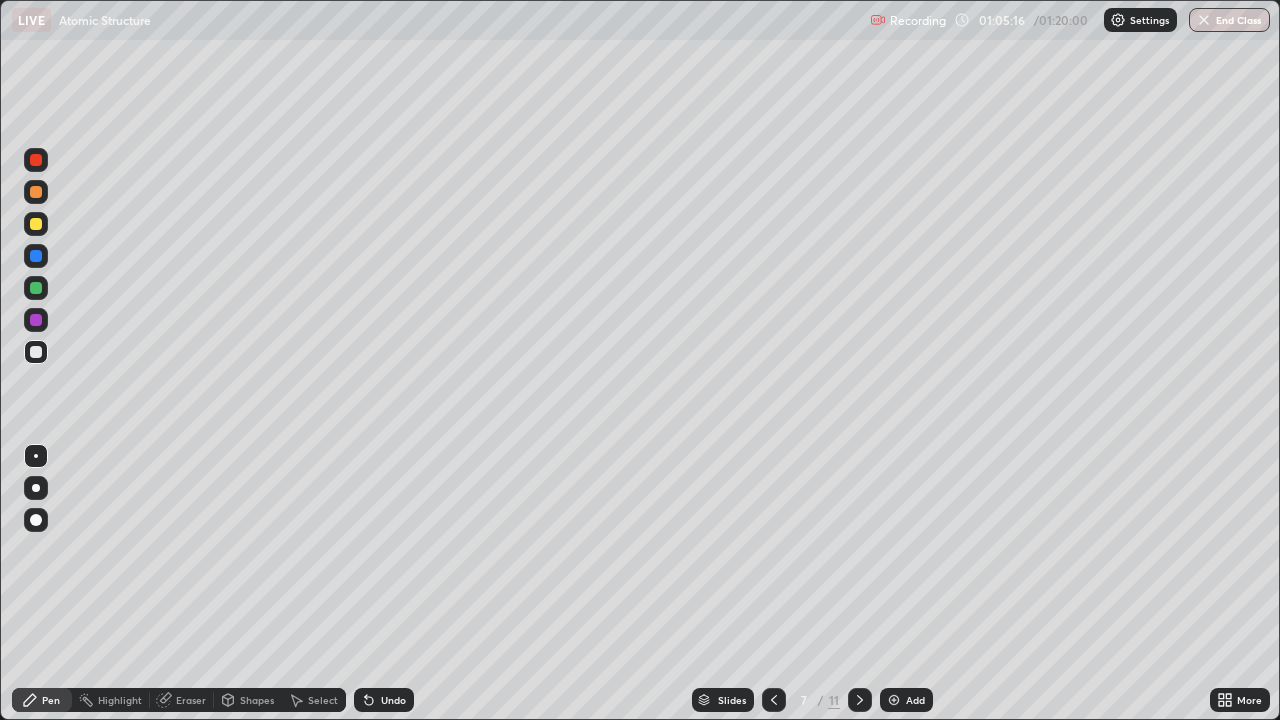 click 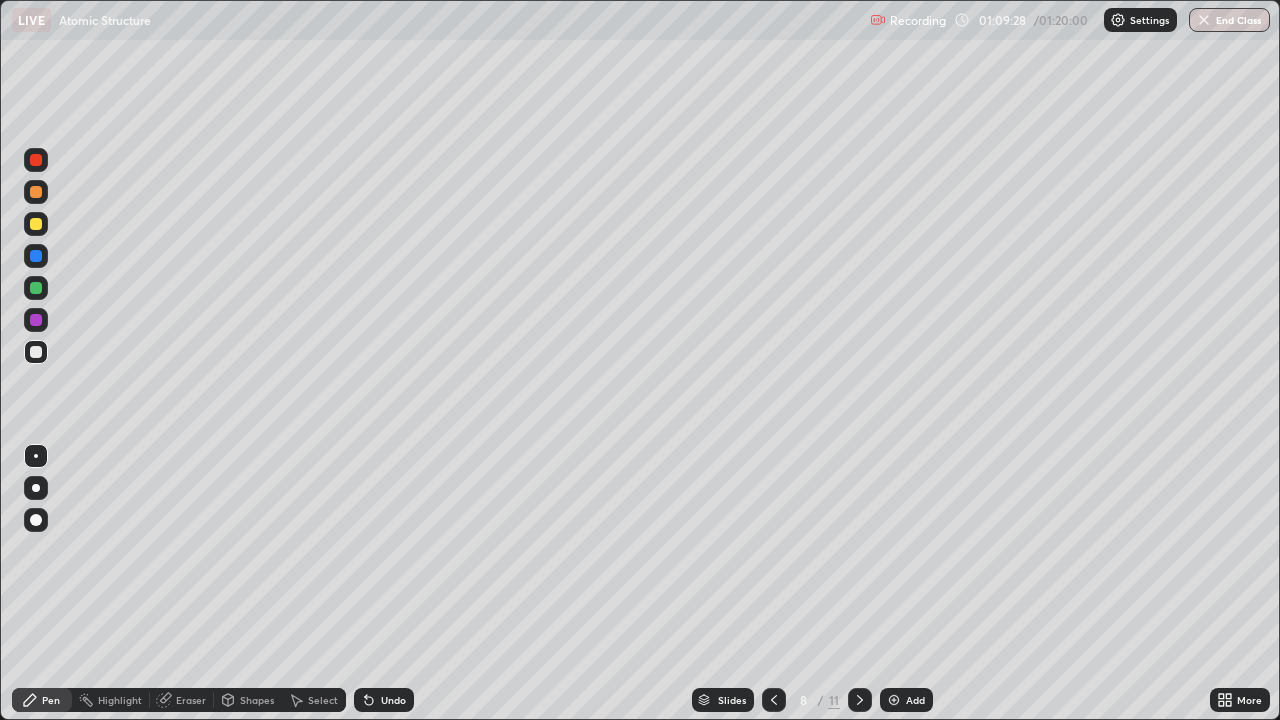 click 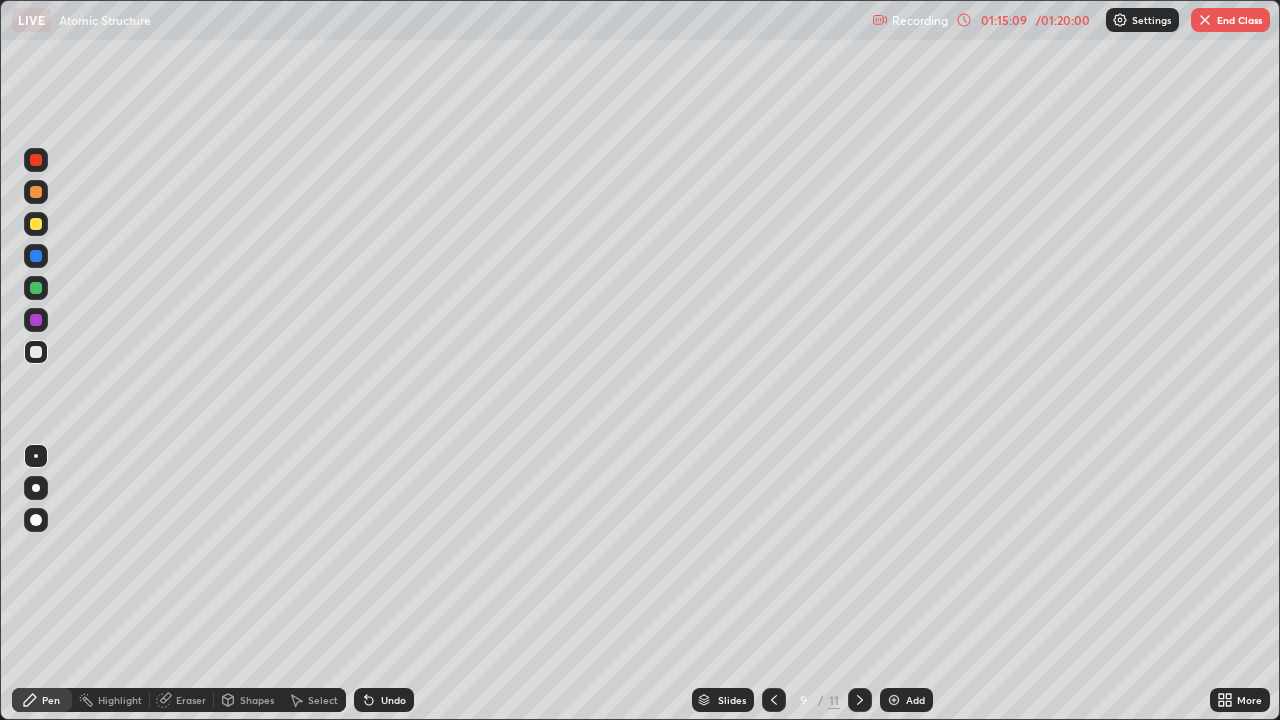 click at bounding box center [860, 700] 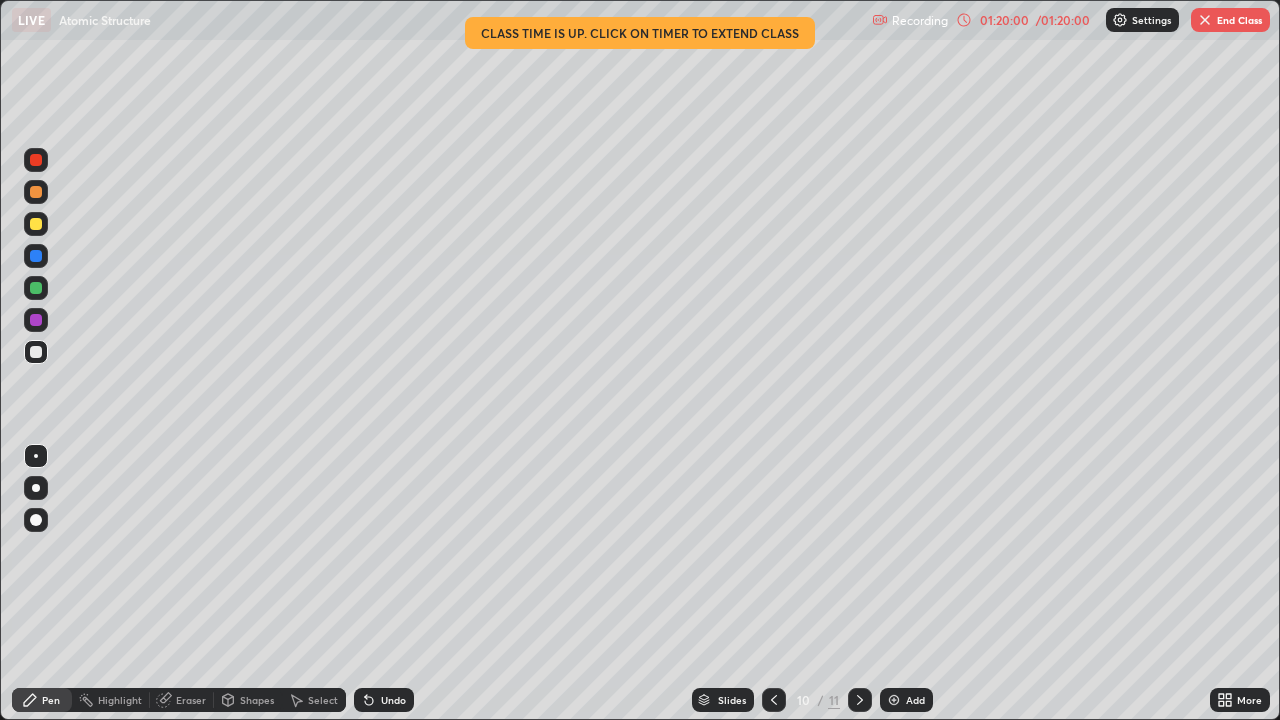 click 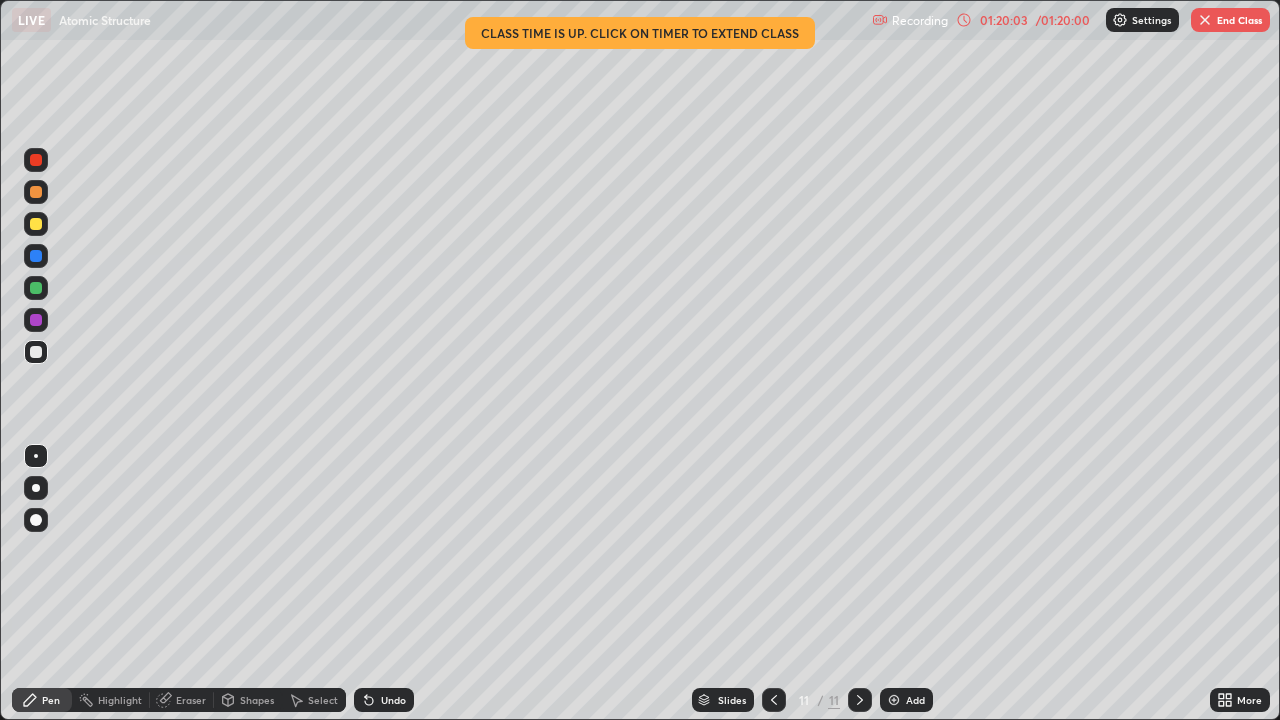 click at bounding box center (774, 700) 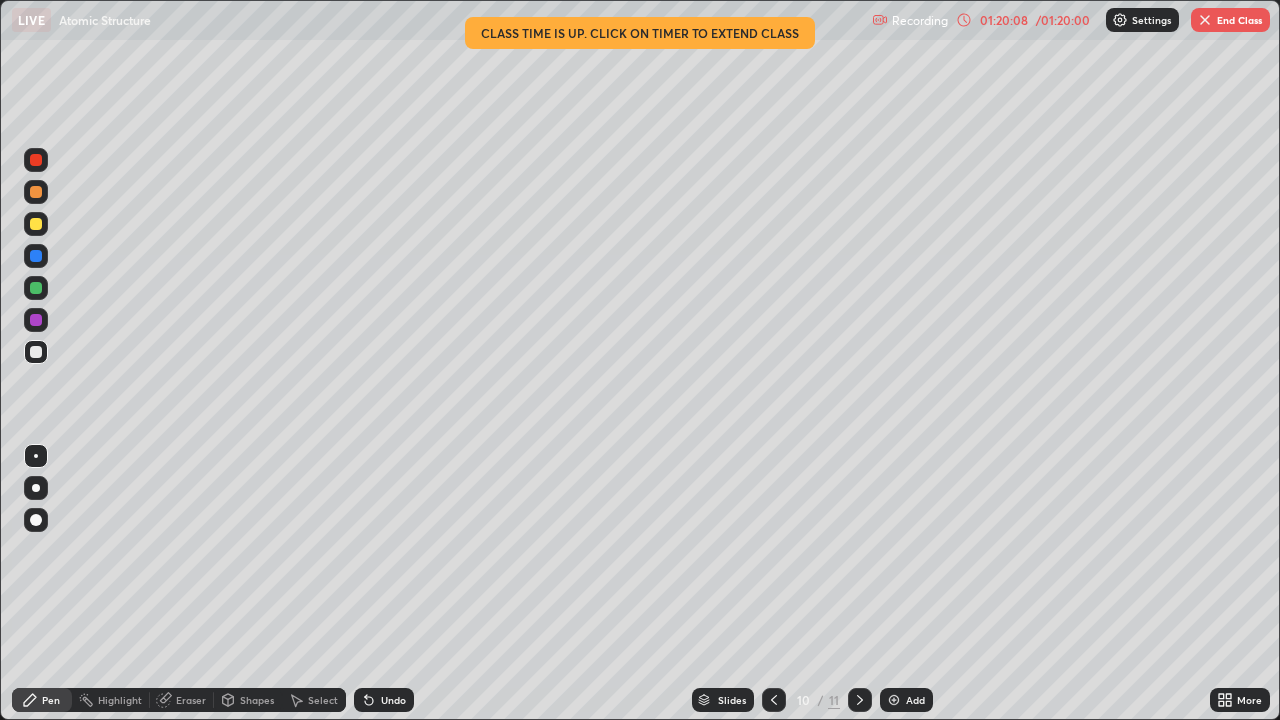 click on "Recording" at bounding box center [920, 20] 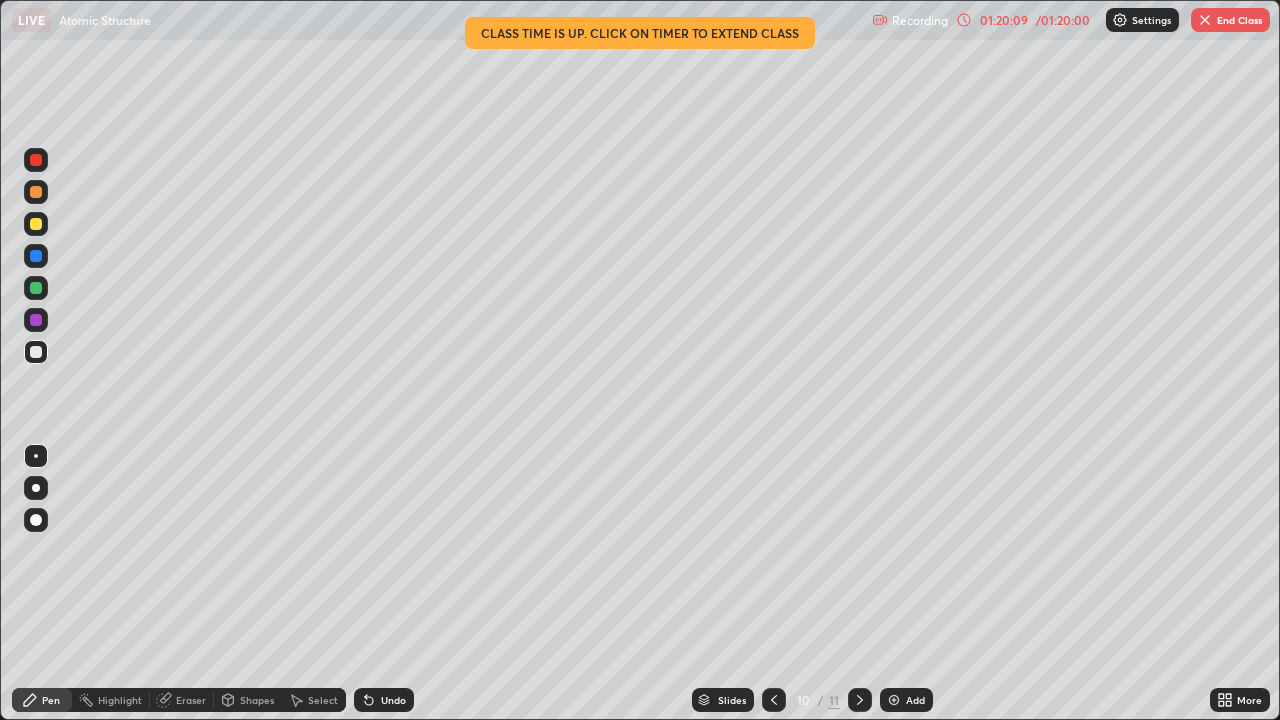 click on "01:20:09" at bounding box center [1004, 20] 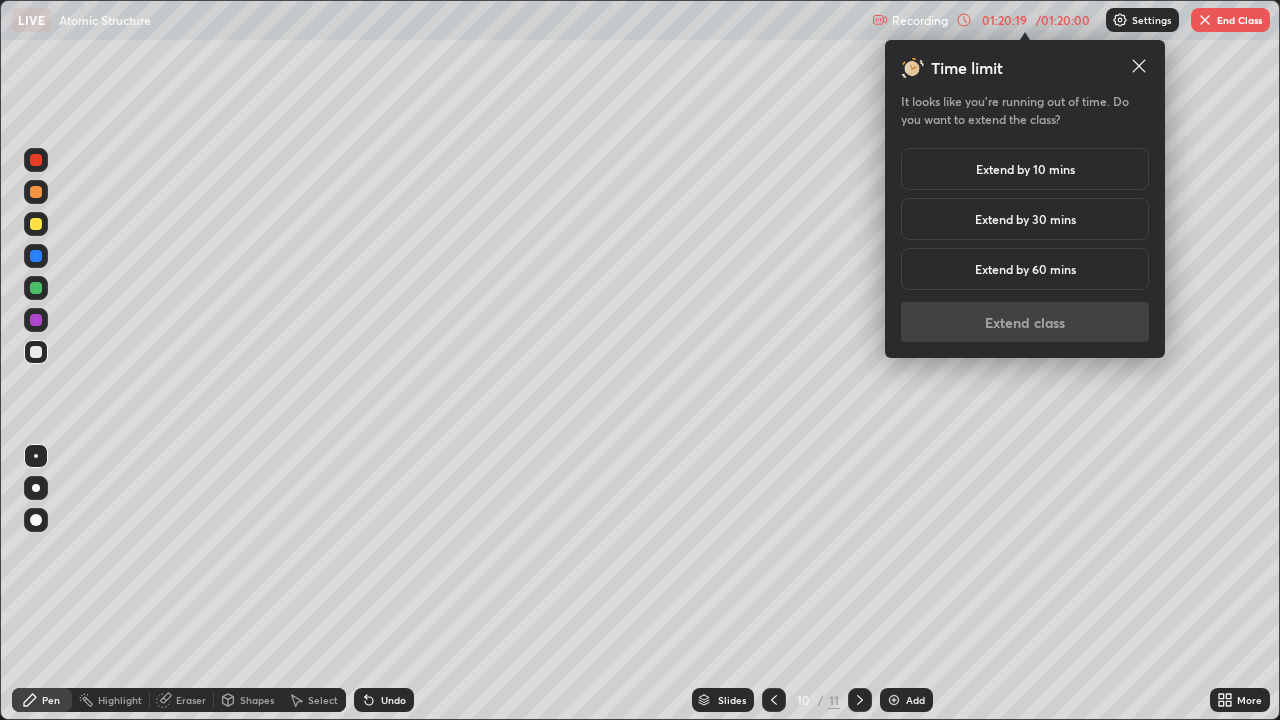 click 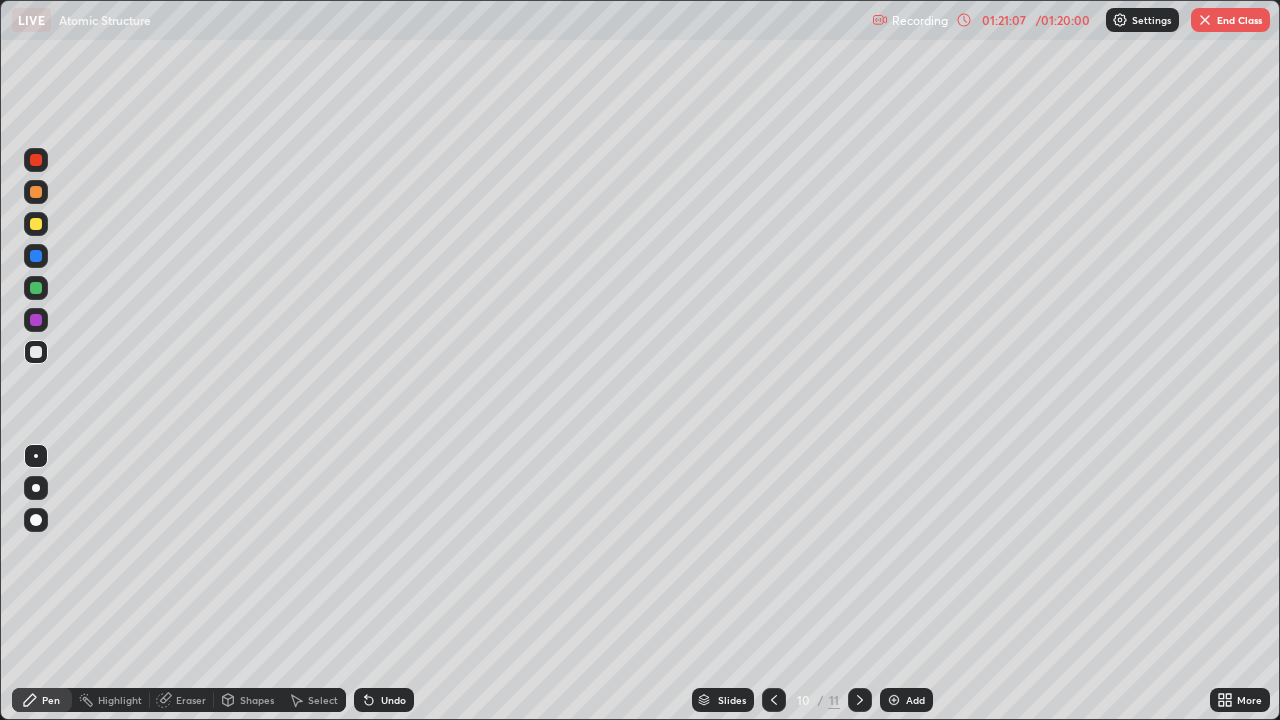 click at bounding box center (860, 700) 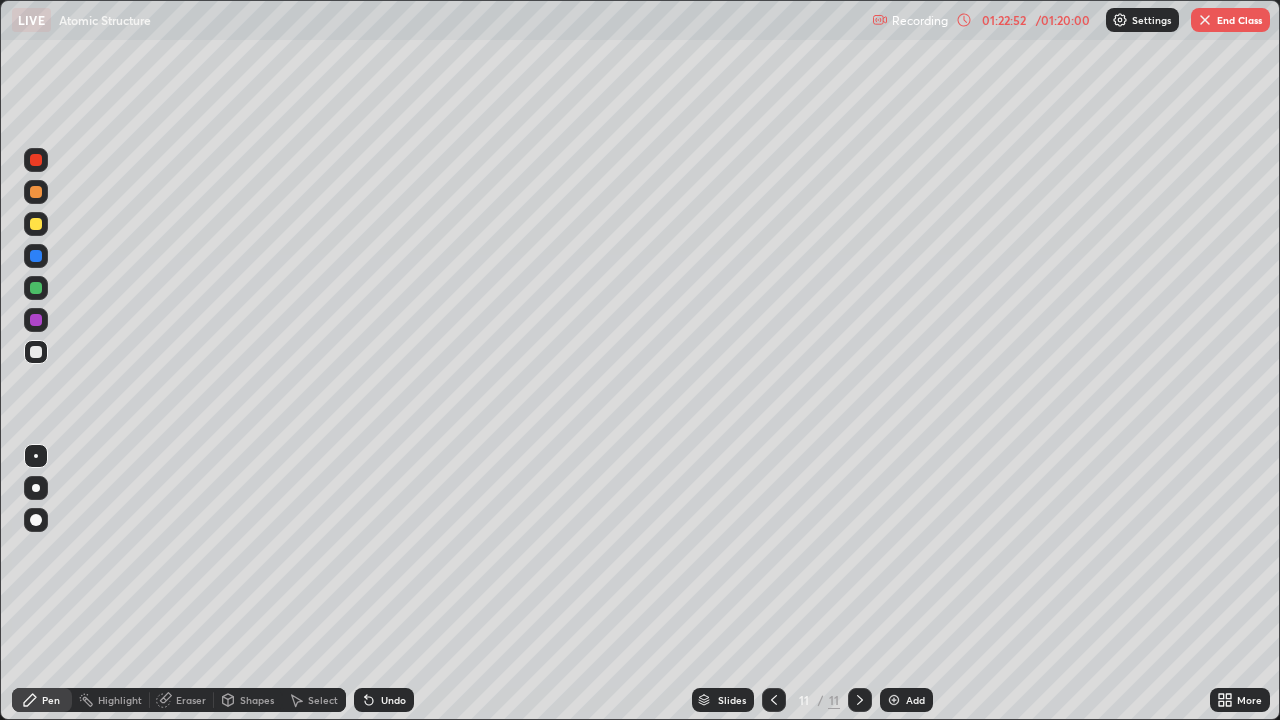 click on "End Class" at bounding box center (1230, 20) 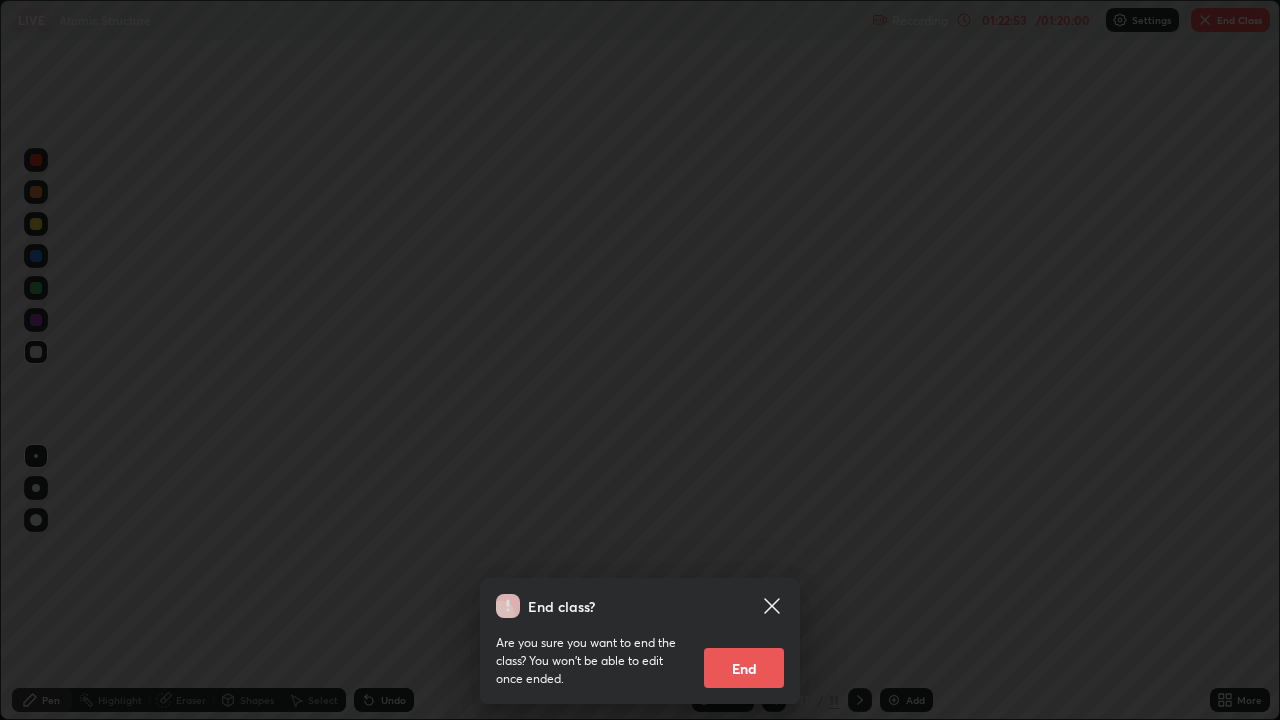 click on "End" at bounding box center (744, 668) 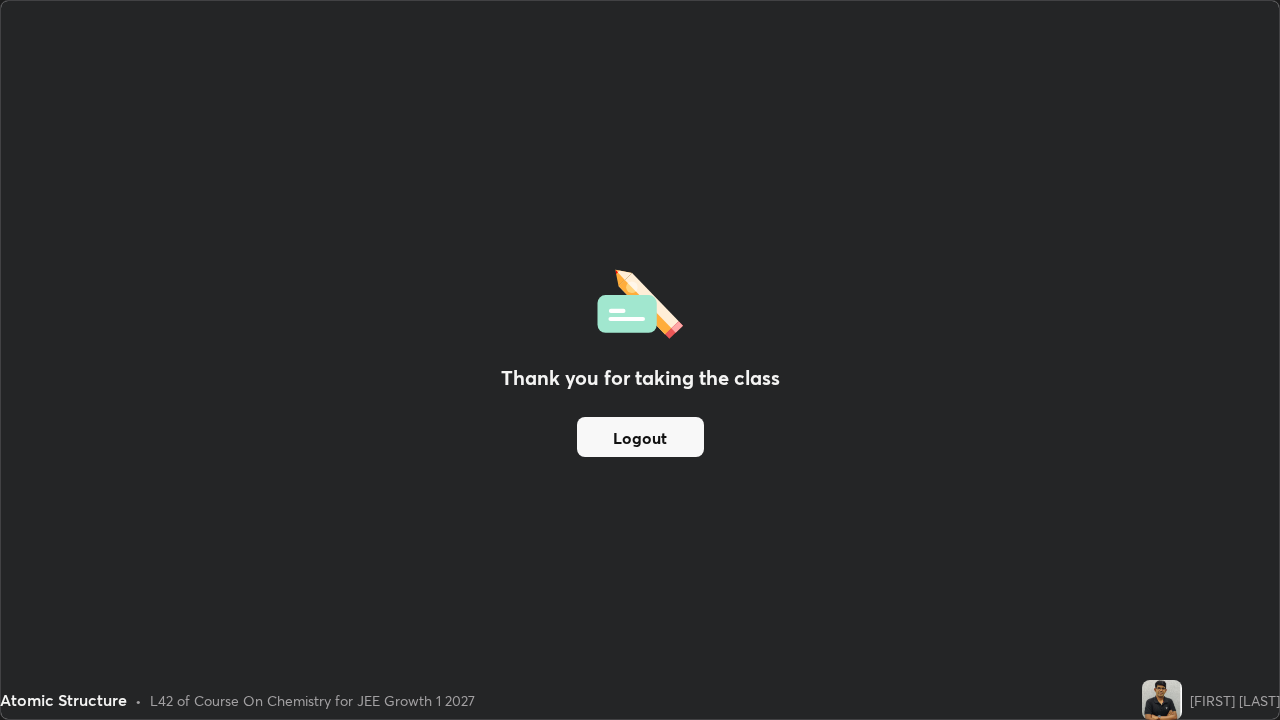 click on "Logout" at bounding box center [640, 437] 